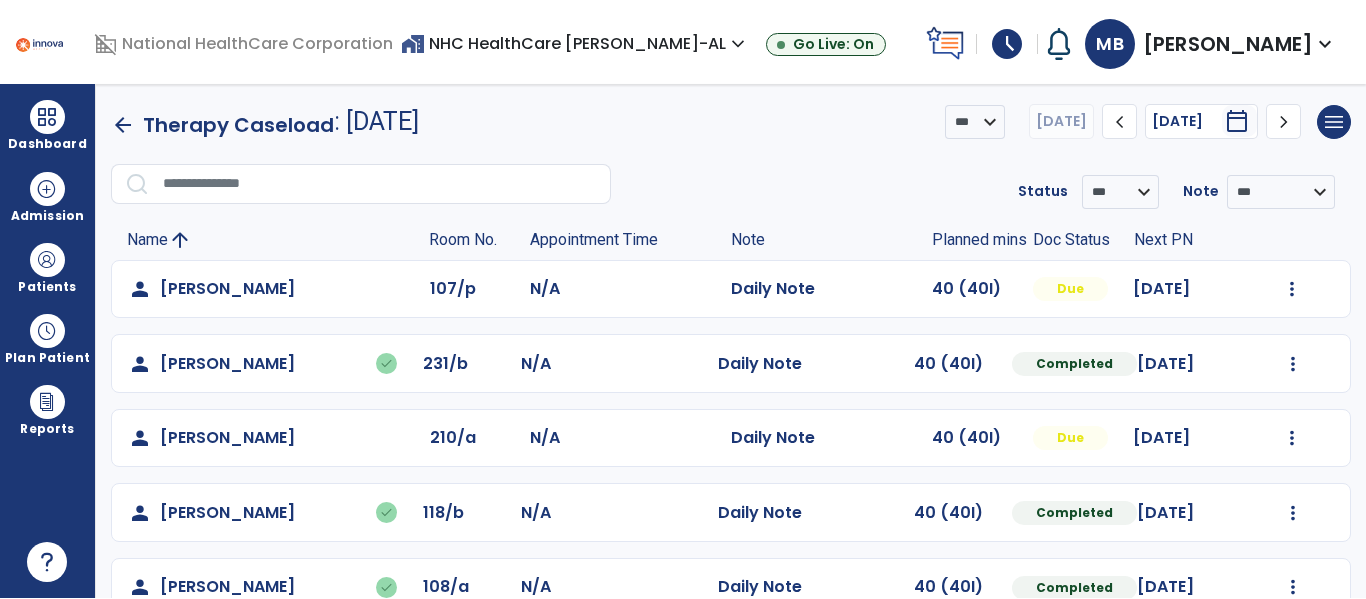 scroll, scrollTop: 0, scrollLeft: 0, axis: both 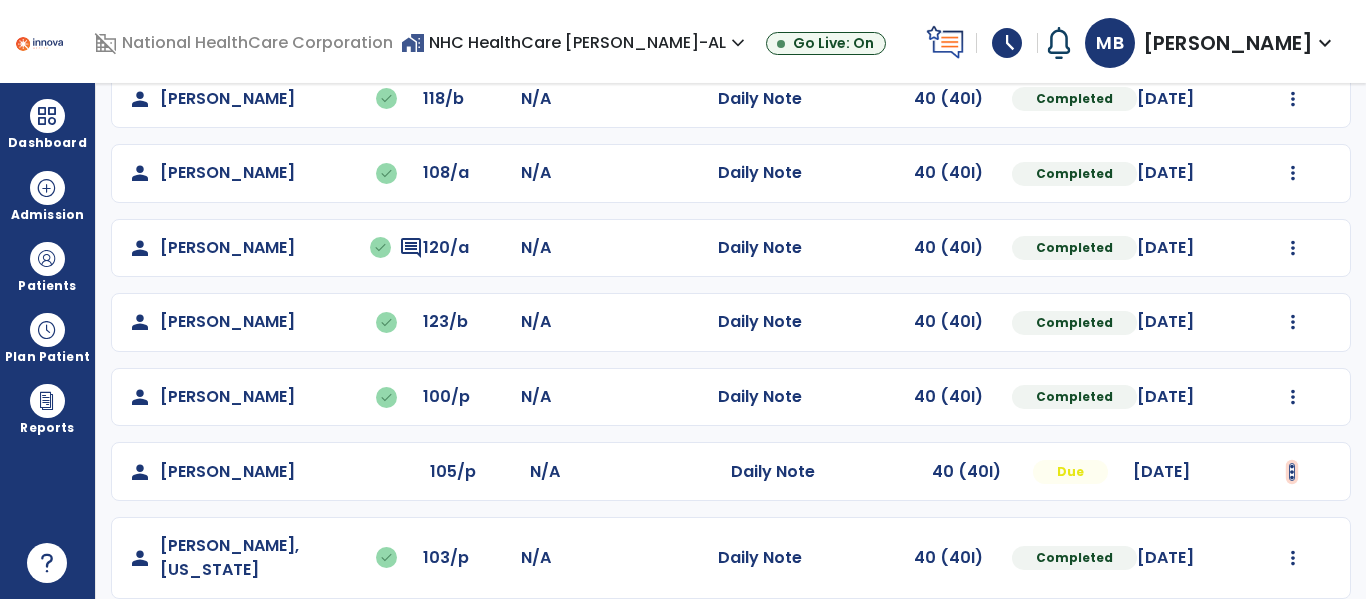 click at bounding box center (1292, -125) 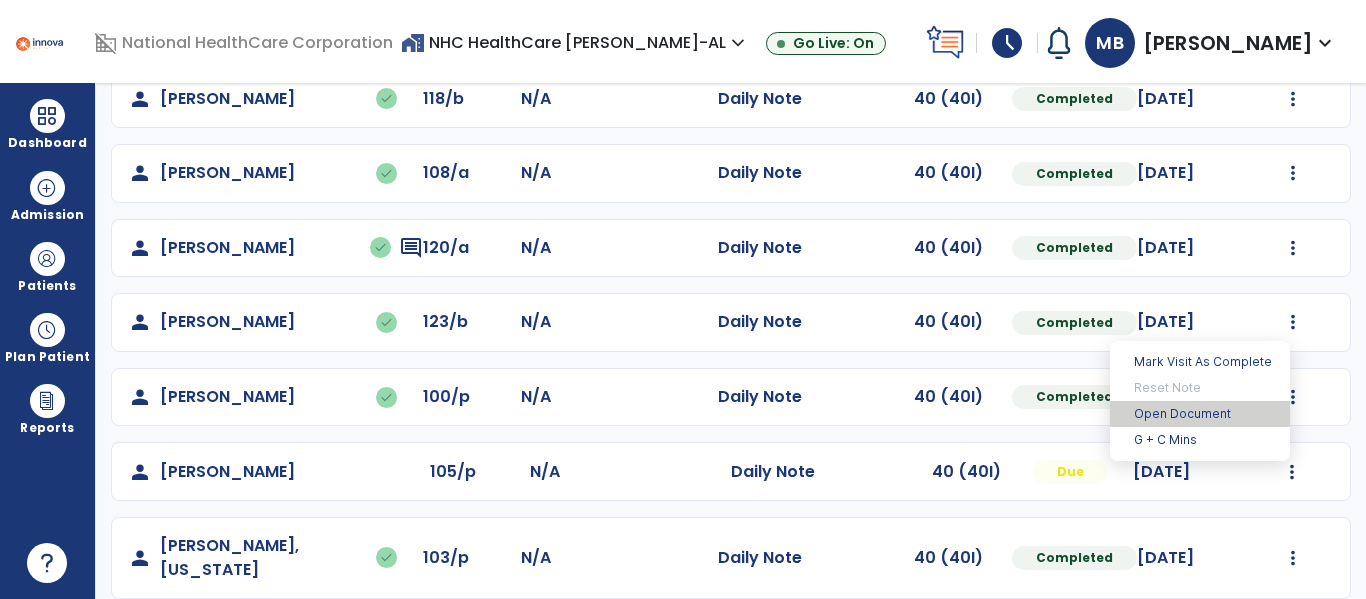 click on "Open Document" at bounding box center (1200, 414) 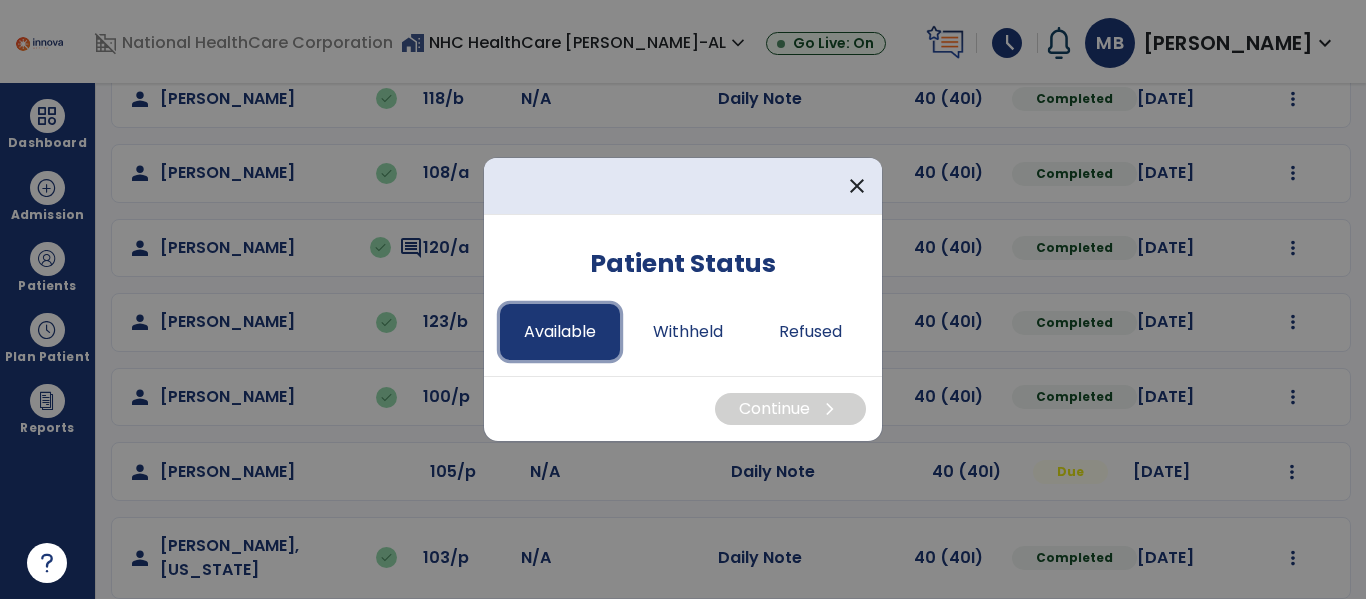 click on "Available" at bounding box center [560, 332] 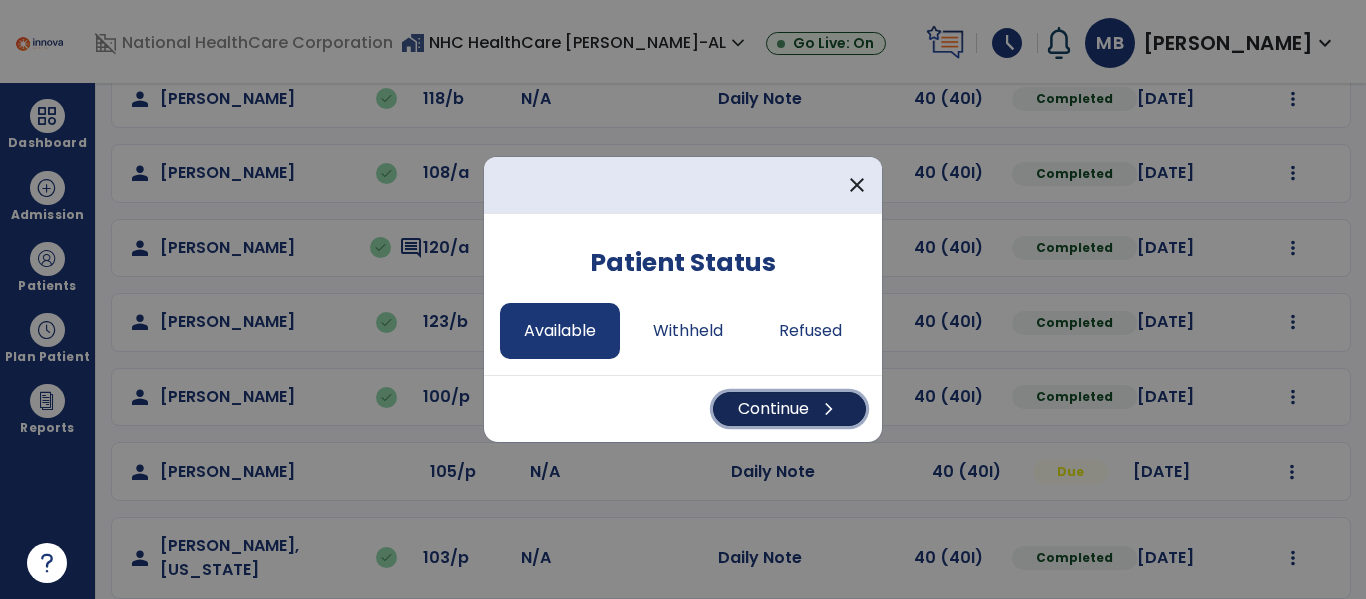 click on "Continue   chevron_right" at bounding box center (789, 409) 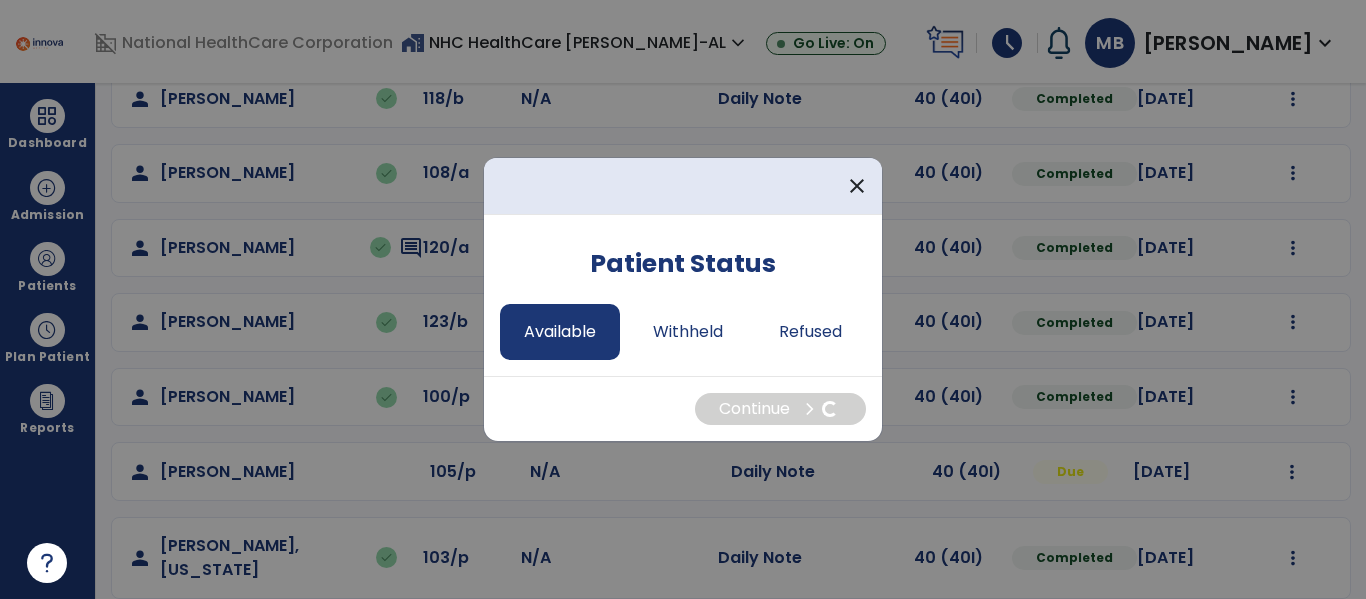 select on "*" 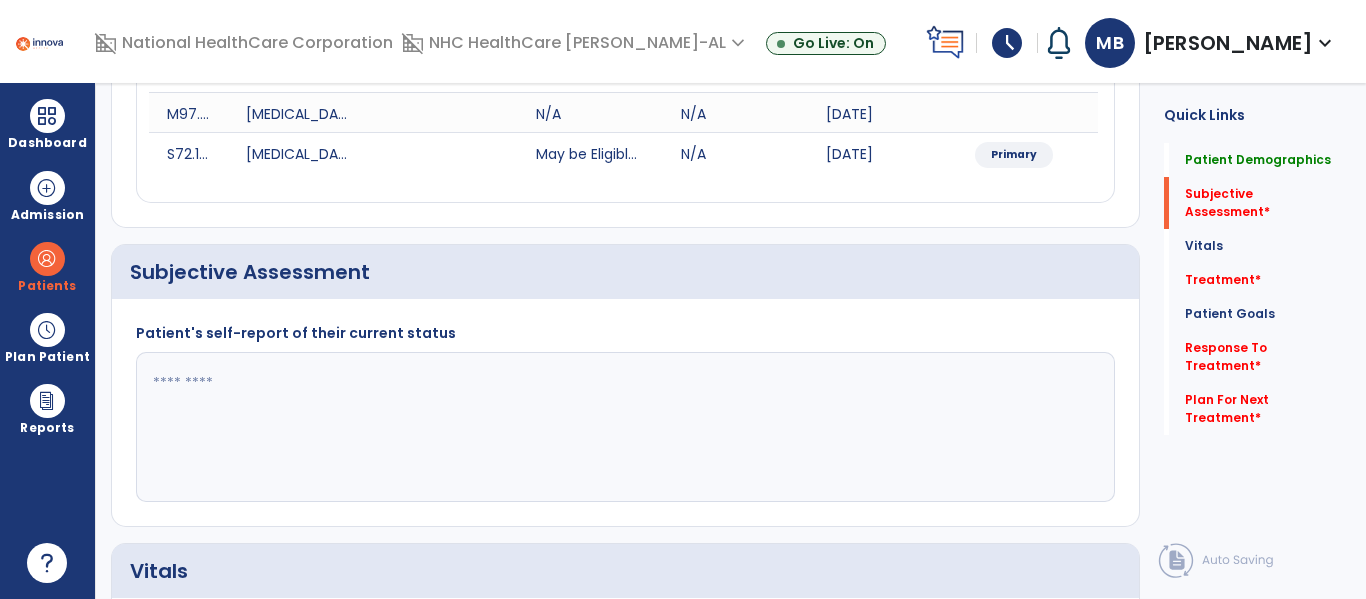 click 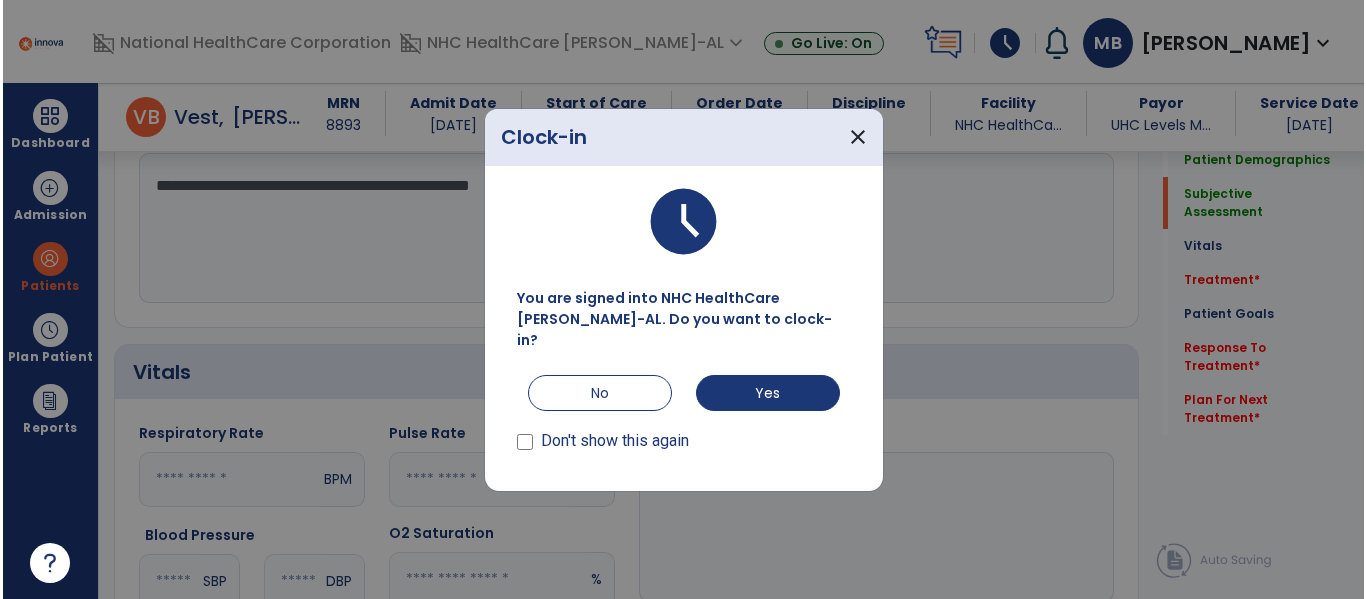 scroll, scrollTop: 593, scrollLeft: 0, axis: vertical 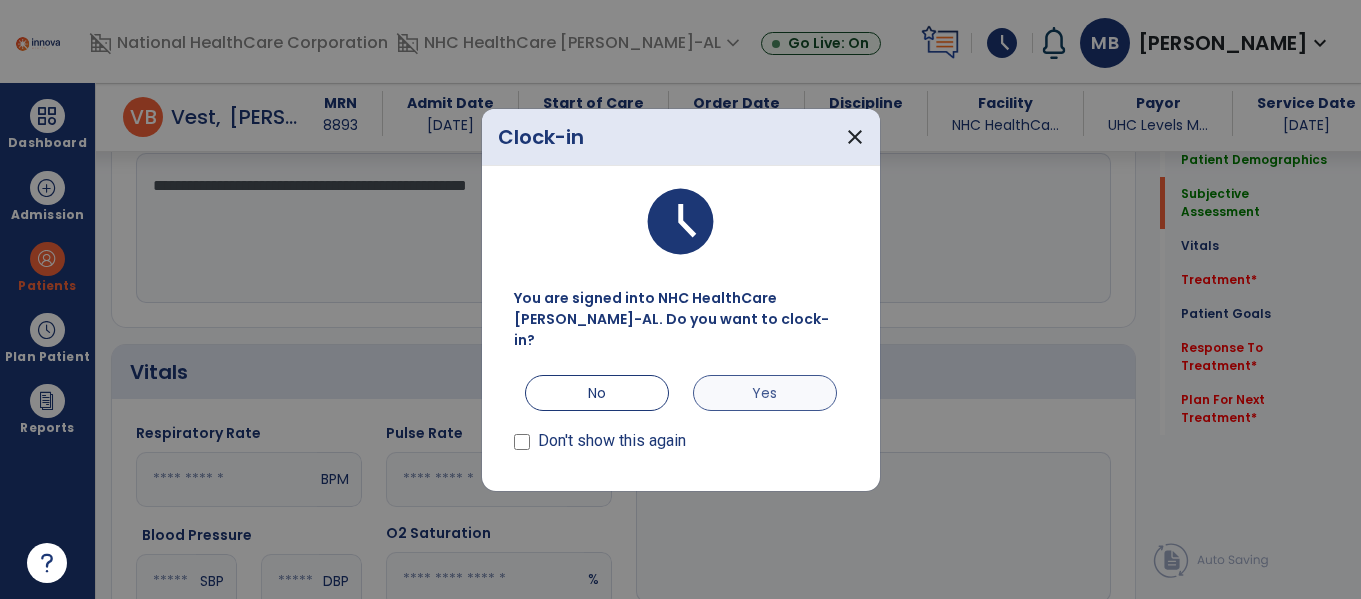 type on "**********" 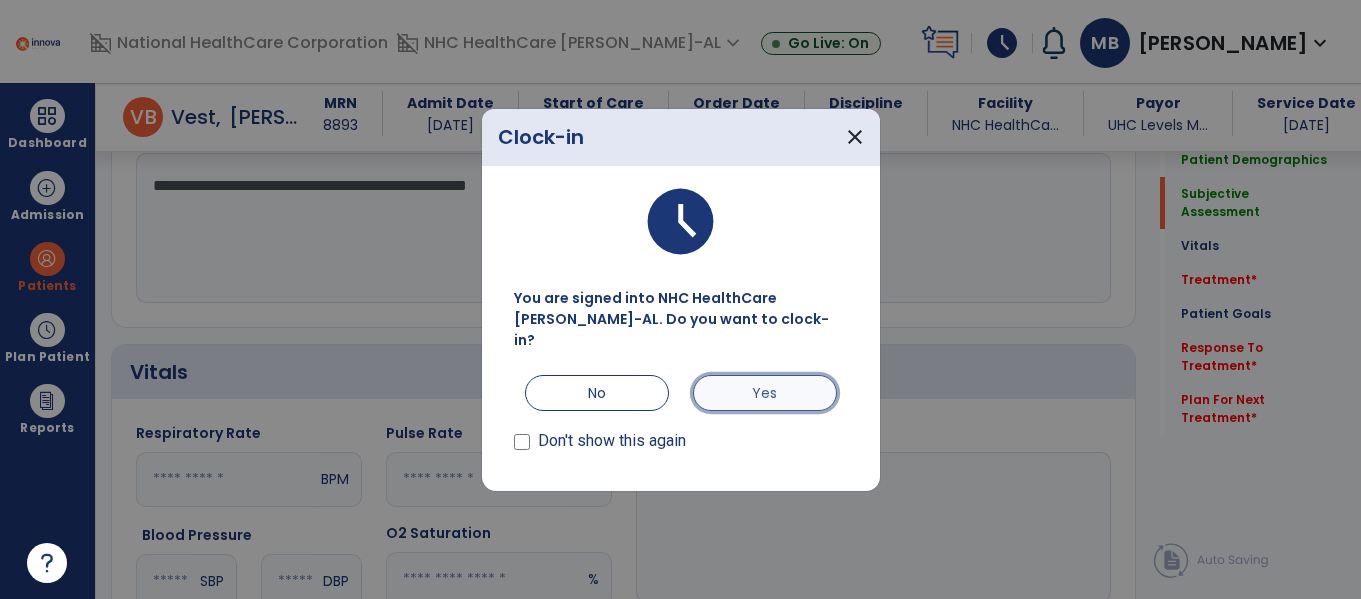 click on "Yes" at bounding box center (765, 393) 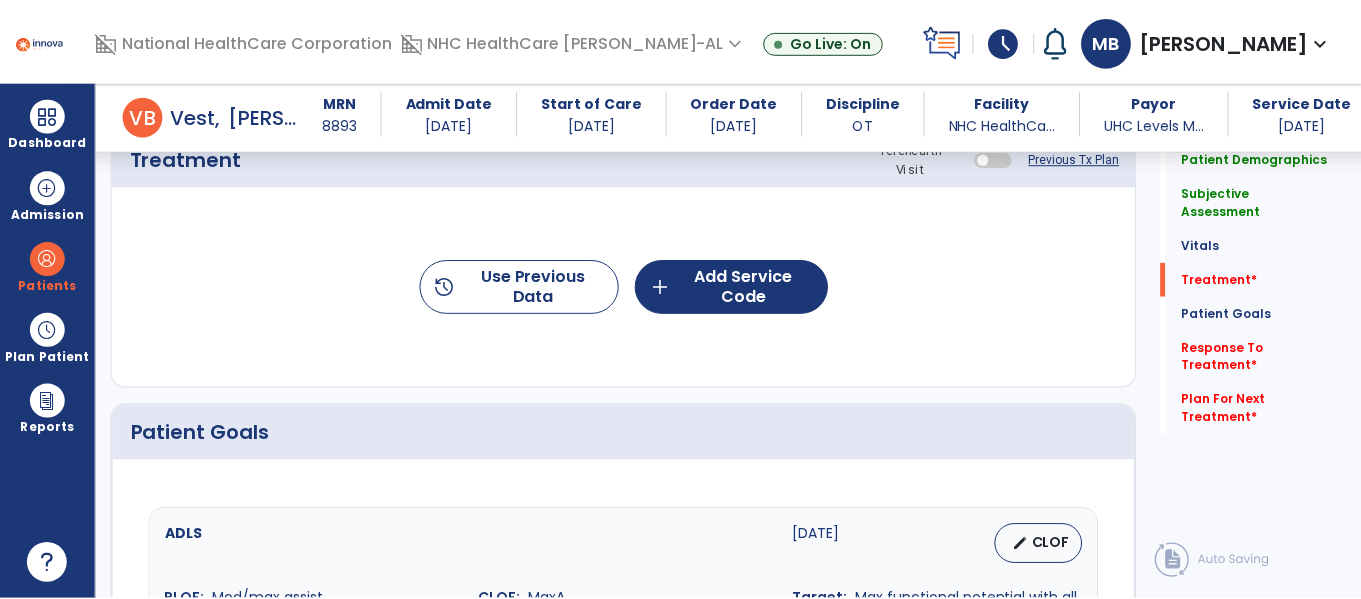 scroll, scrollTop: 1228, scrollLeft: 0, axis: vertical 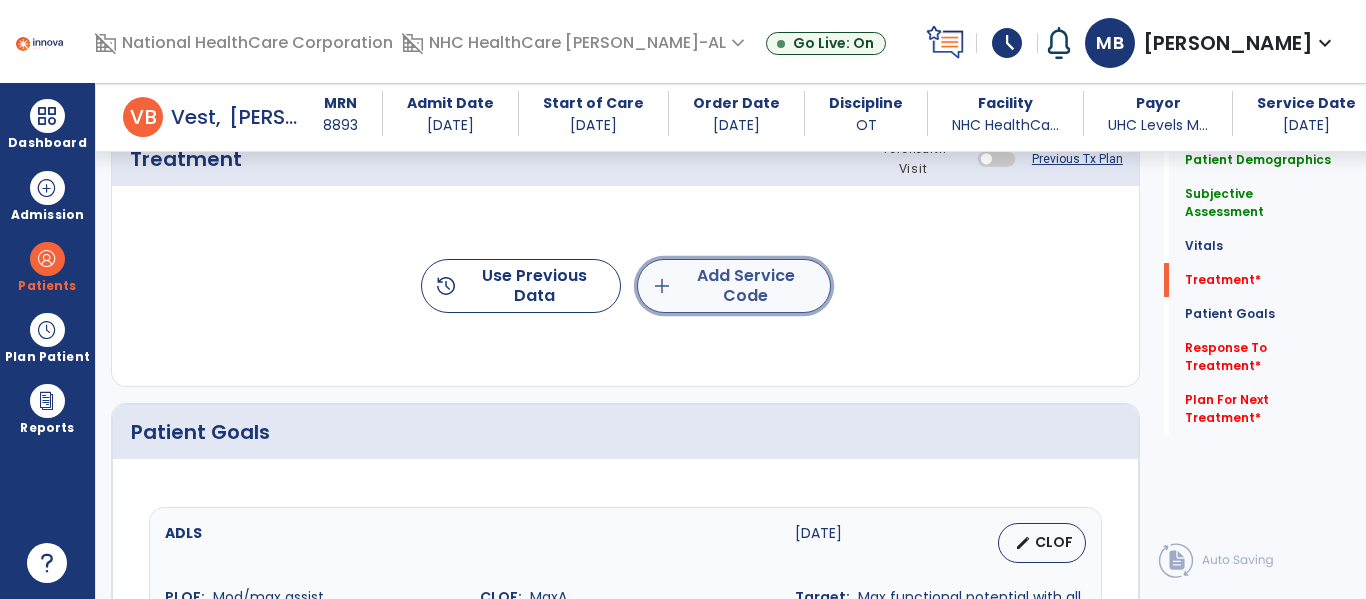 click on "add  Add Service Code" 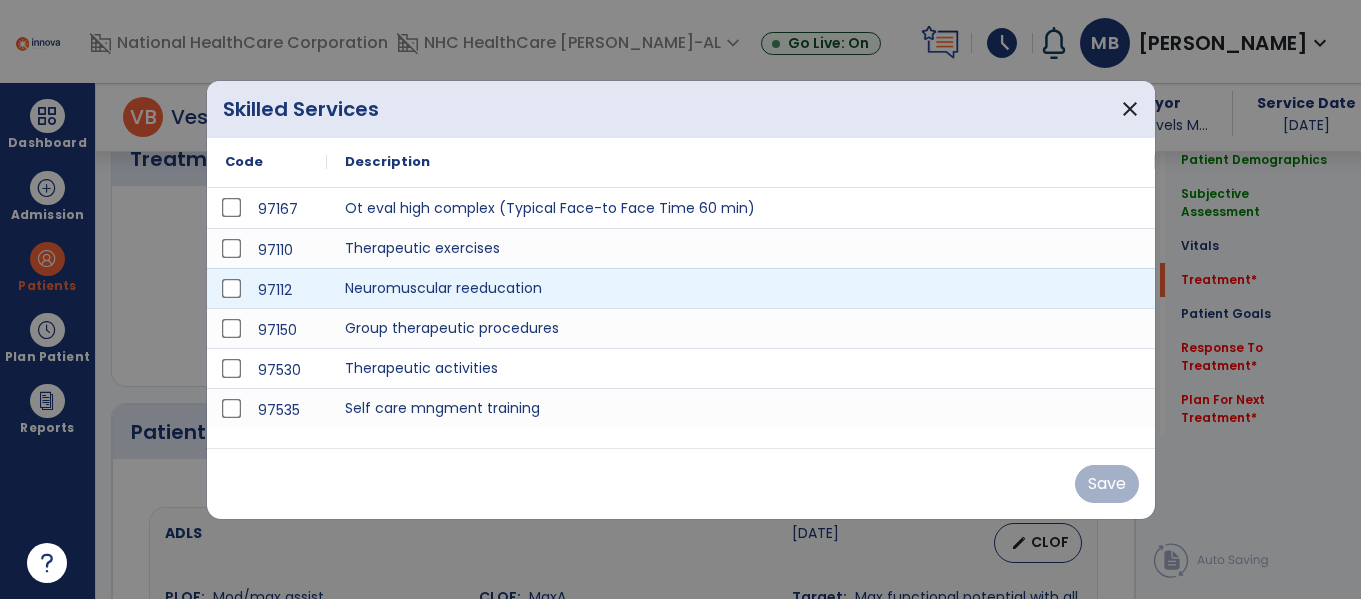 scroll, scrollTop: 1228, scrollLeft: 0, axis: vertical 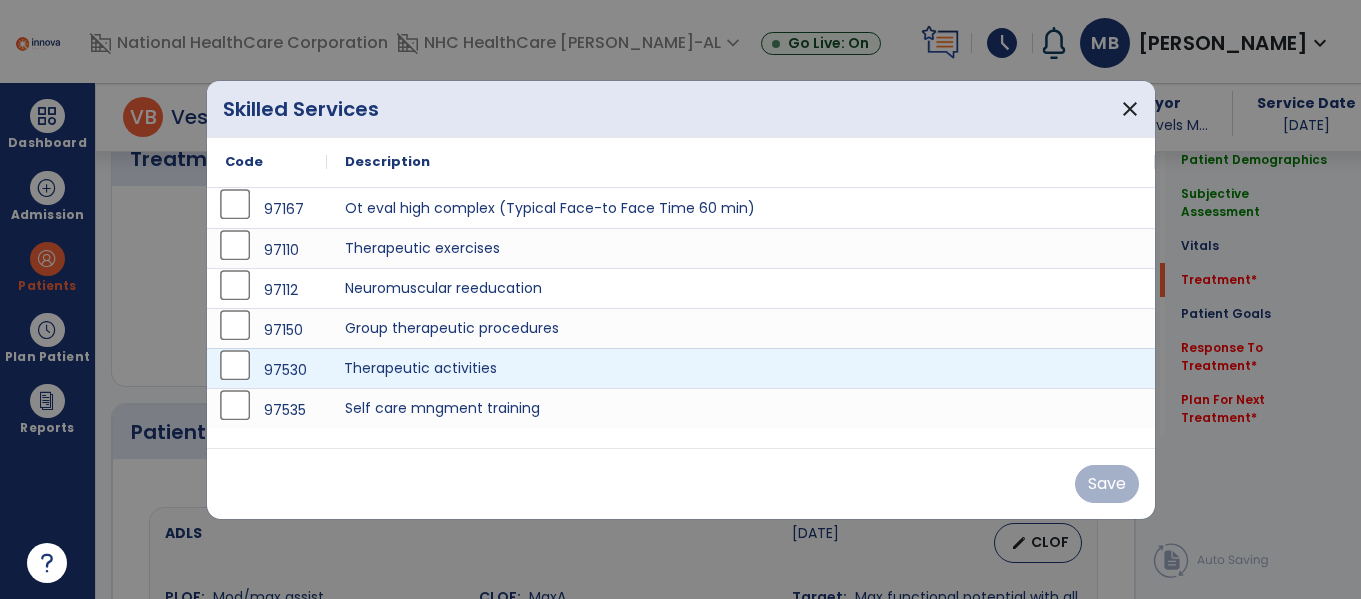 click on "Therapeutic activities" at bounding box center [741, 368] 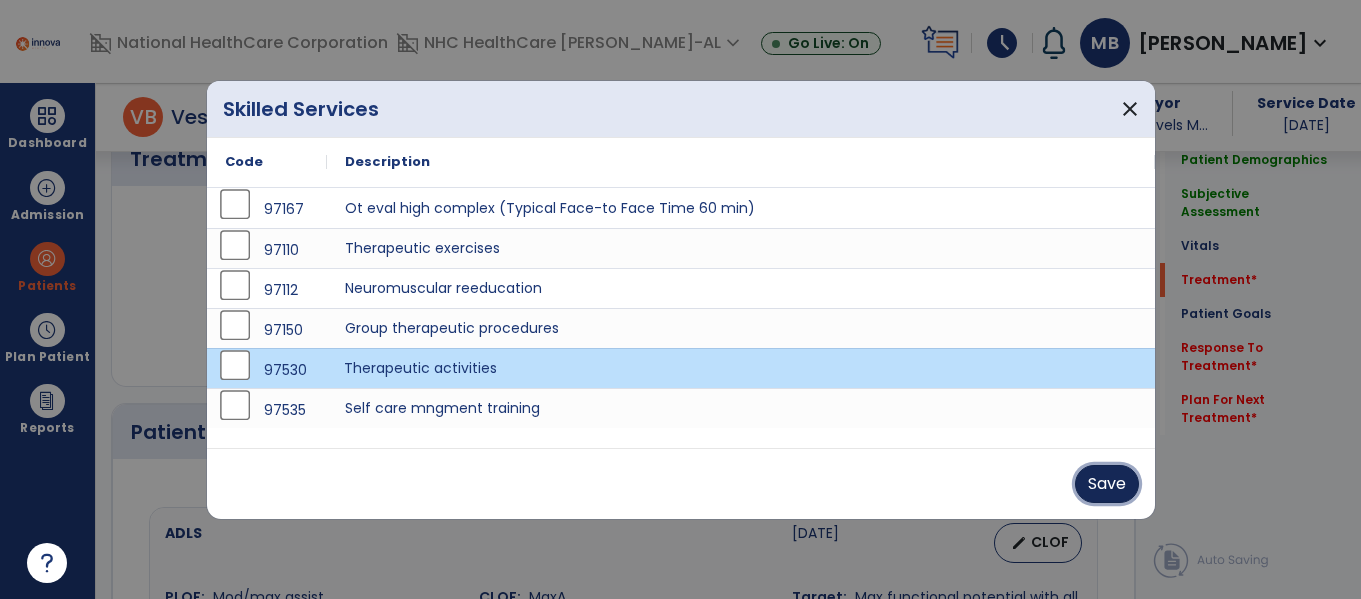 click on "Save" at bounding box center [1107, 484] 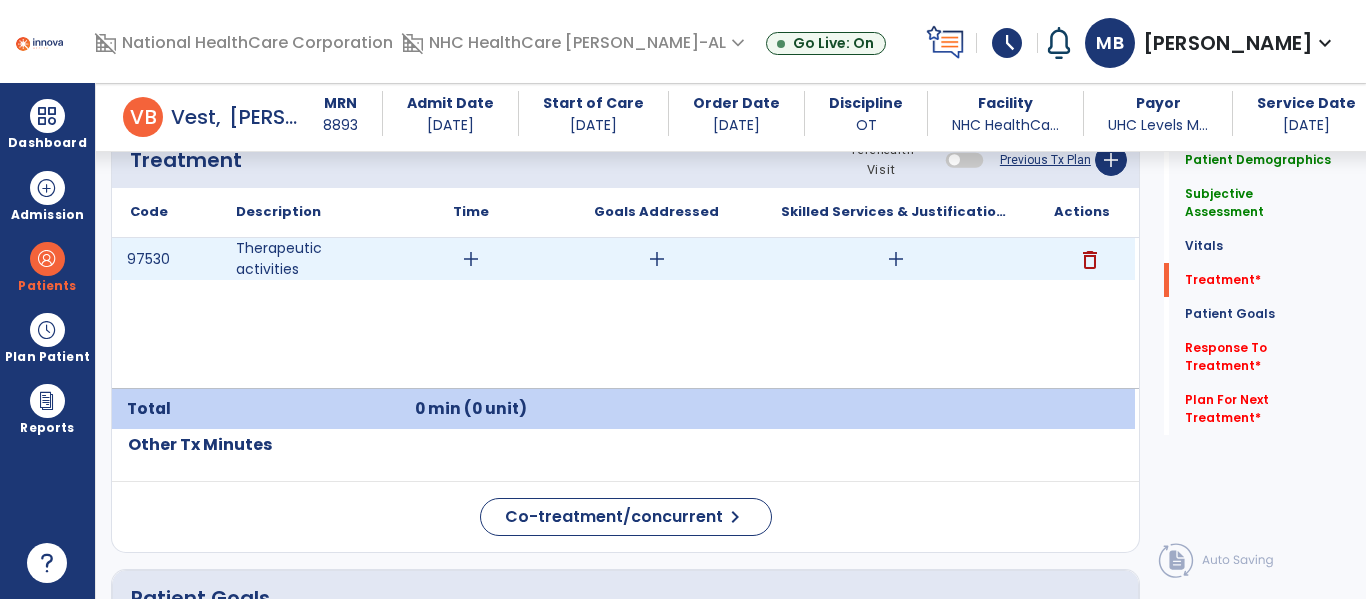 click on "add" at bounding box center (471, 259) 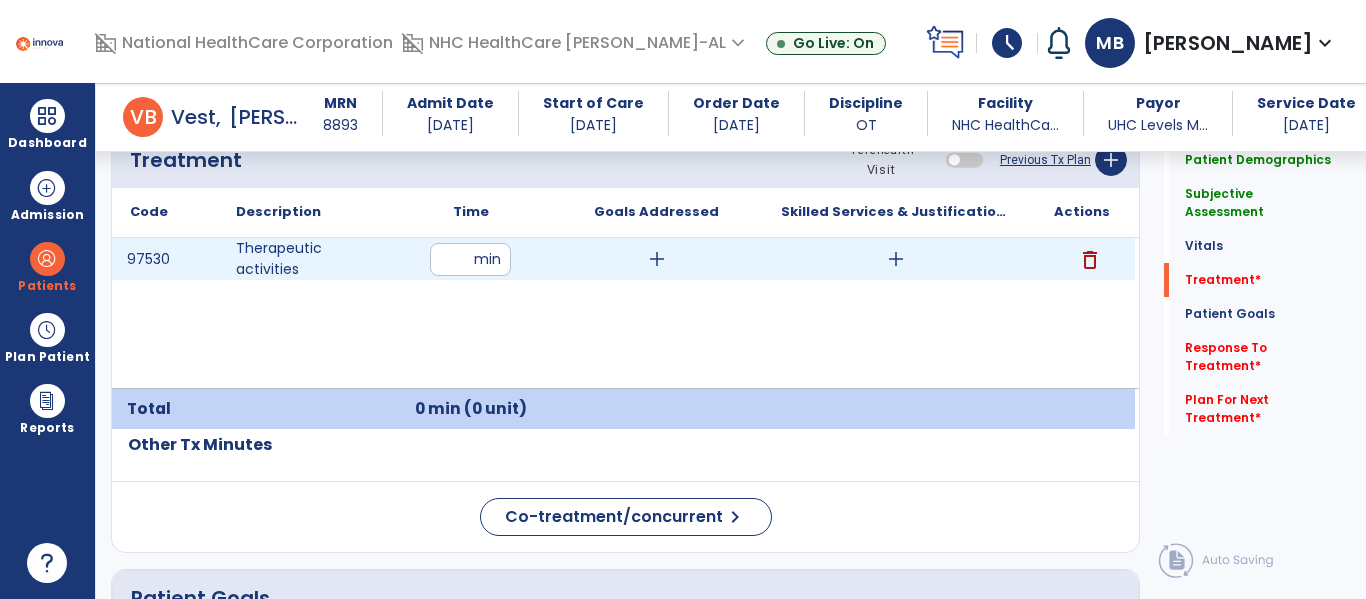 click on "**" at bounding box center (470, 259) 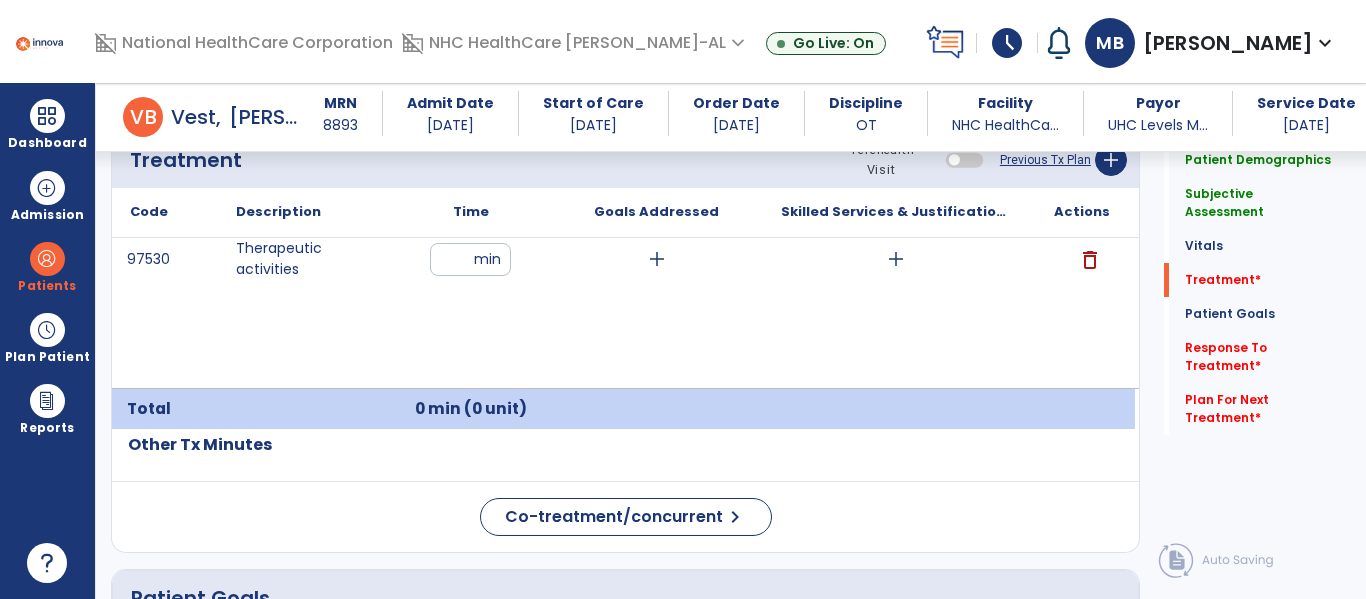 type on "*" 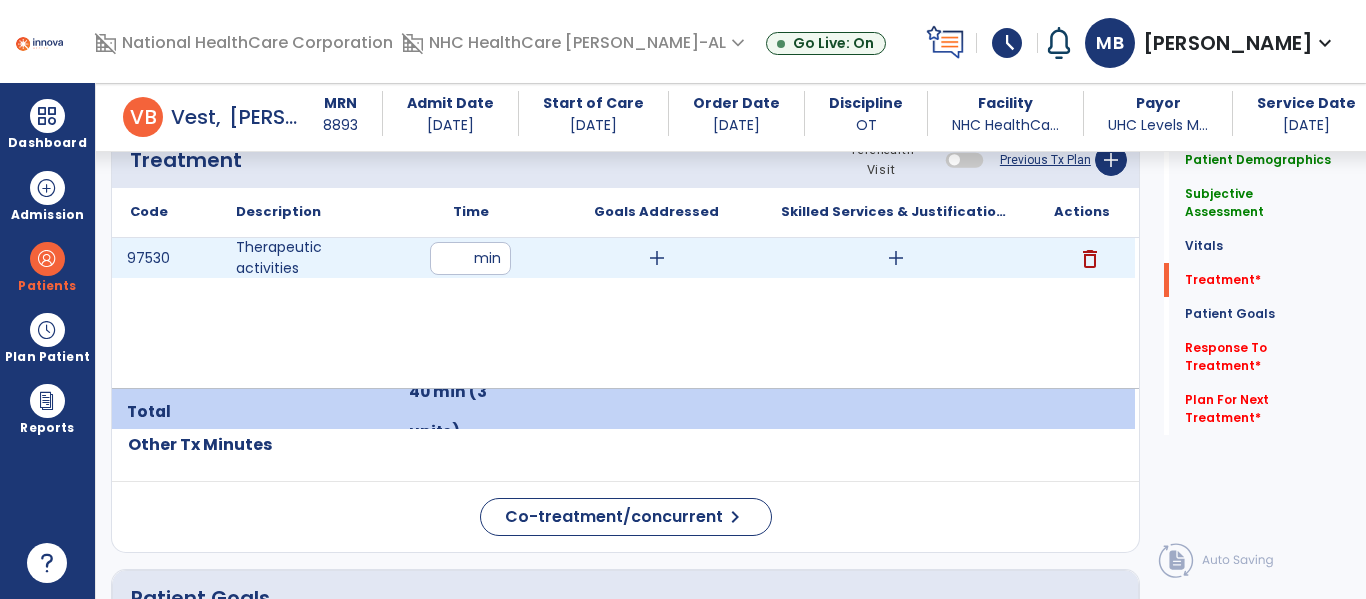 click on "add" at bounding box center [657, 258] 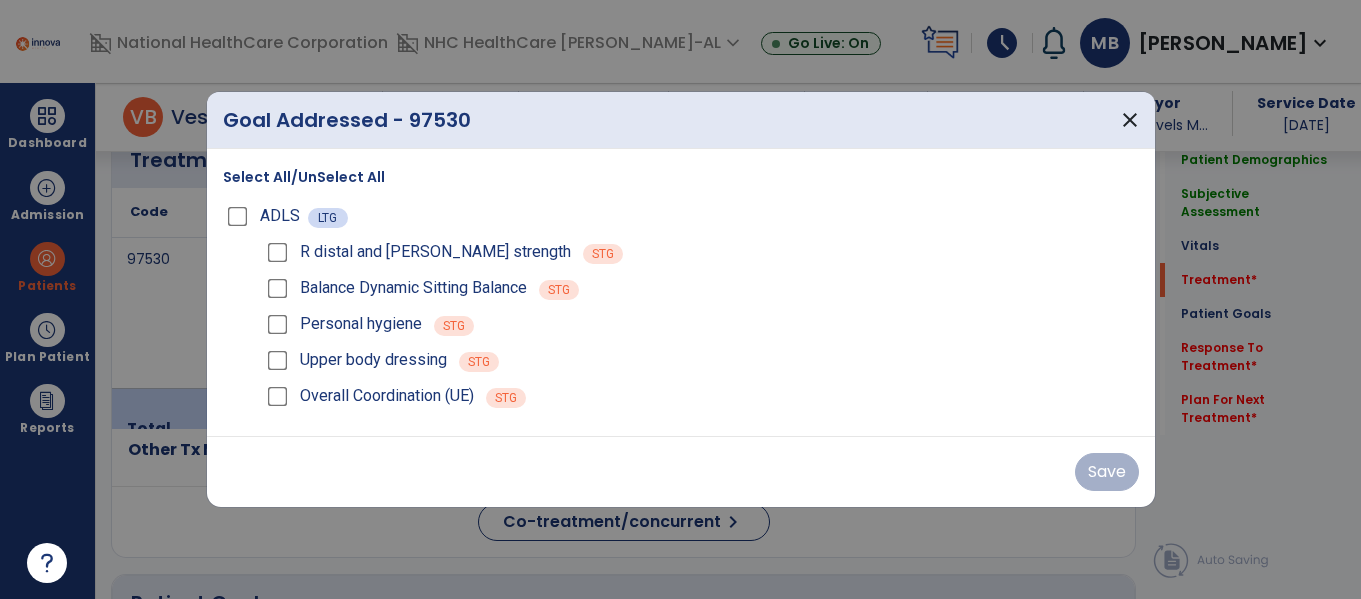 scroll, scrollTop: 1228, scrollLeft: 0, axis: vertical 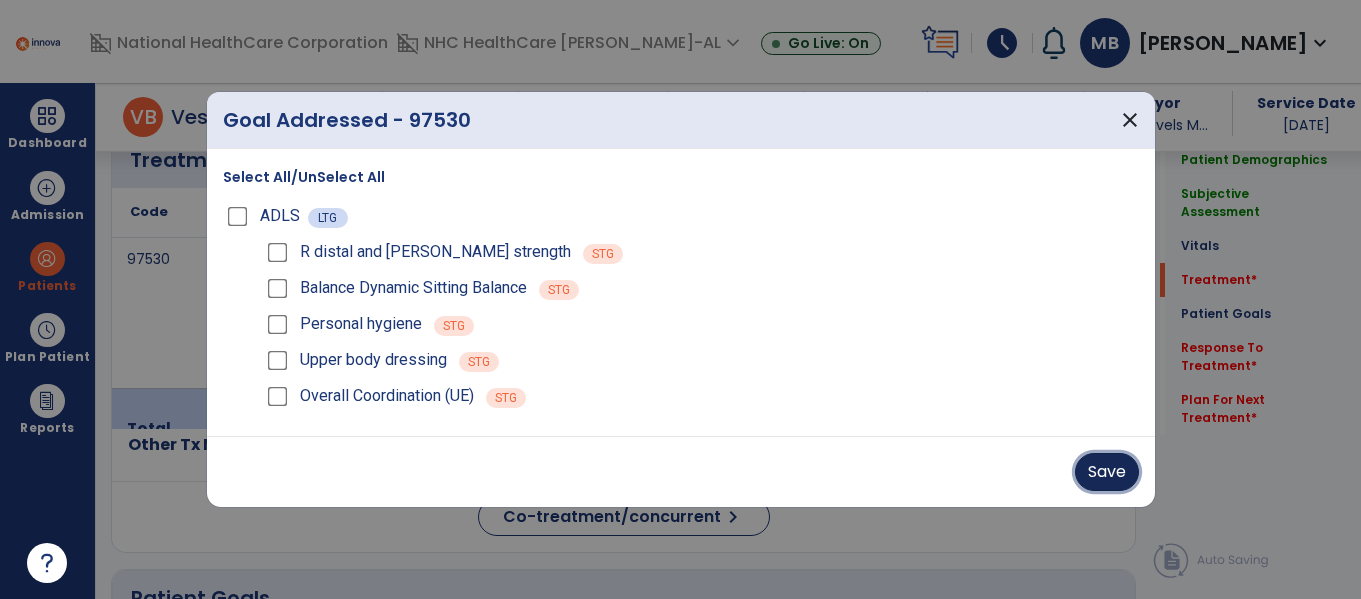 click on "Save" at bounding box center (1107, 472) 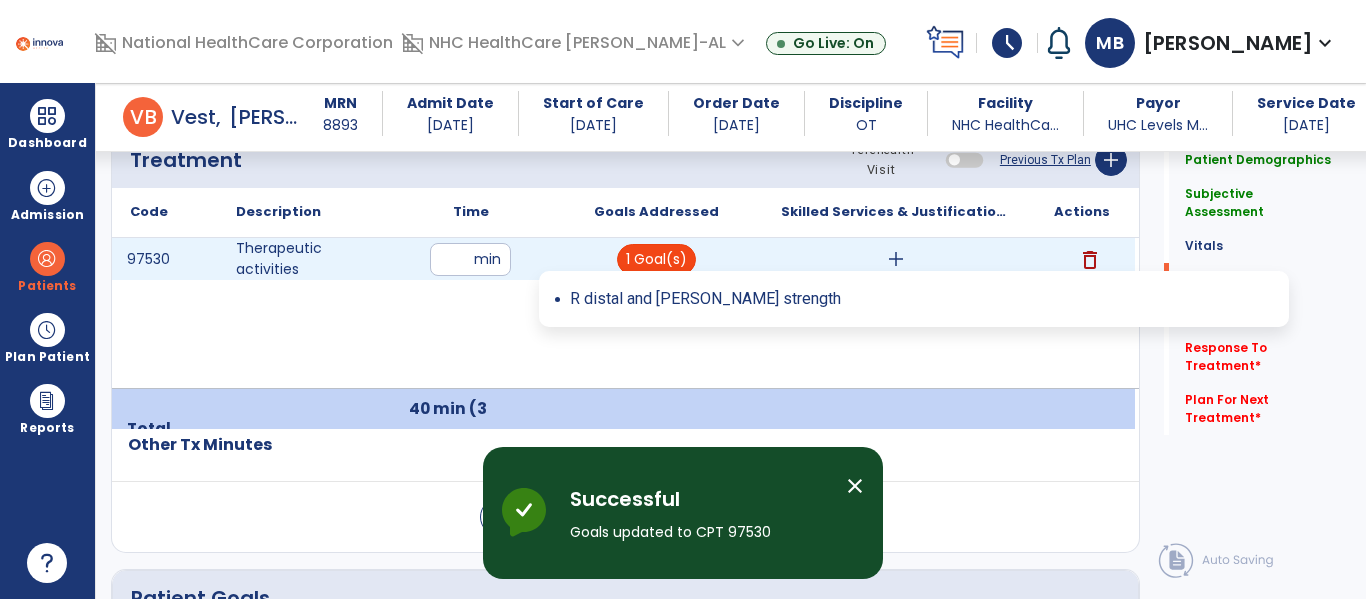 click on "1 Goal(s)" at bounding box center (656, 259) 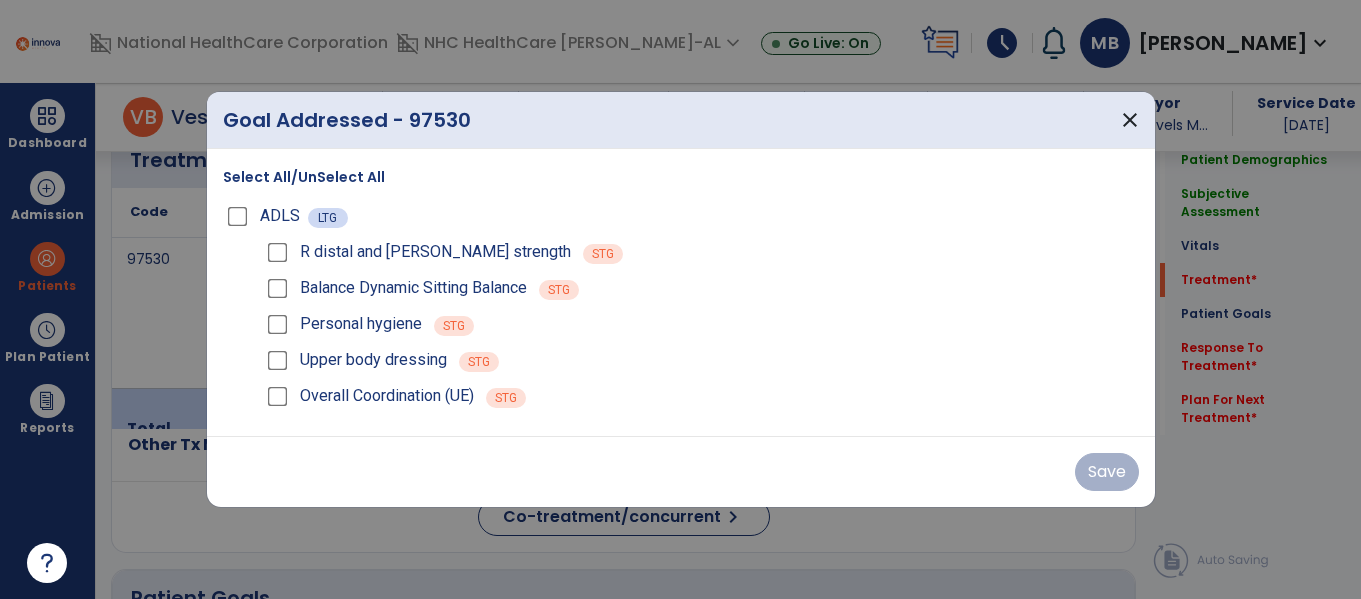 scroll, scrollTop: 1228, scrollLeft: 0, axis: vertical 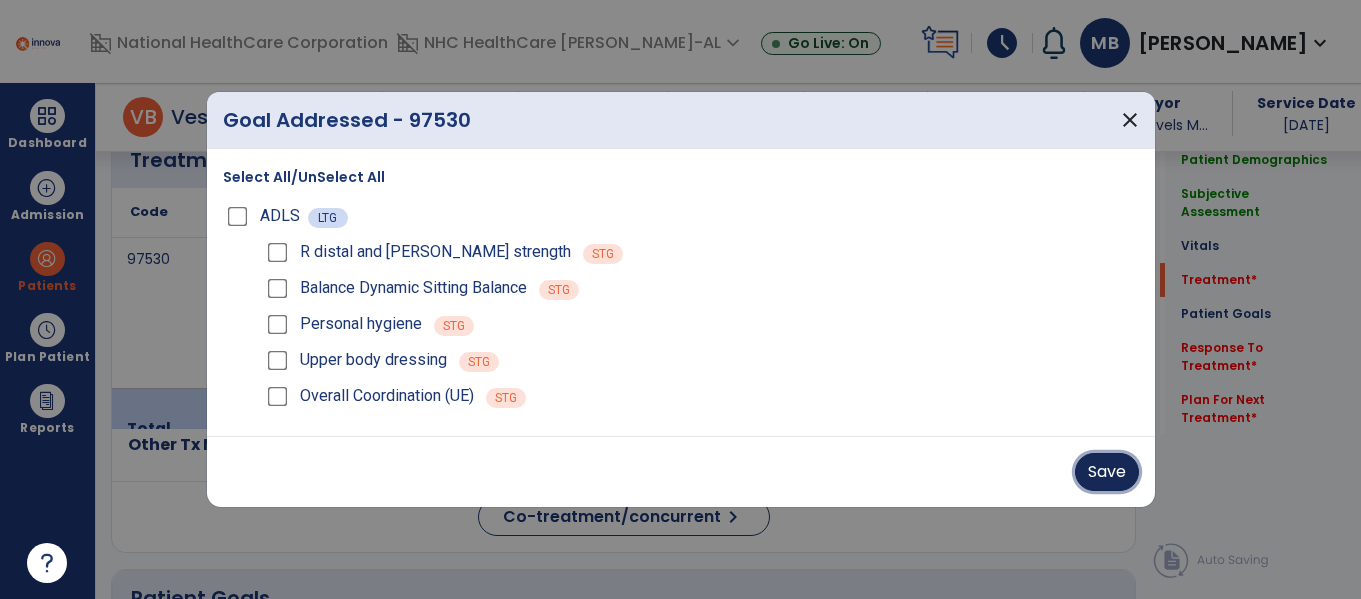 click on "Save" at bounding box center [1107, 472] 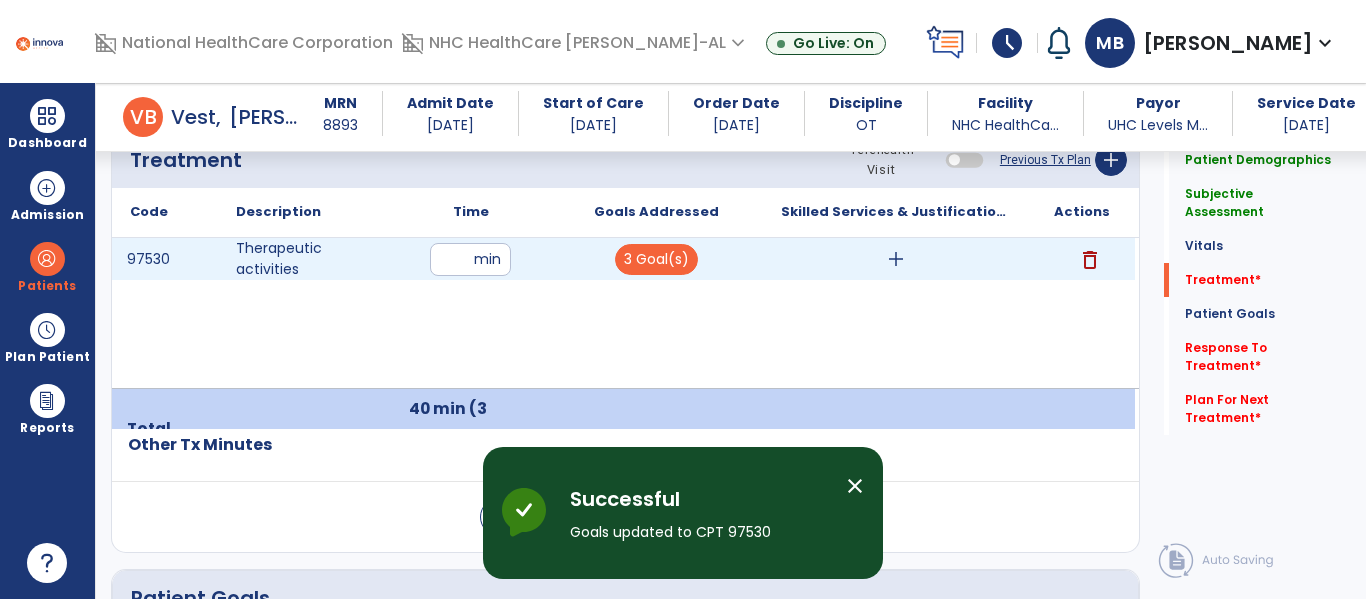 click on "add" at bounding box center [896, 259] 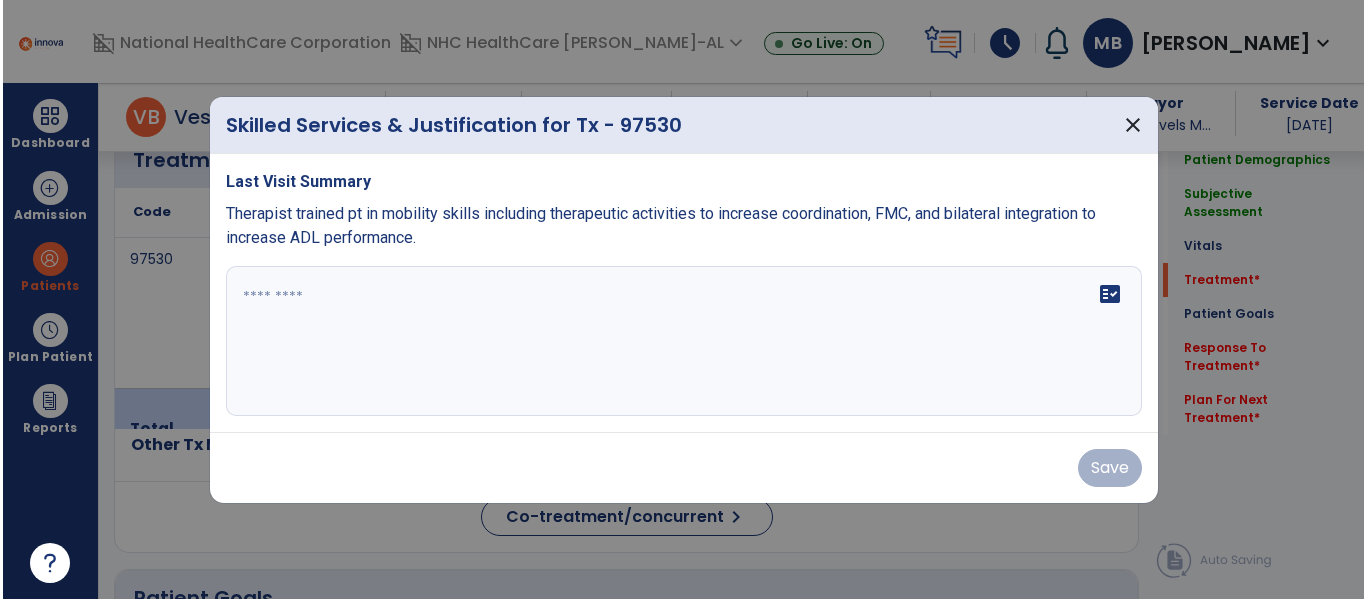 scroll, scrollTop: 1228, scrollLeft: 0, axis: vertical 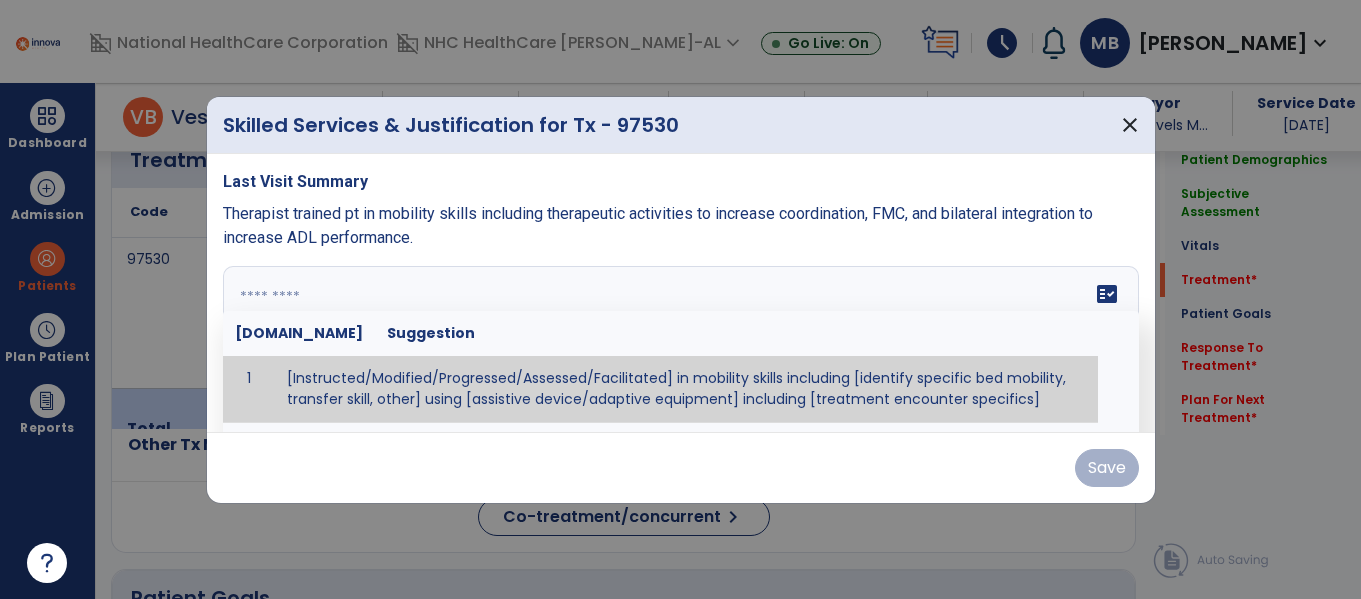 click on "fact_check  [DOMAIN_NAME] Suggestion 1 [Instructed/Modified/Progressed/Assessed/Facilitated] in mobility skills including [identify specific bed mobility, transfer skill, other] using [assistive device/adaptive equipment] including [treatment encounter specifics]" at bounding box center [681, 341] 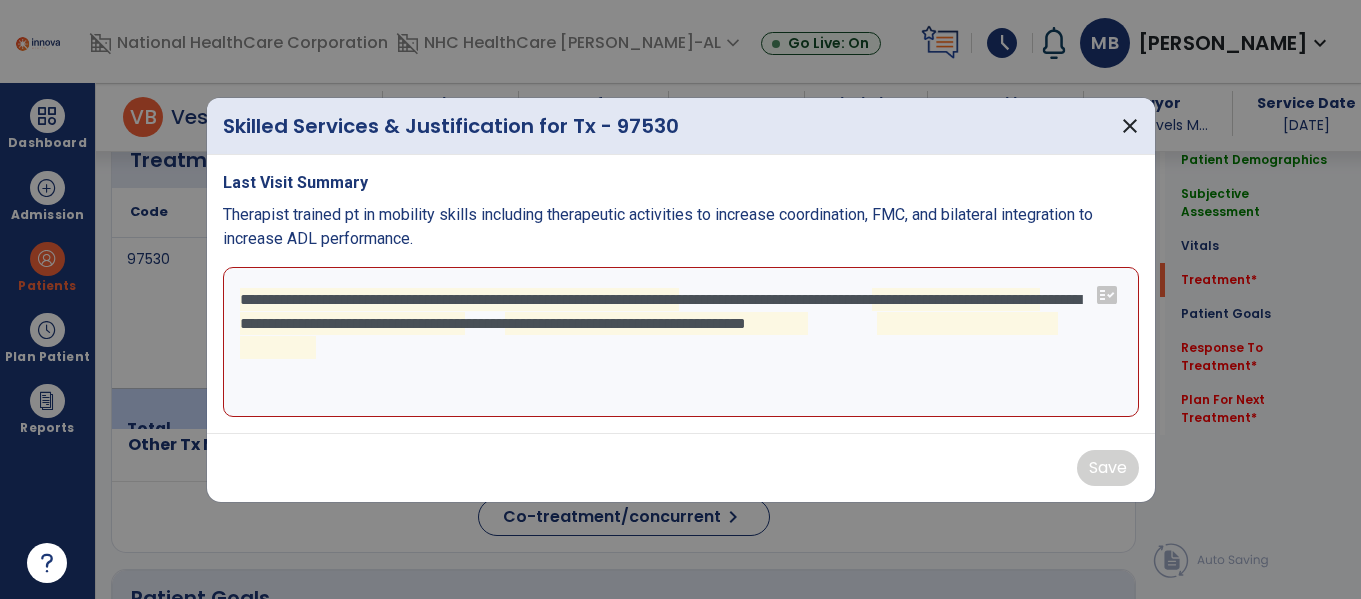 click on "**********" at bounding box center [681, 342] 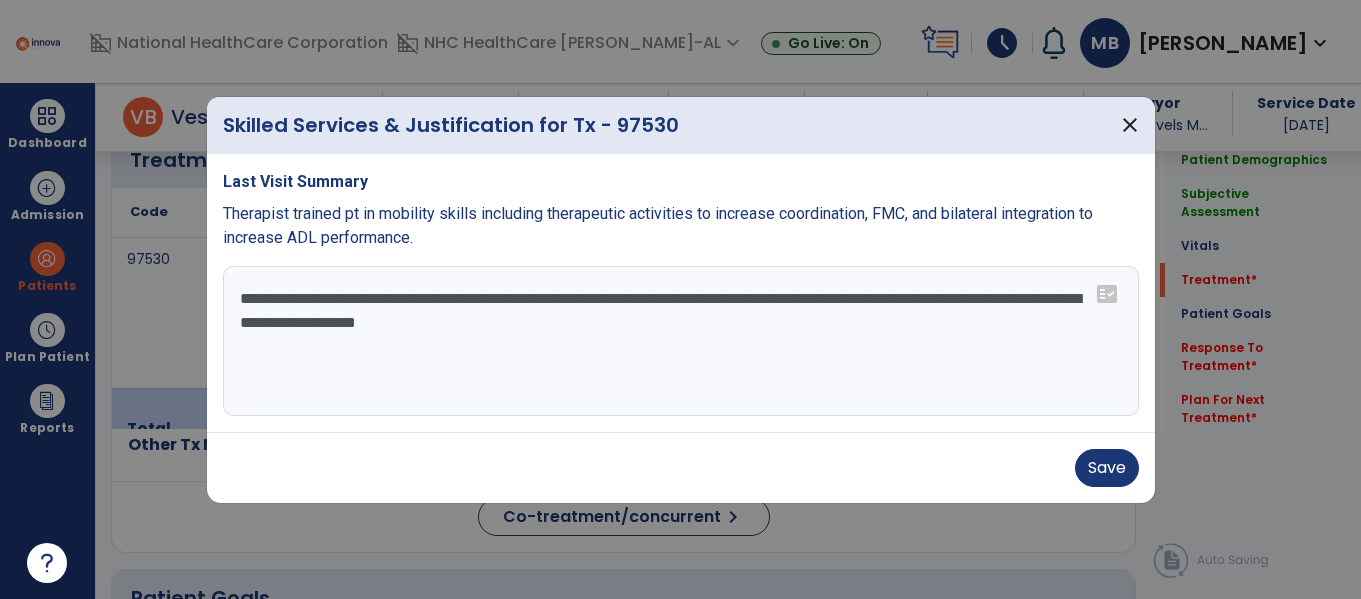 click on "**********" at bounding box center [681, 341] 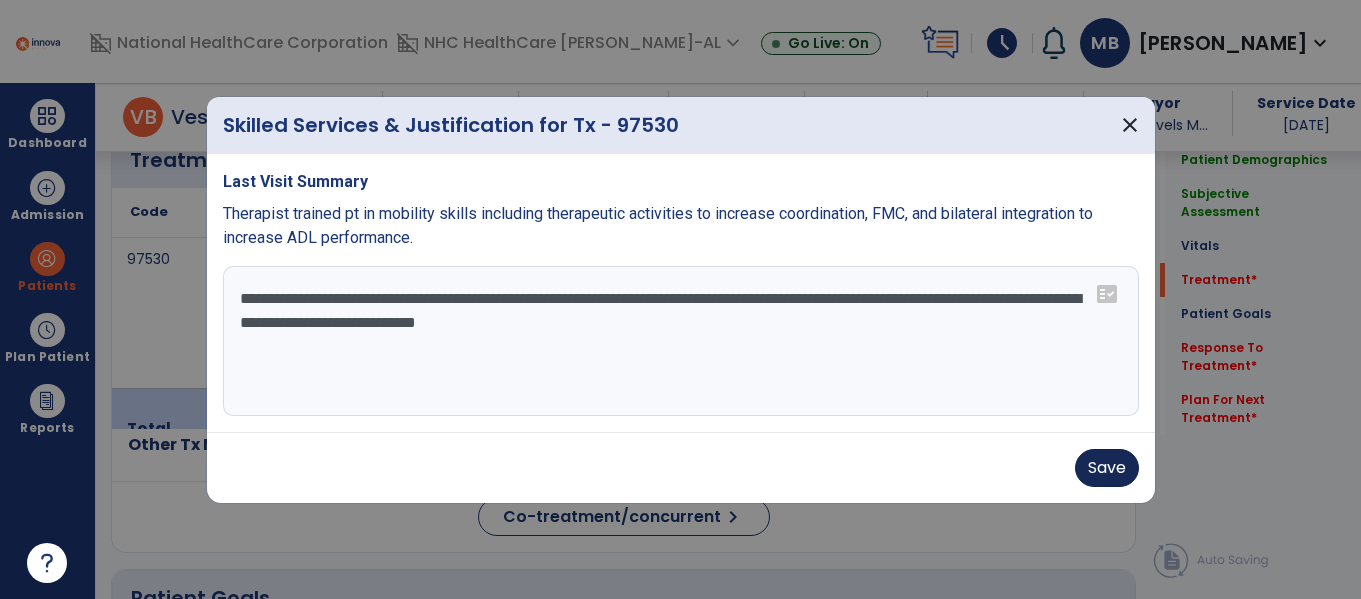 type on "**********" 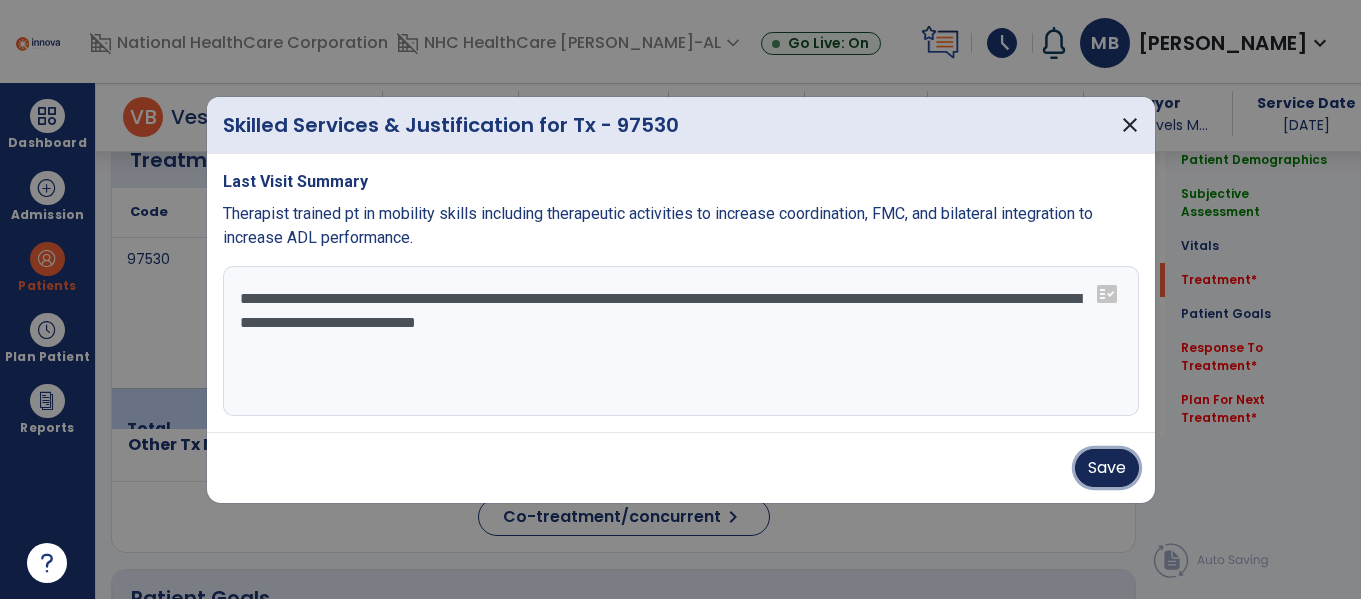 click on "Save" at bounding box center (1107, 468) 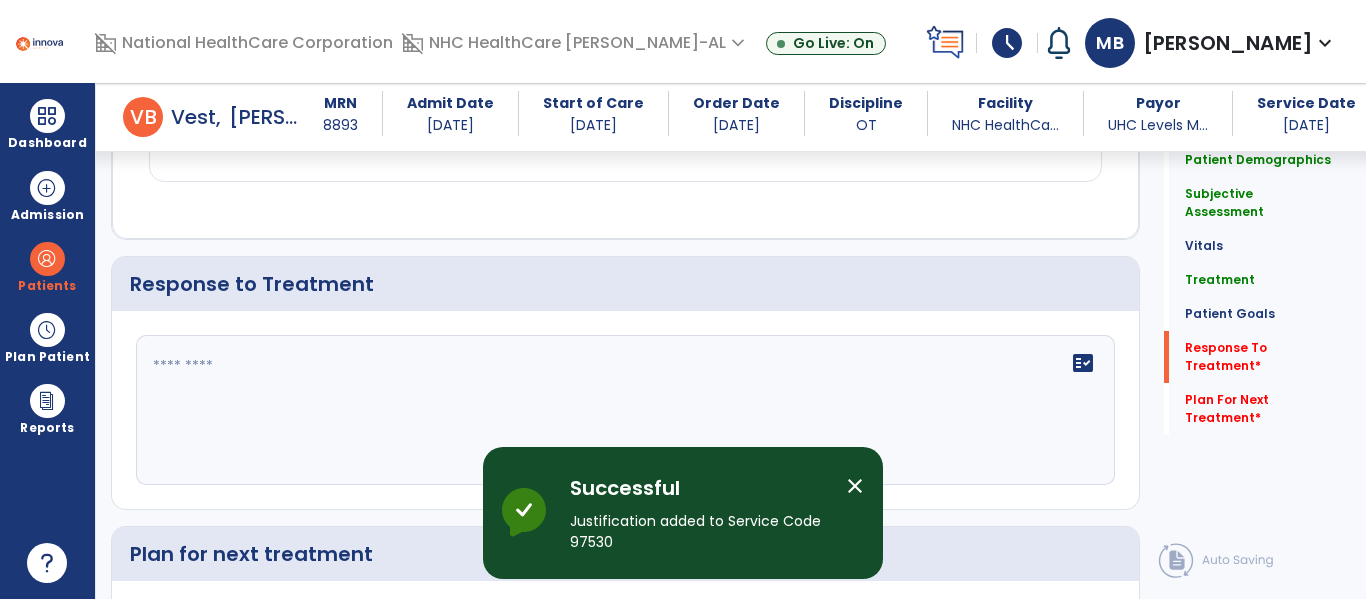 scroll, scrollTop: 2525, scrollLeft: 0, axis: vertical 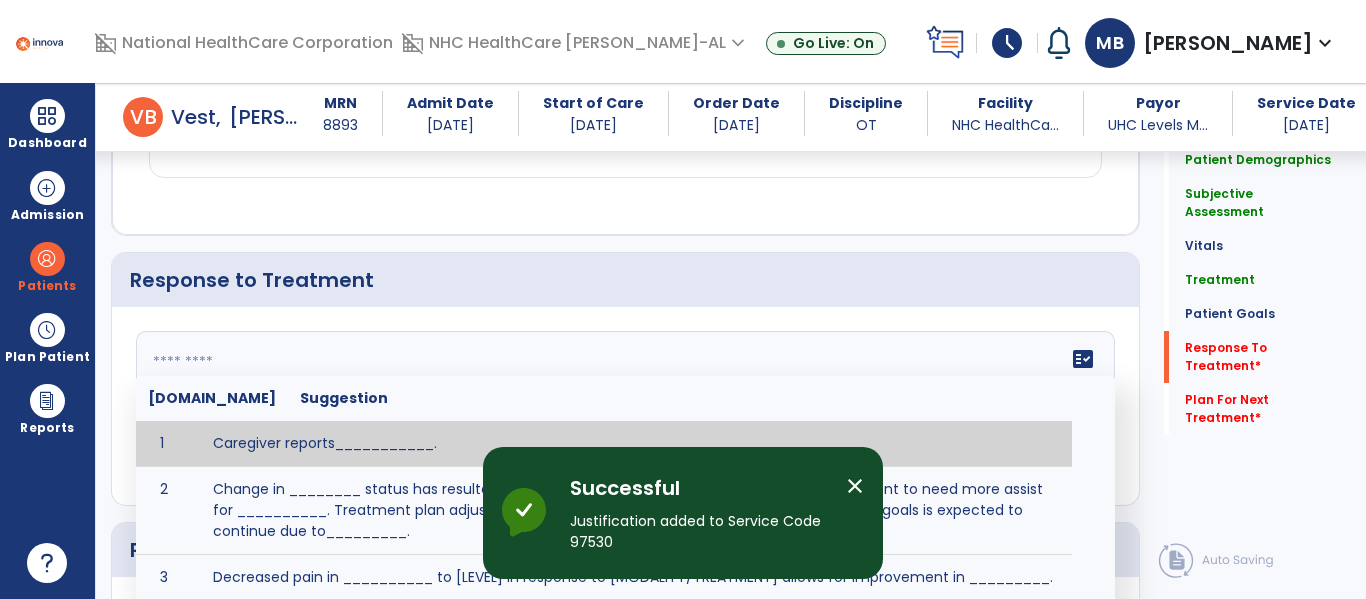 click on "fact_check  [DOMAIN_NAME] Suggestion 1 Caregiver reports___________. 2 Change in ________ status has resulted in setback in_______due to ________, requiring patient to need more assist for __________.   Treatment plan adjustments to be made include________.  Progress towards goals is expected to continue due to_________. 3 Decreased pain in __________ to [LEVEL] in response to [MODALITY/TREATMENT] allows for improvement in _________. 4 Functional gains in _______ have impacted the patient's ability to perform_________ with a reduction in assist levels to_________. 5 Functional progress this week has been significant due to__________. 6 Gains in ________ have improved the patient's ability to perform ______with decreased levels of assist to___________. 7 Improvement in ________allows patient to tolerate higher levels of challenges in_________. 8 Pain in [AREA] has decreased to [LEVEL] in response to [TREATMENT/MODALITY], allowing fore ease in completing__________. 9 10 11 12 13 14 15 16 17 18 19 20 21" 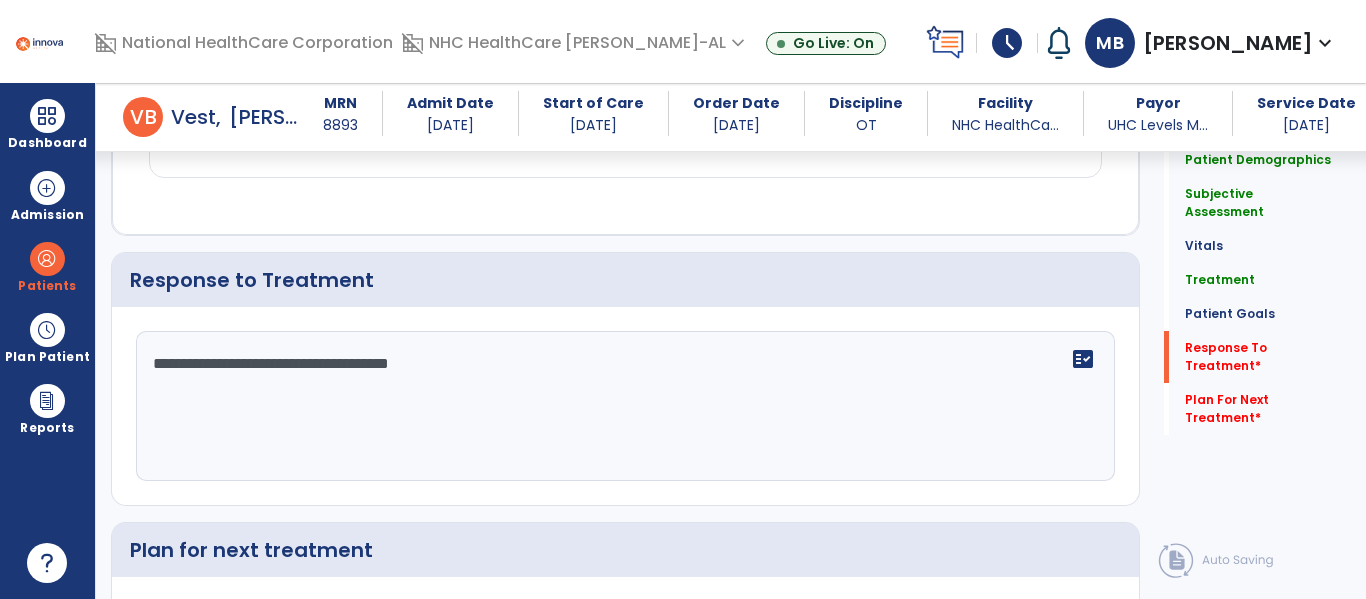 type on "**********" 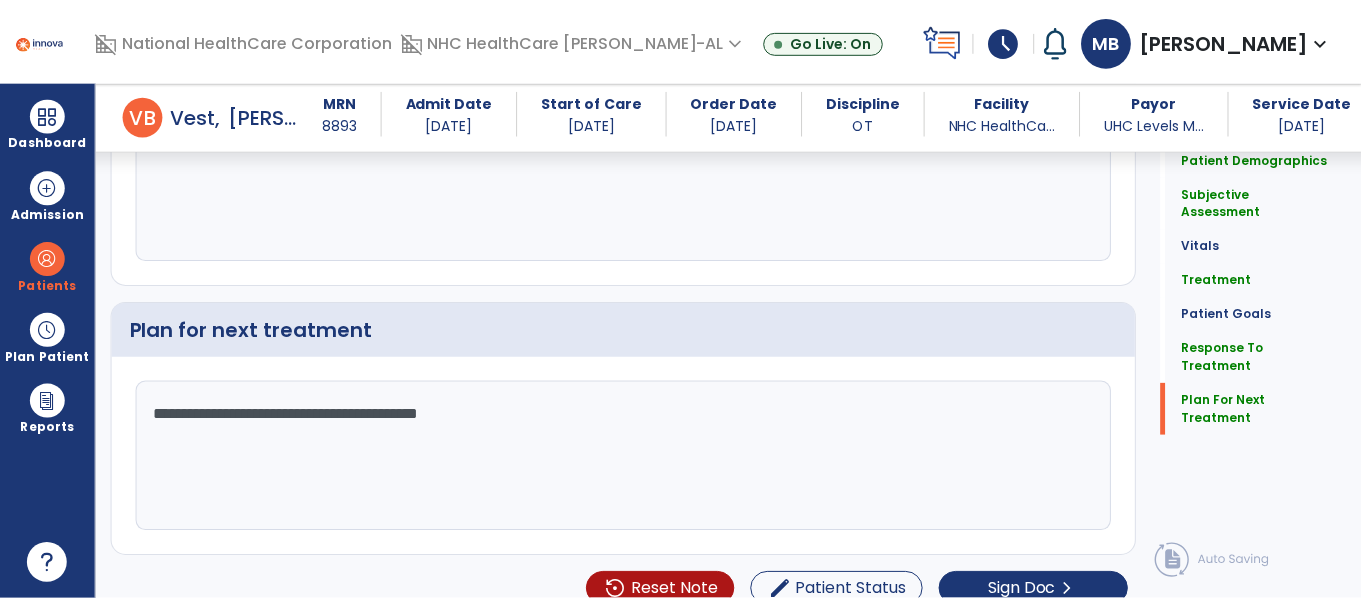 scroll, scrollTop: 2769, scrollLeft: 0, axis: vertical 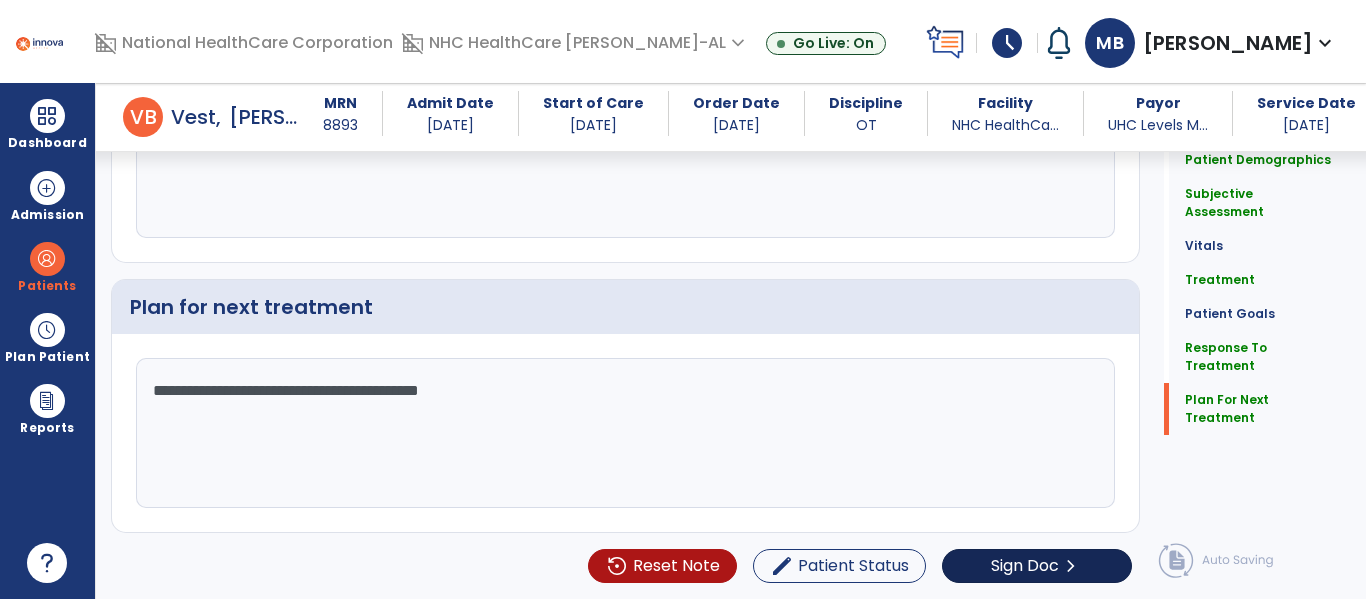 type on "**********" 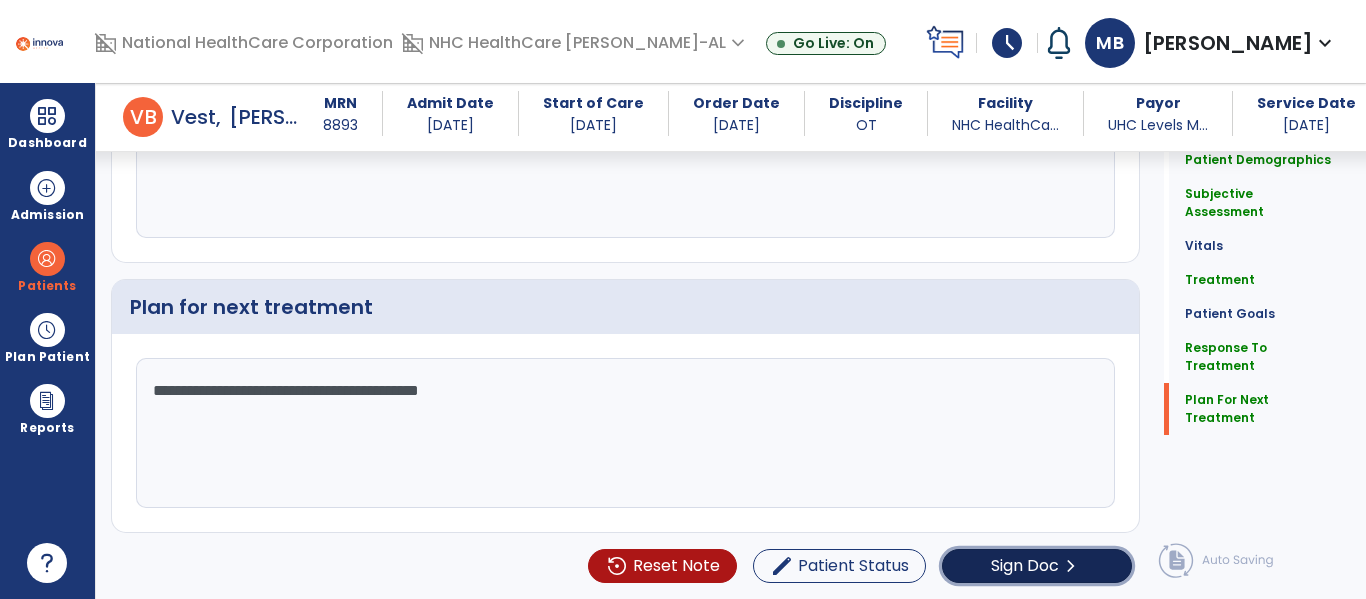 click on "Sign Doc  chevron_right" 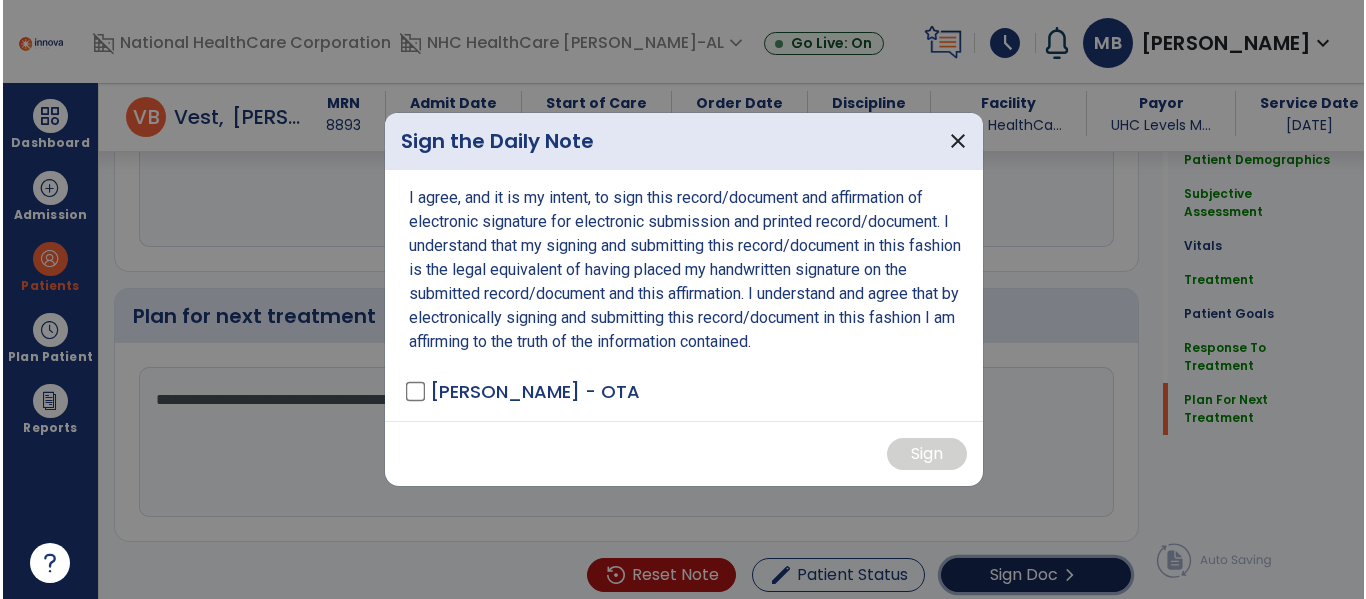 scroll, scrollTop: 2769, scrollLeft: 0, axis: vertical 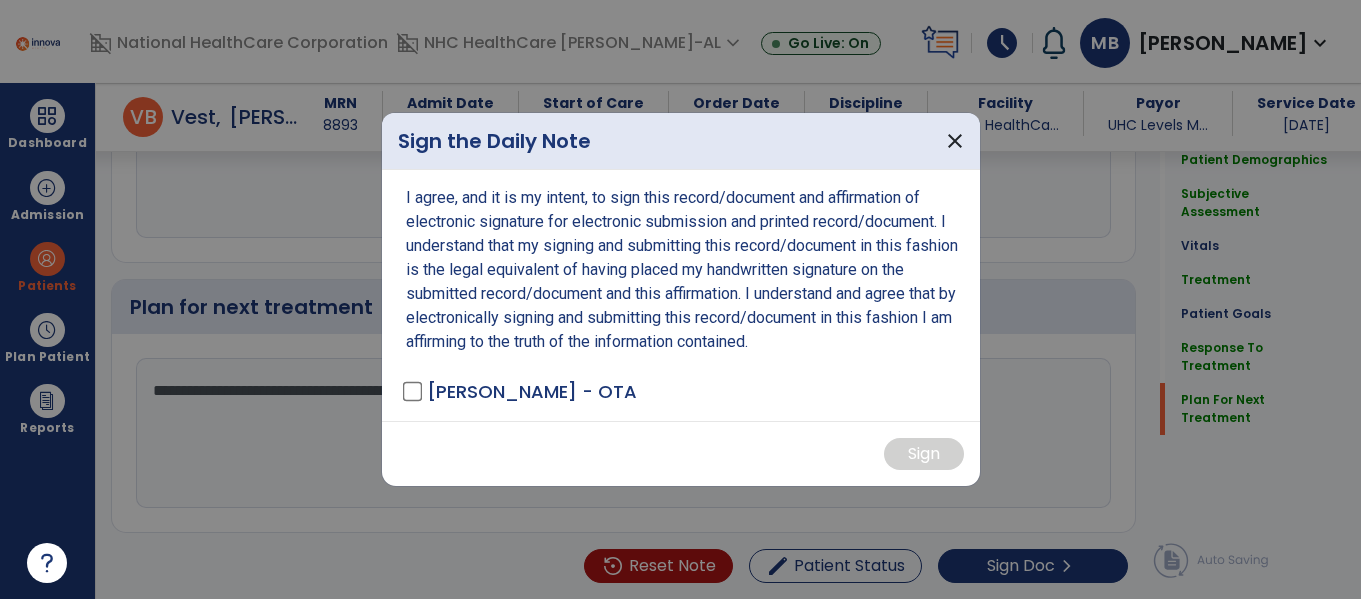click on "[PERSON_NAME]  - OTA" at bounding box center [532, 391] 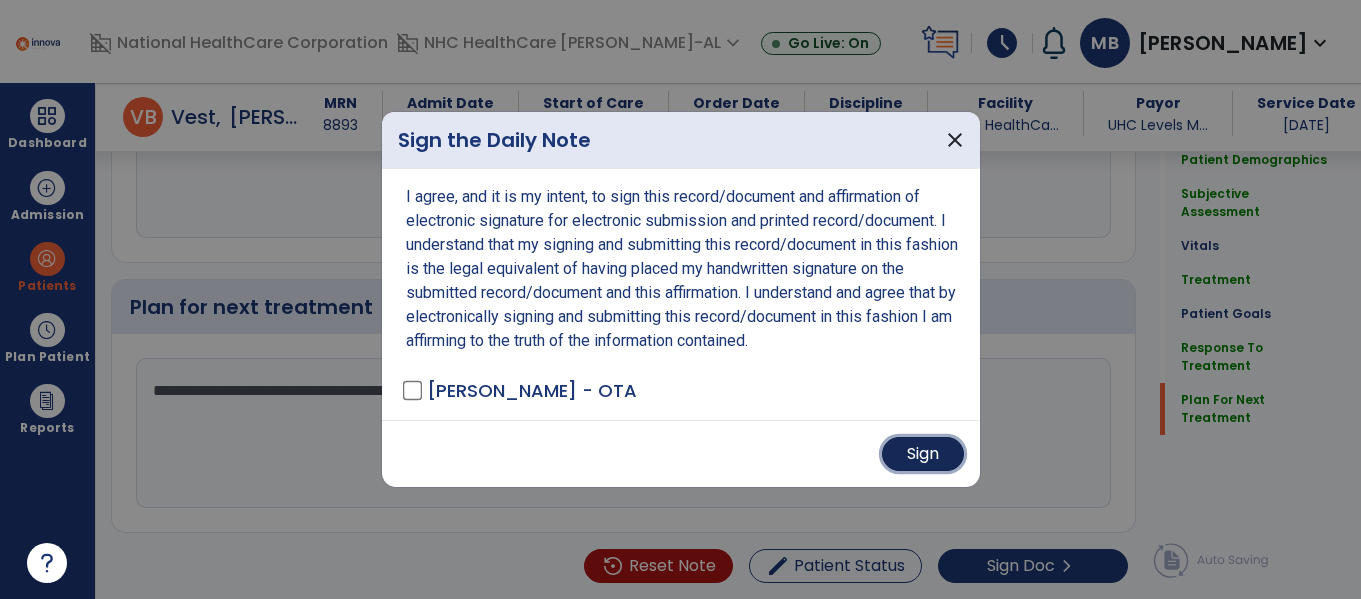 click on "Sign" at bounding box center (923, 454) 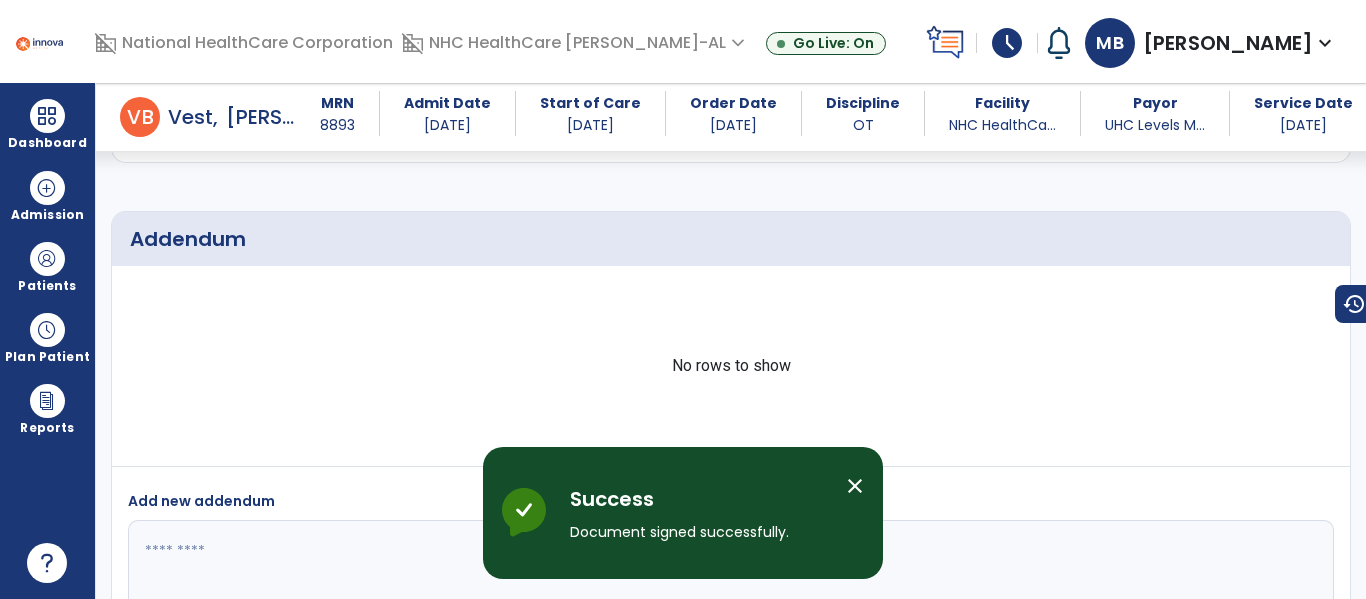 scroll, scrollTop: 3942, scrollLeft: 0, axis: vertical 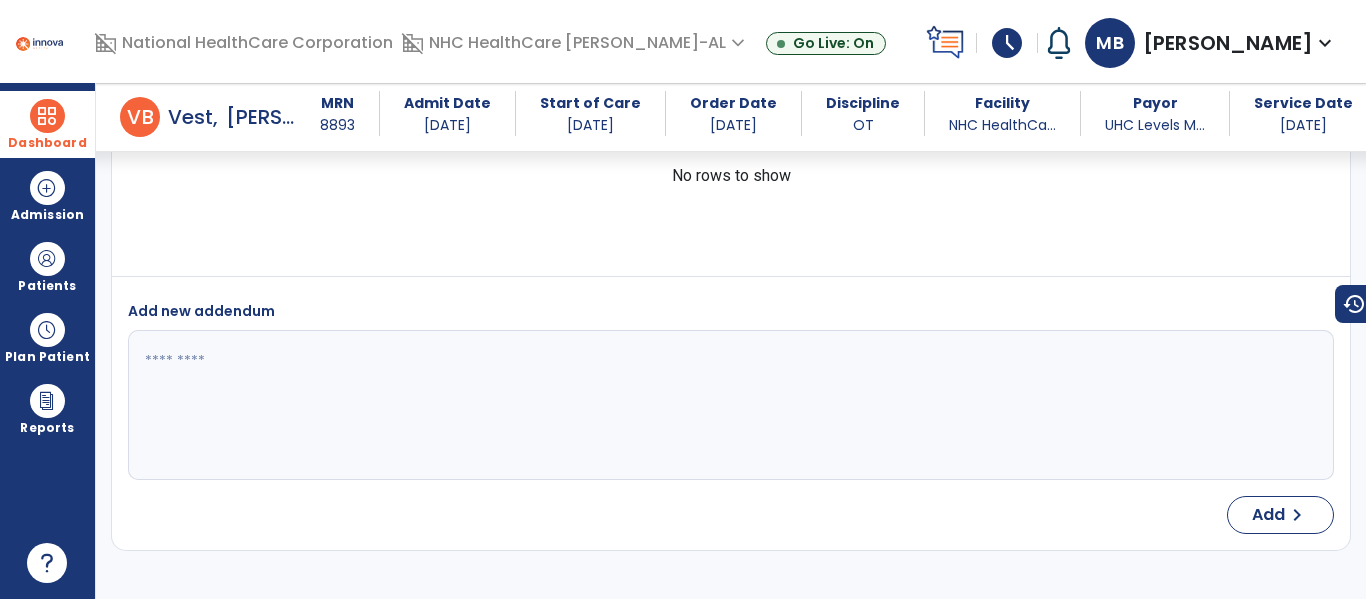 click at bounding box center (47, 116) 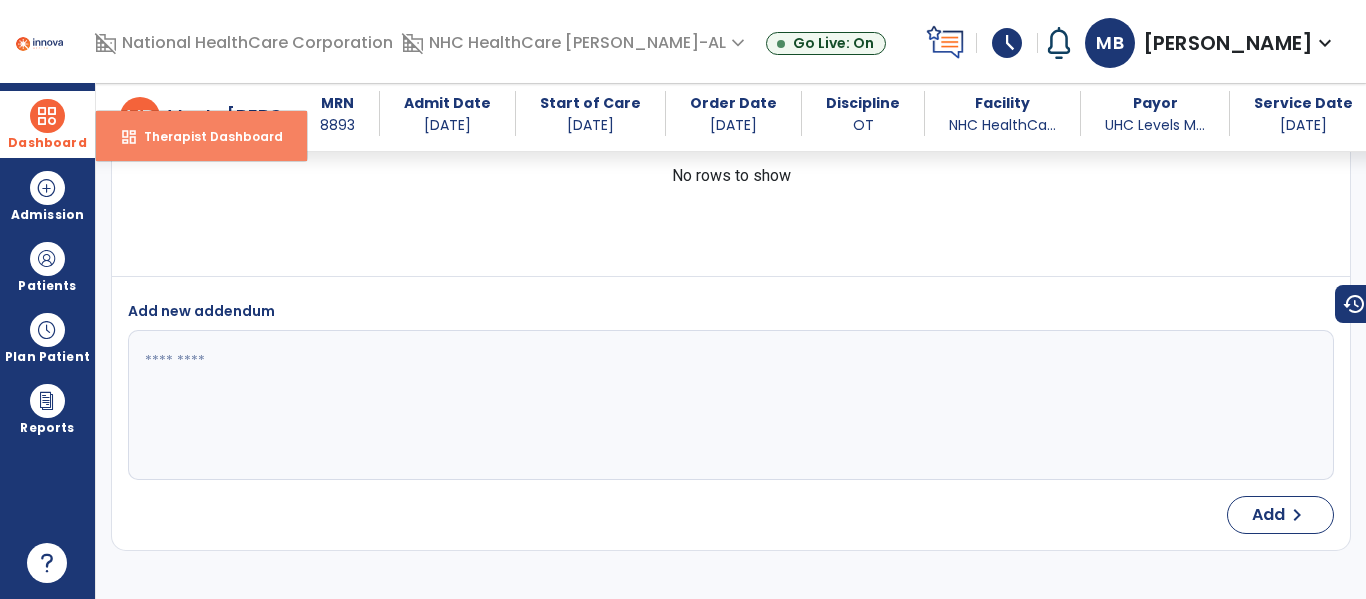 click on "dashboard  Therapist Dashboard" at bounding box center (201, 136) 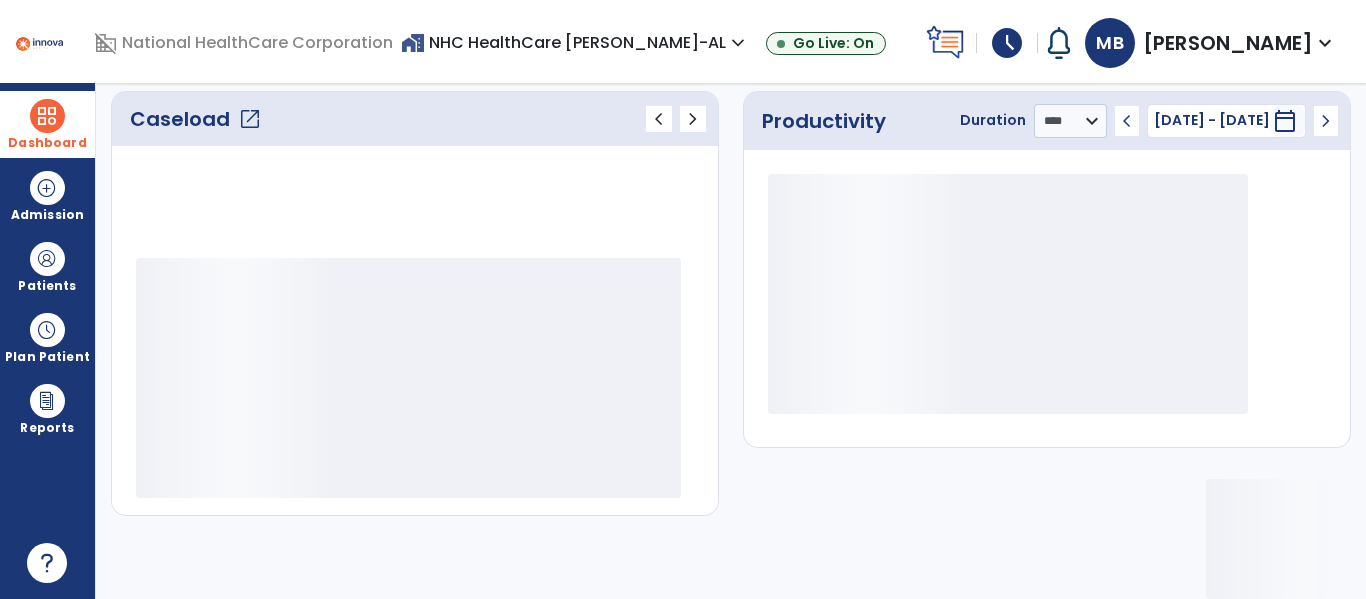 scroll, scrollTop: 275, scrollLeft: 0, axis: vertical 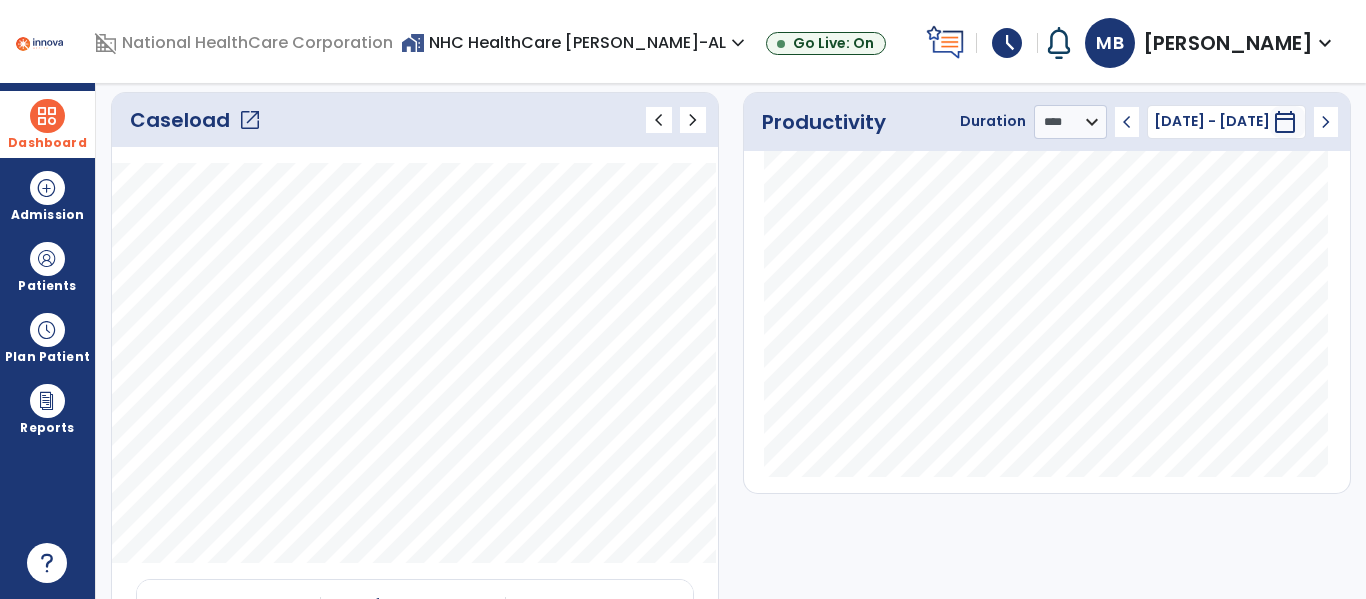 click on "open_in_new" 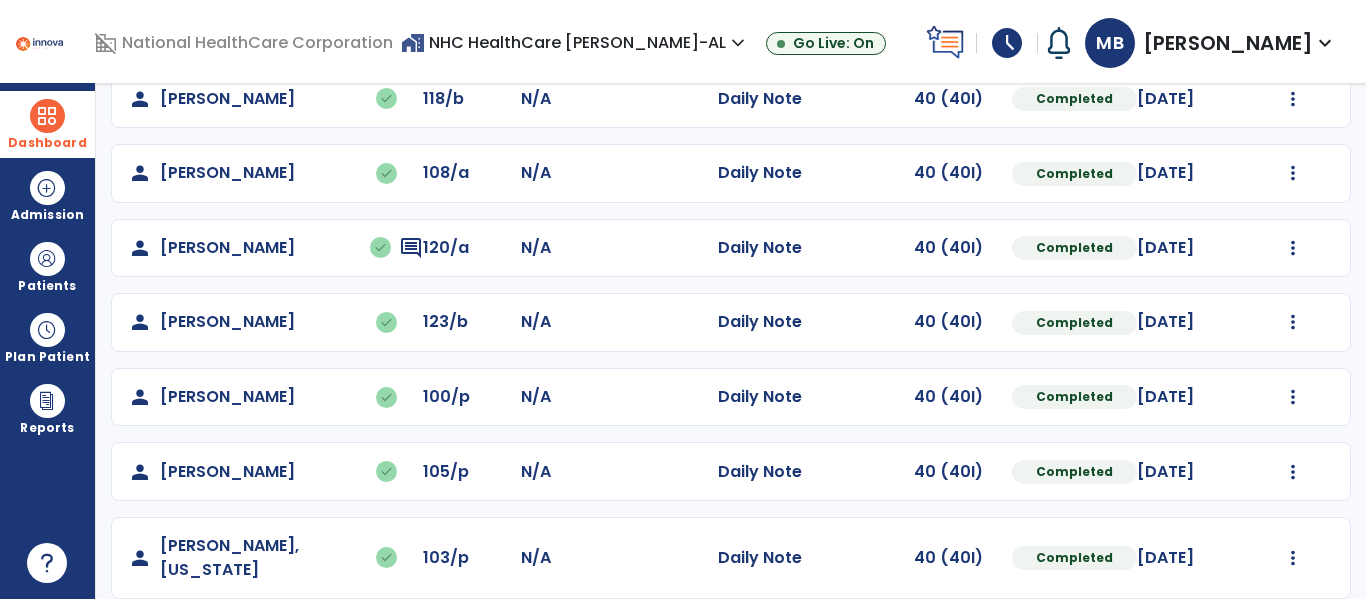 scroll, scrollTop: 0, scrollLeft: 0, axis: both 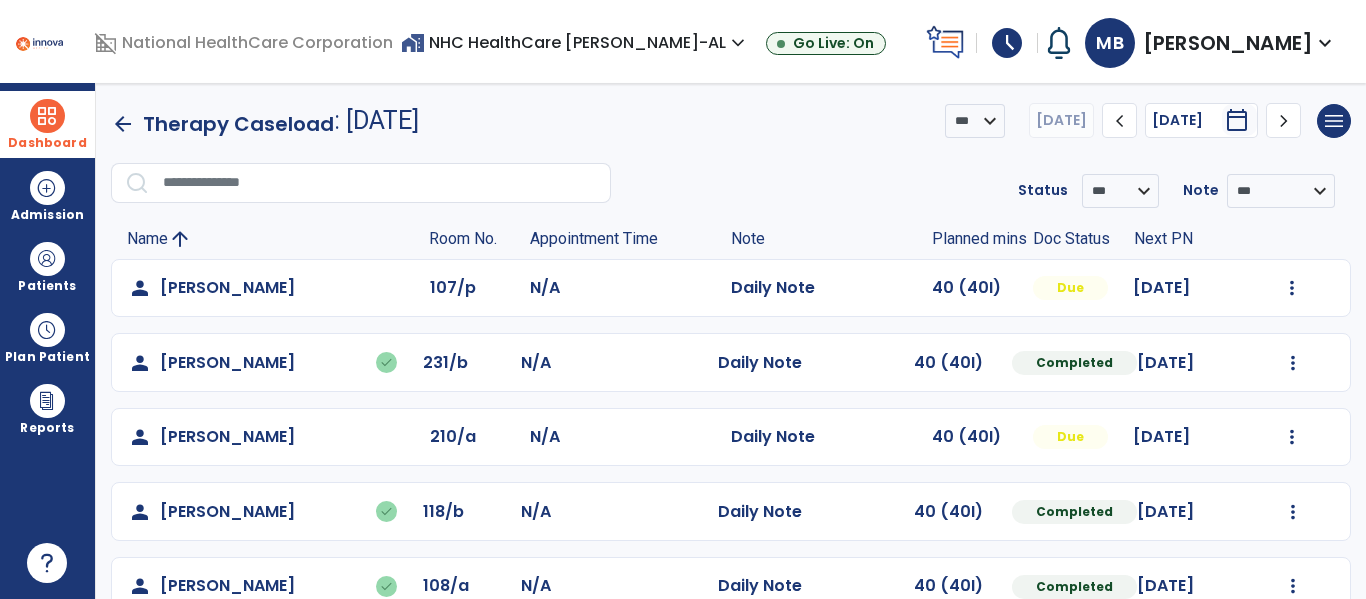 click on "Mark Visit As Complete   Reset Note   Open Document   G + C Mins" 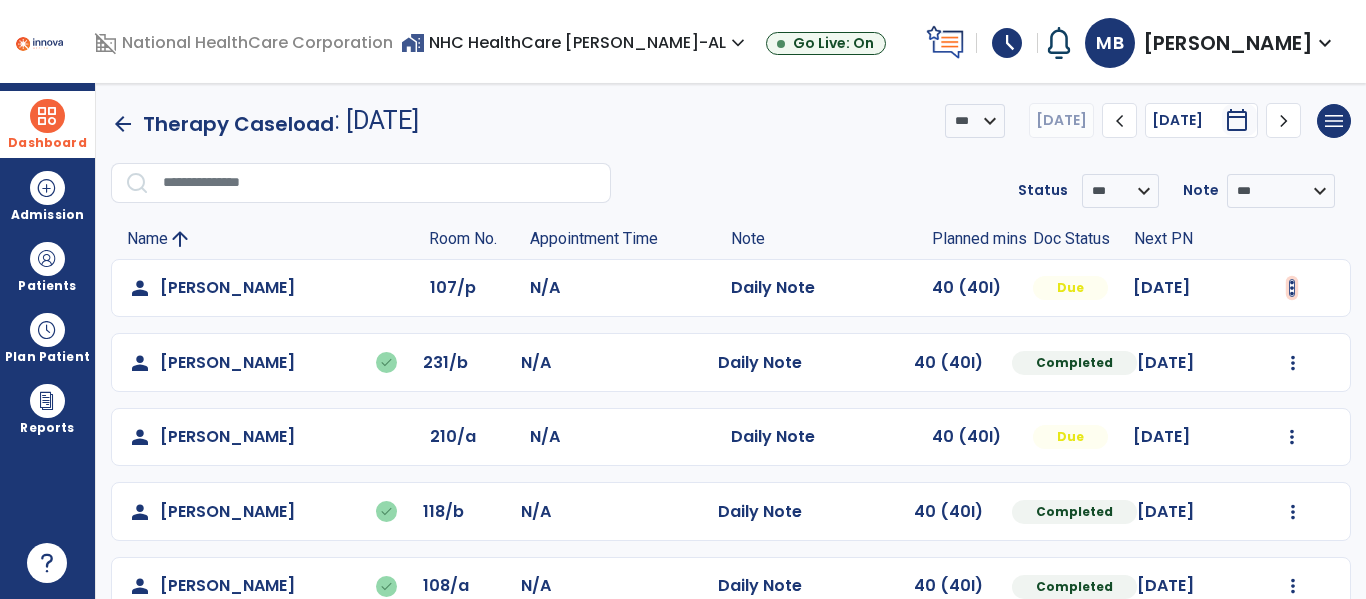 click at bounding box center [1292, 288] 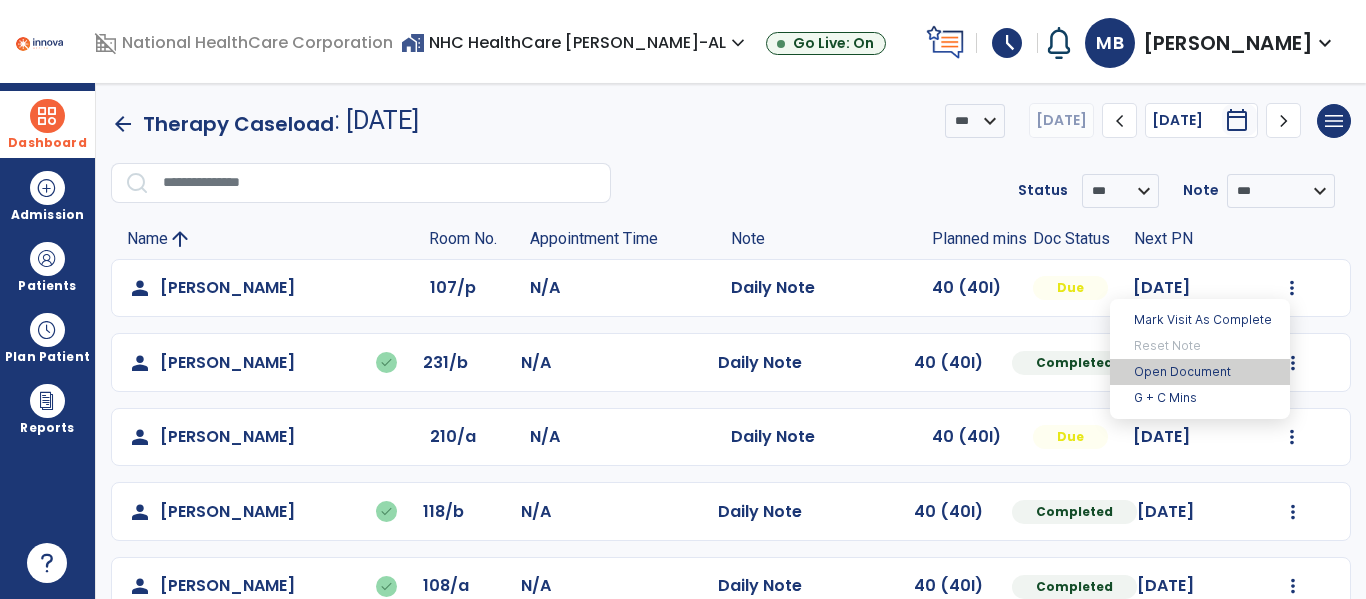 click on "Open Document" at bounding box center [1200, 372] 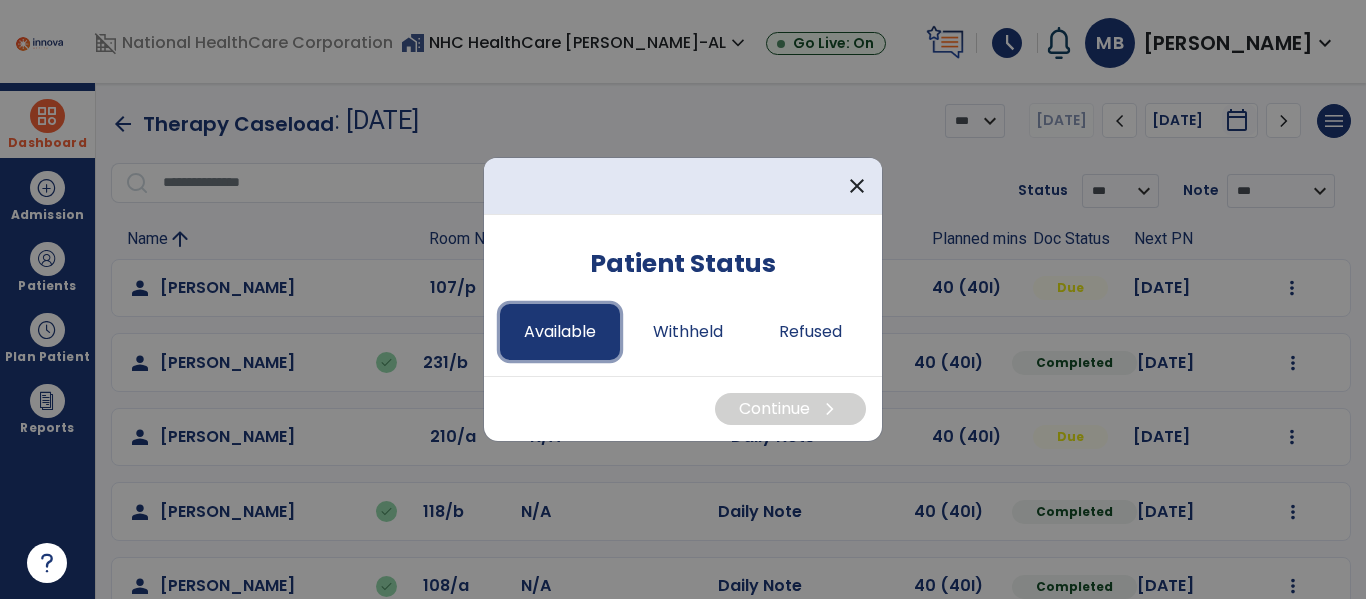 click on "Available" at bounding box center [560, 332] 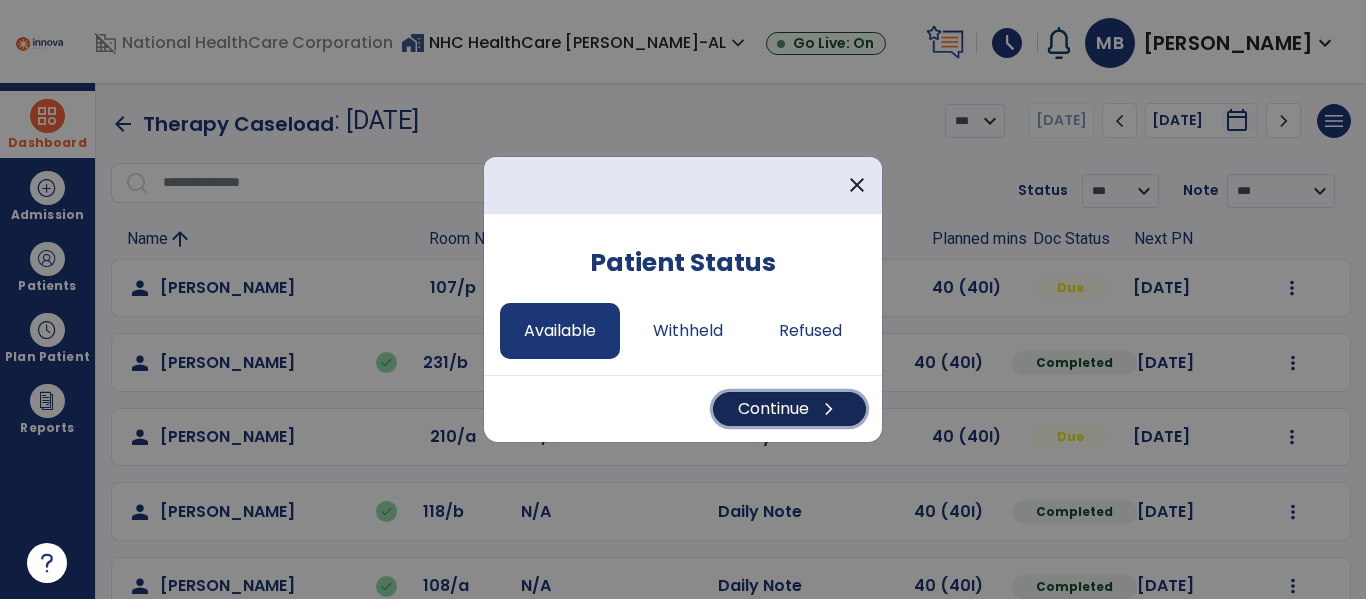 click on "Continue   chevron_right" at bounding box center (789, 409) 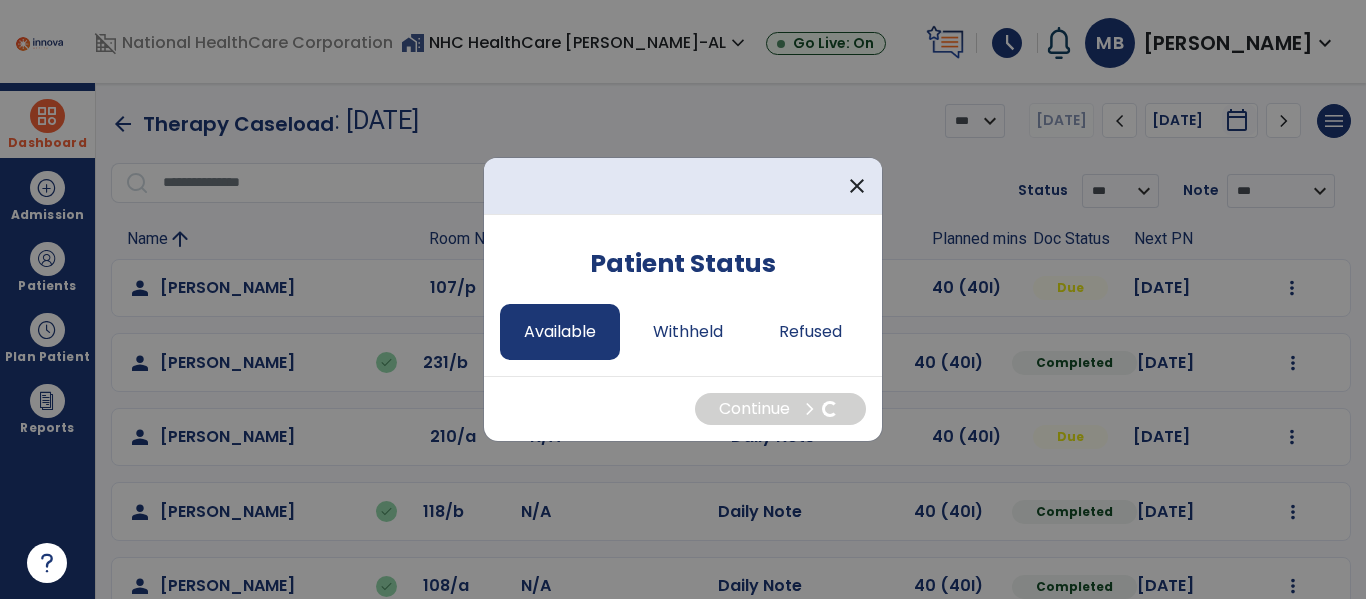 select on "*" 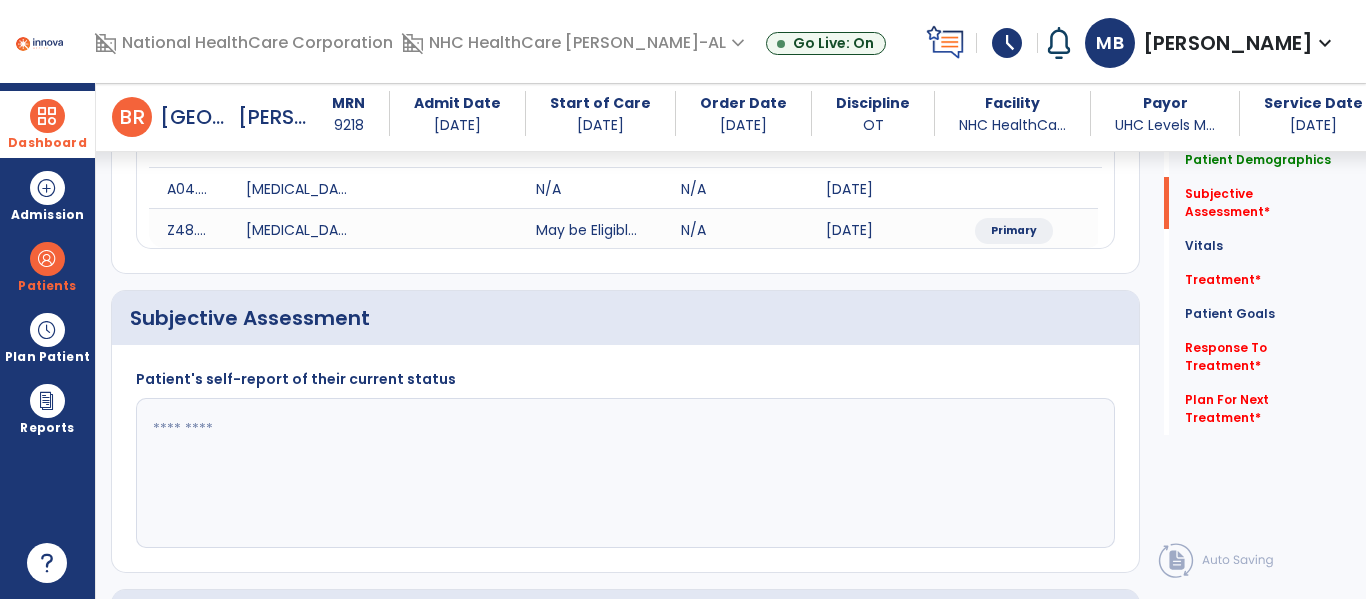 scroll, scrollTop: 281, scrollLeft: 0, axis: vertical 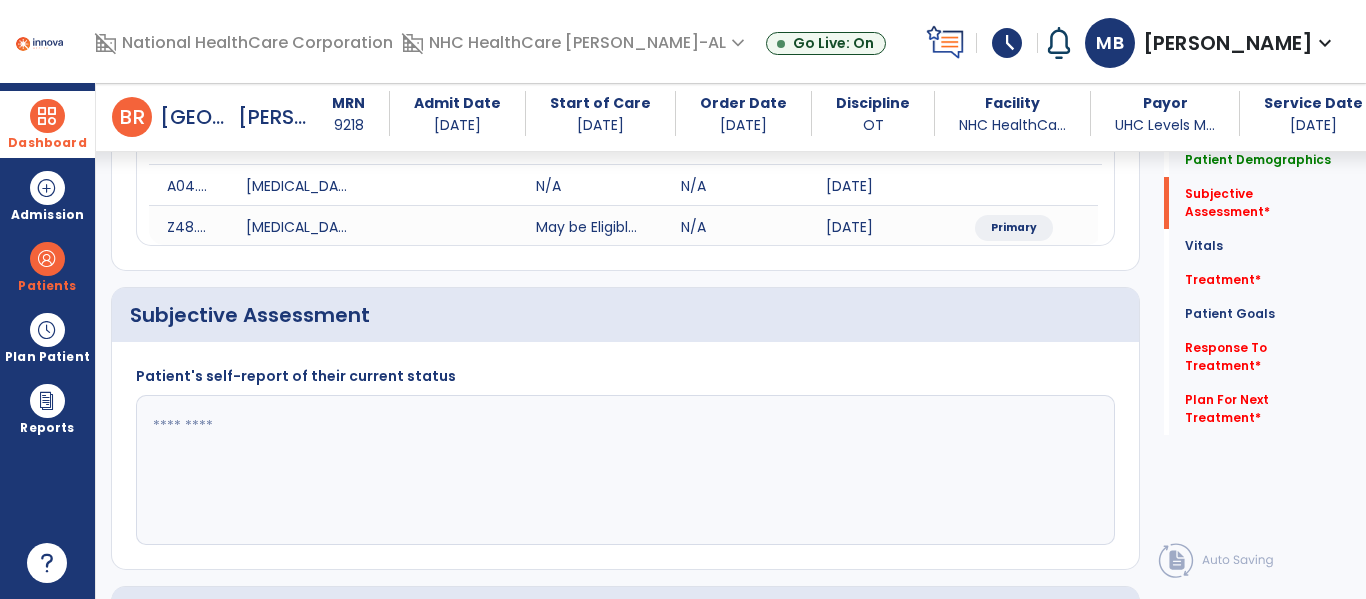 click 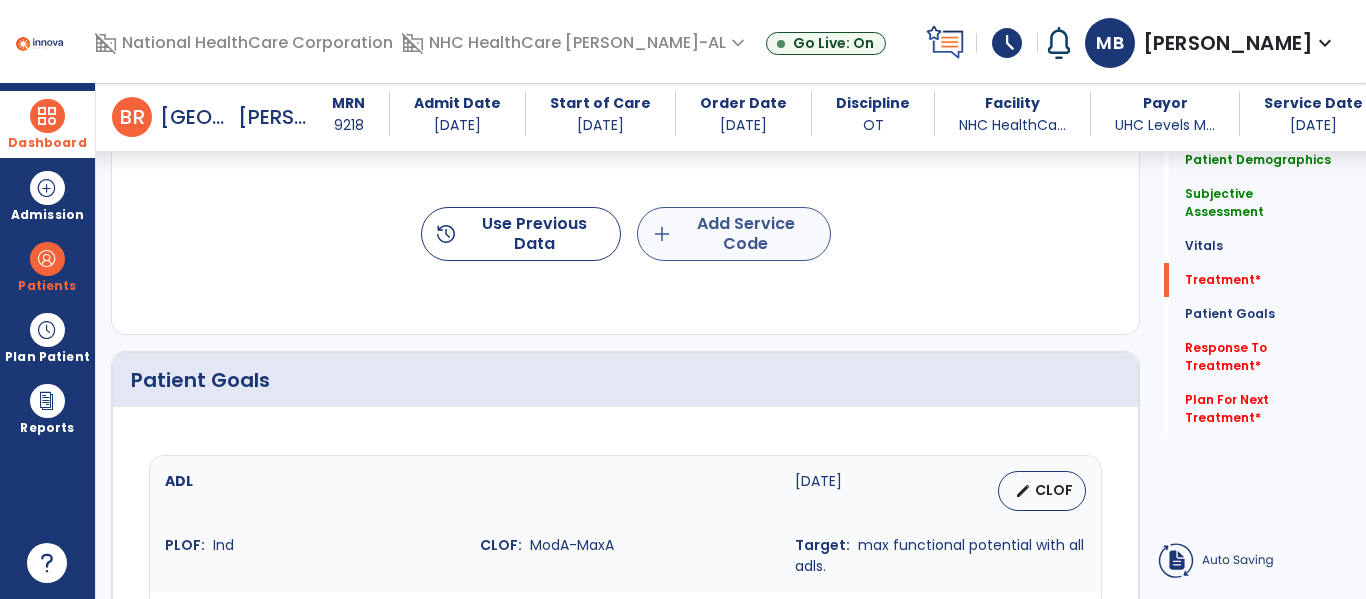type on "**********" 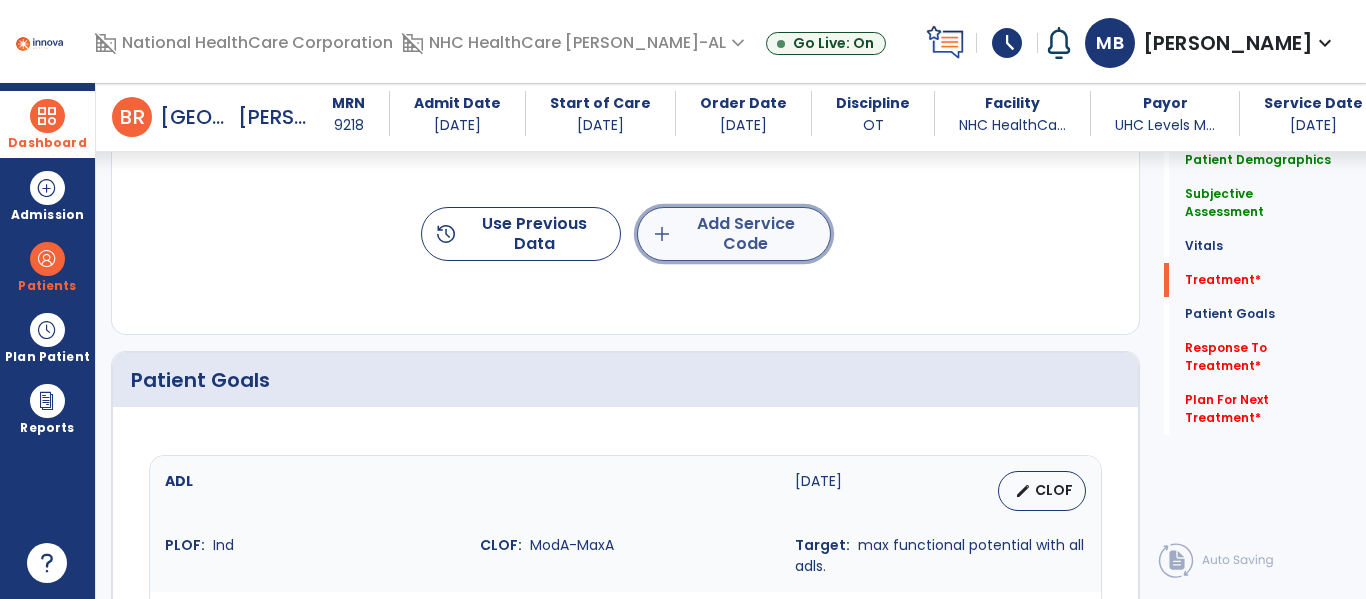 click on "add  Add Service Code" 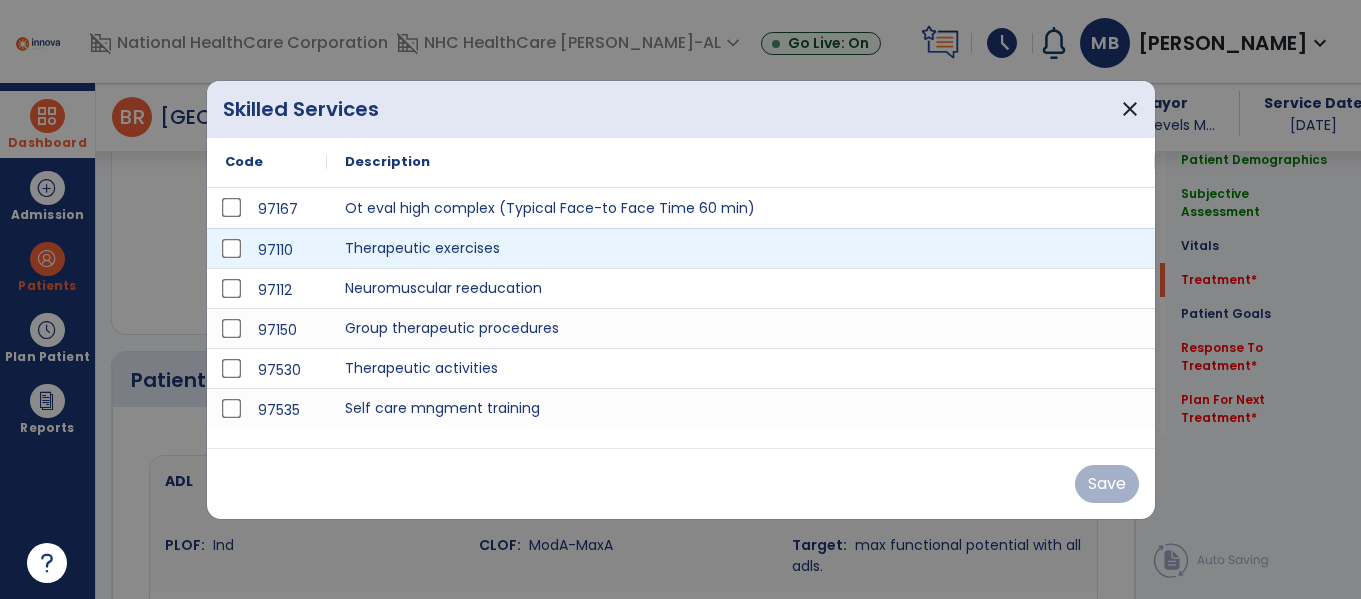 scroll, scrollTop: 1210, scrollLeft: 0, axis: vertical 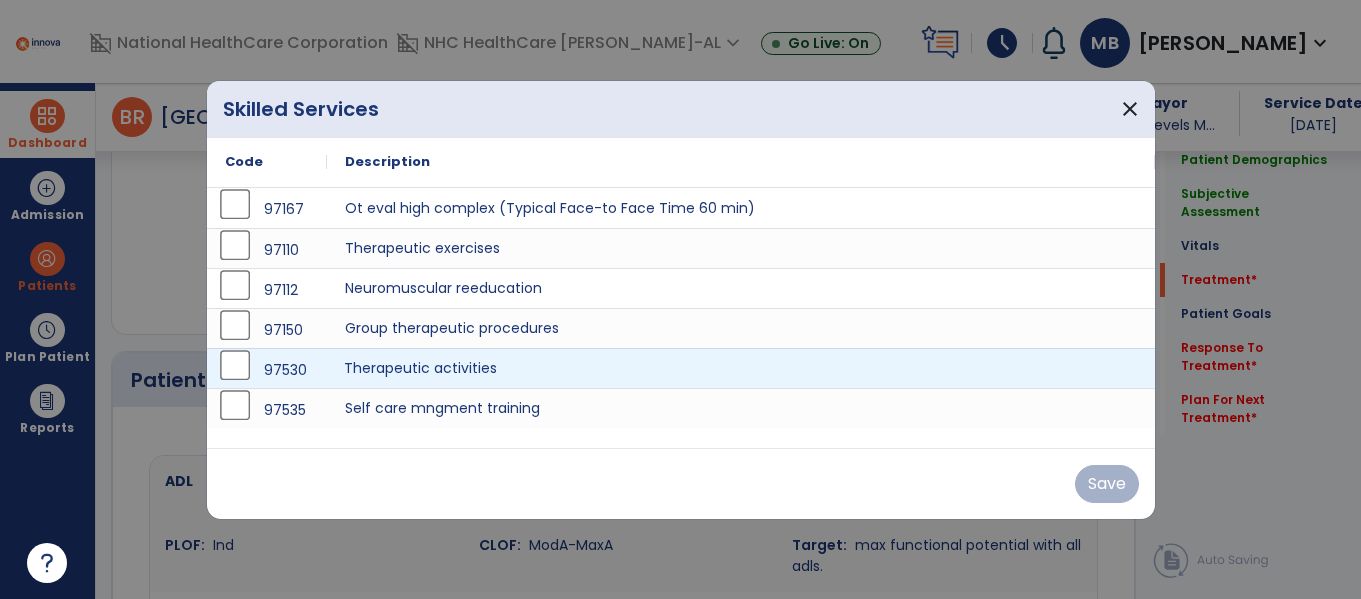 click on "Therapeutic activities" at bounding box center [741, 368] 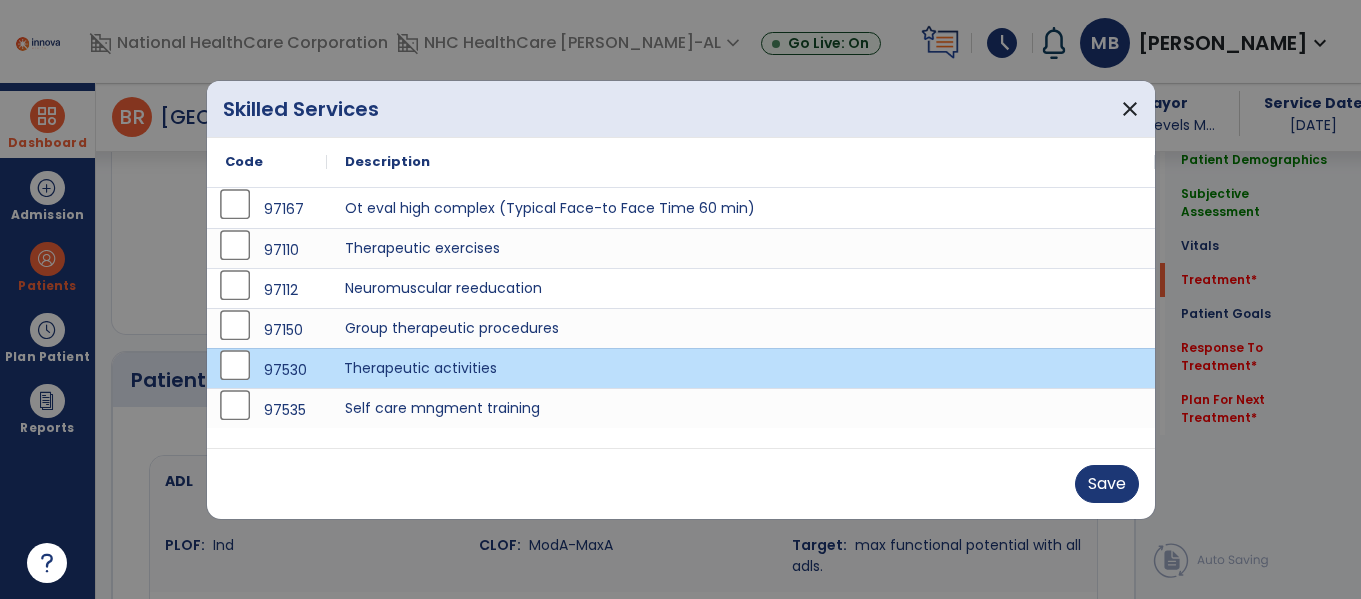 click on "Therapeutic activities" at bounding box center (741, 368) 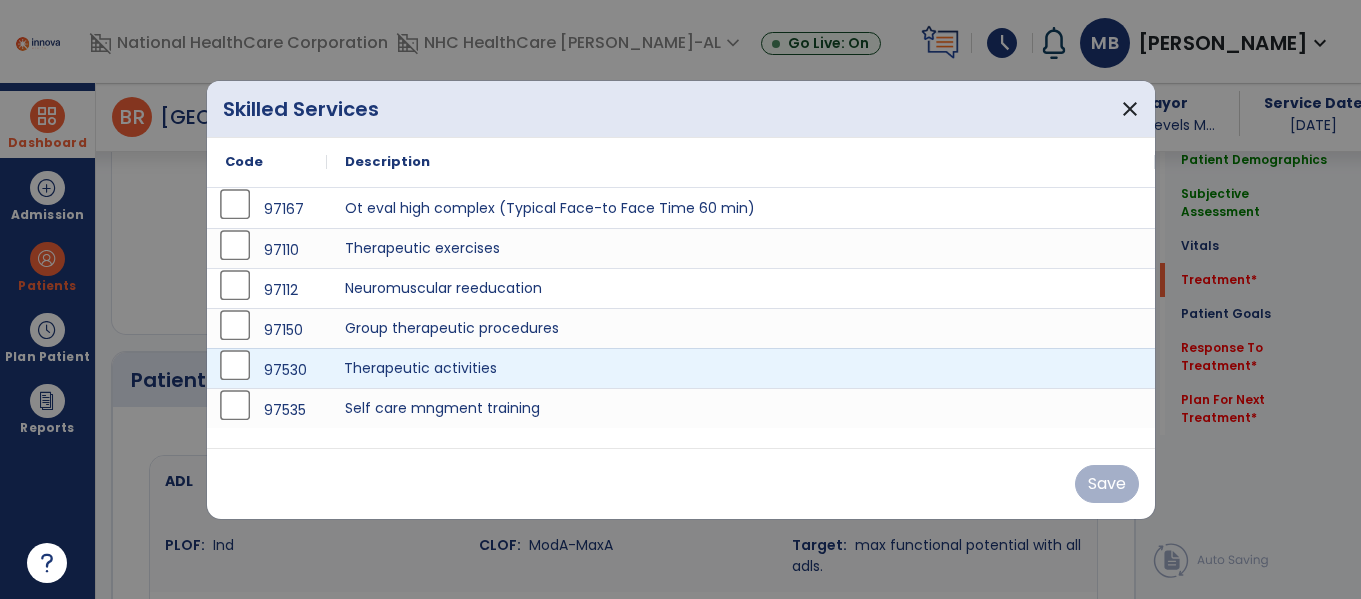 click on "Therapeutic activities" at bounding box center [741, 368] 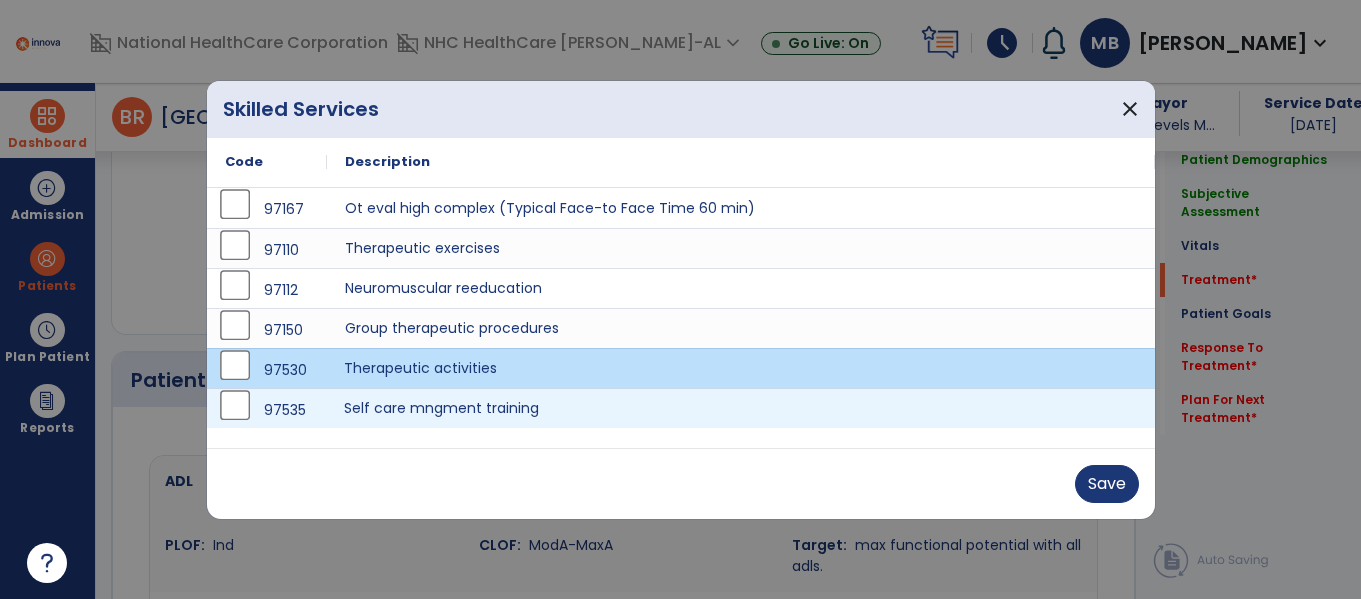 click on "Self care mngment training" at bounding box center [741, 408] 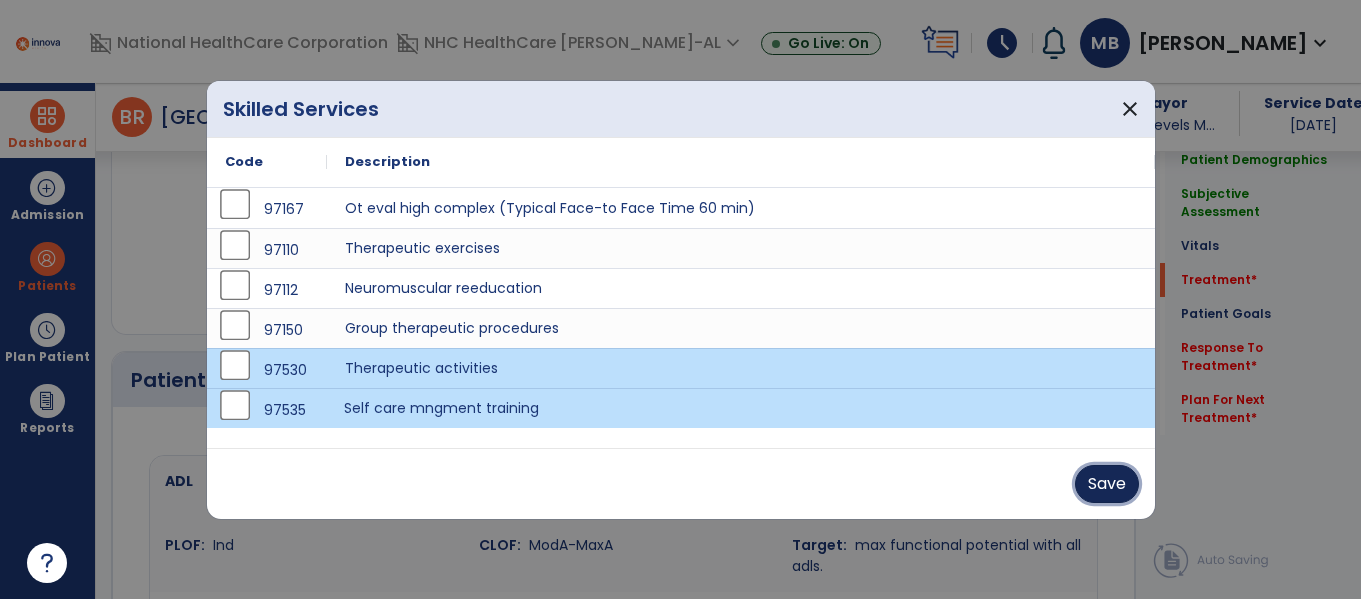 click on "Save" at bounding box center [1107, 484] 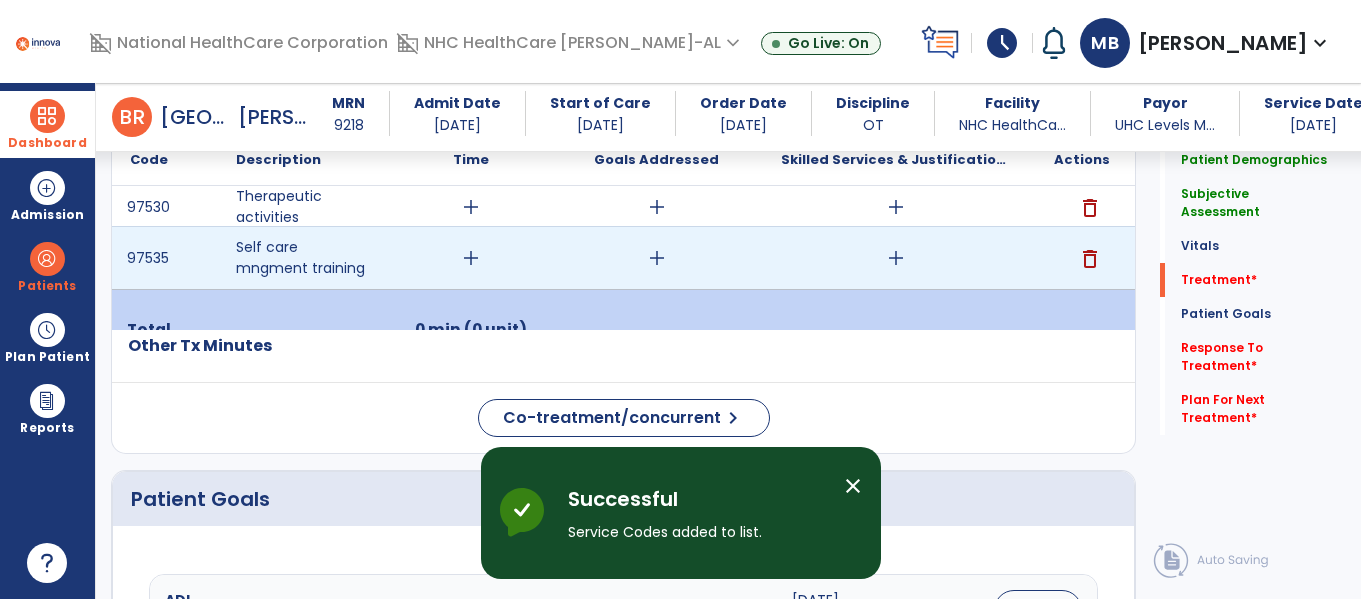scroll, scrollTop: 1211, scrollLeft: 0, axis: vertical 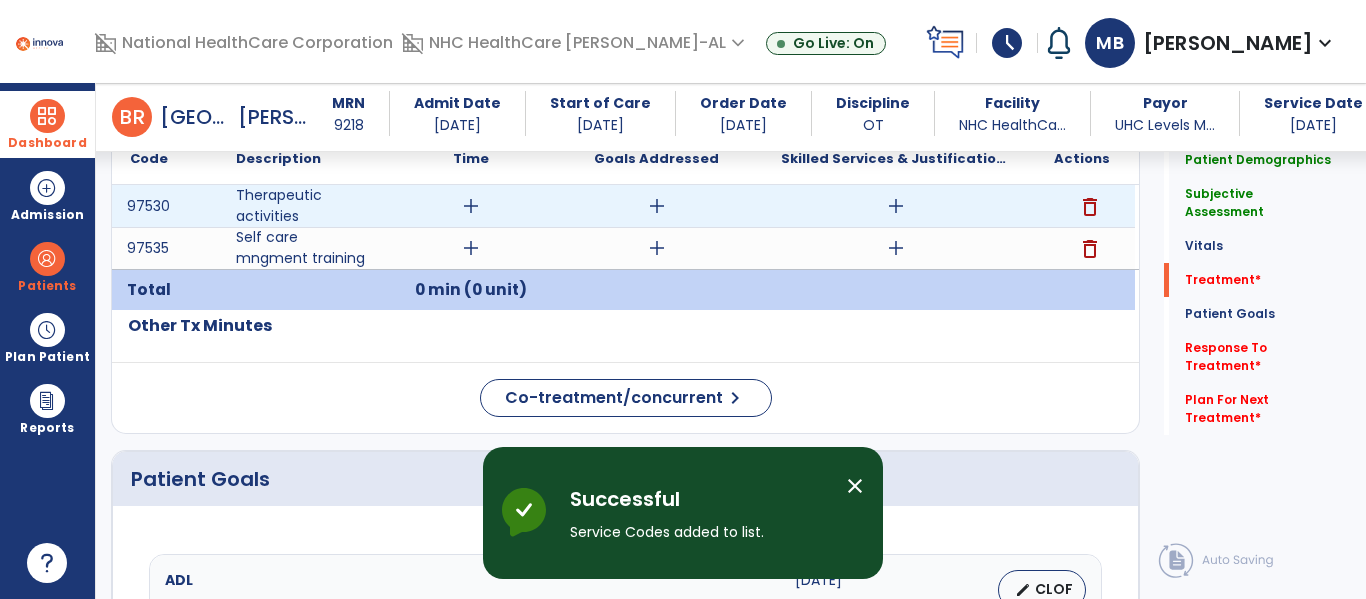 click on "add" at bounding box center (470, 206) 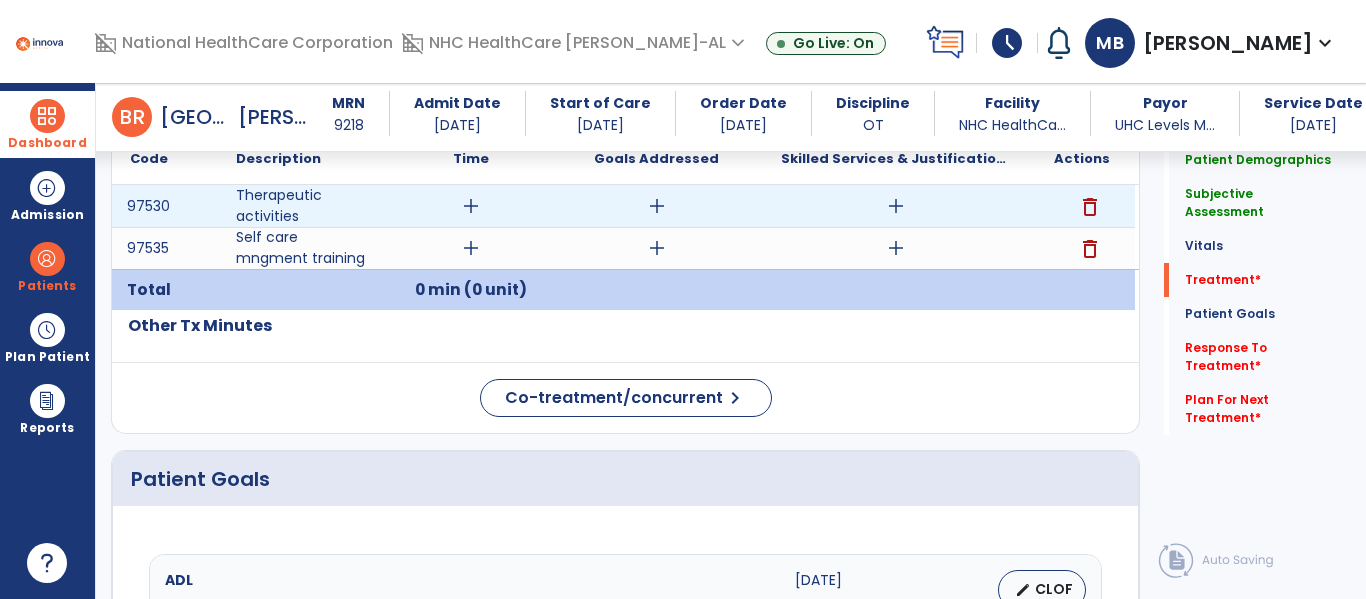 click on "add" at bounding box center [471, 206] 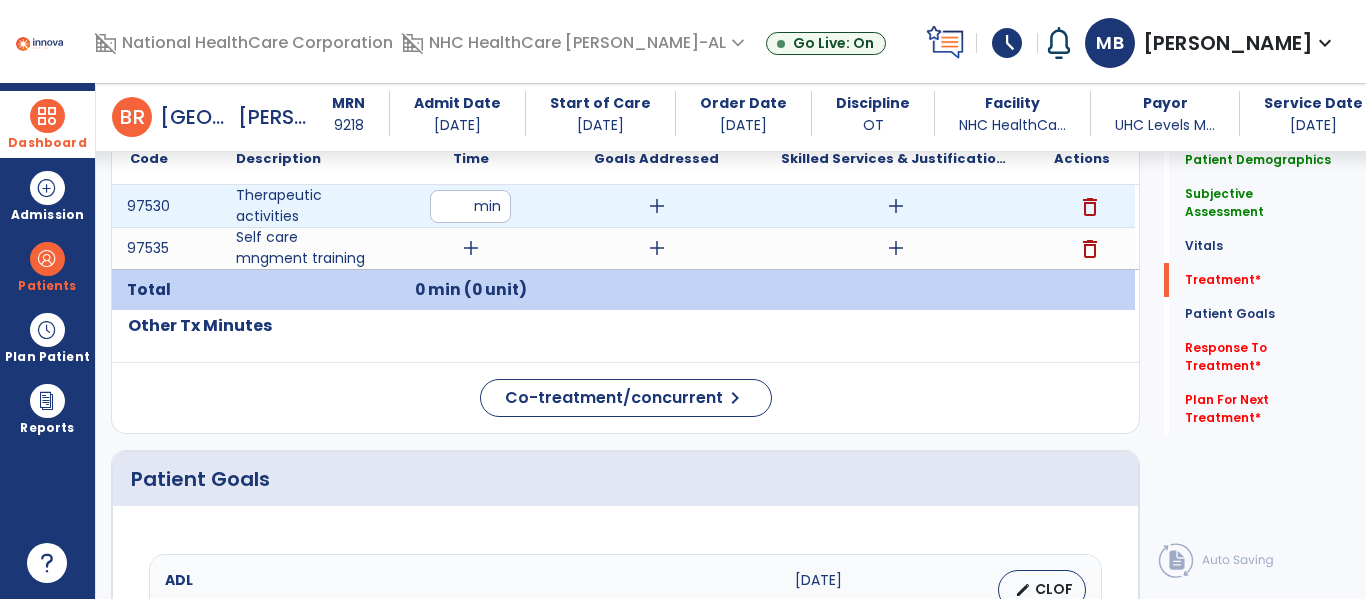 type on "**" 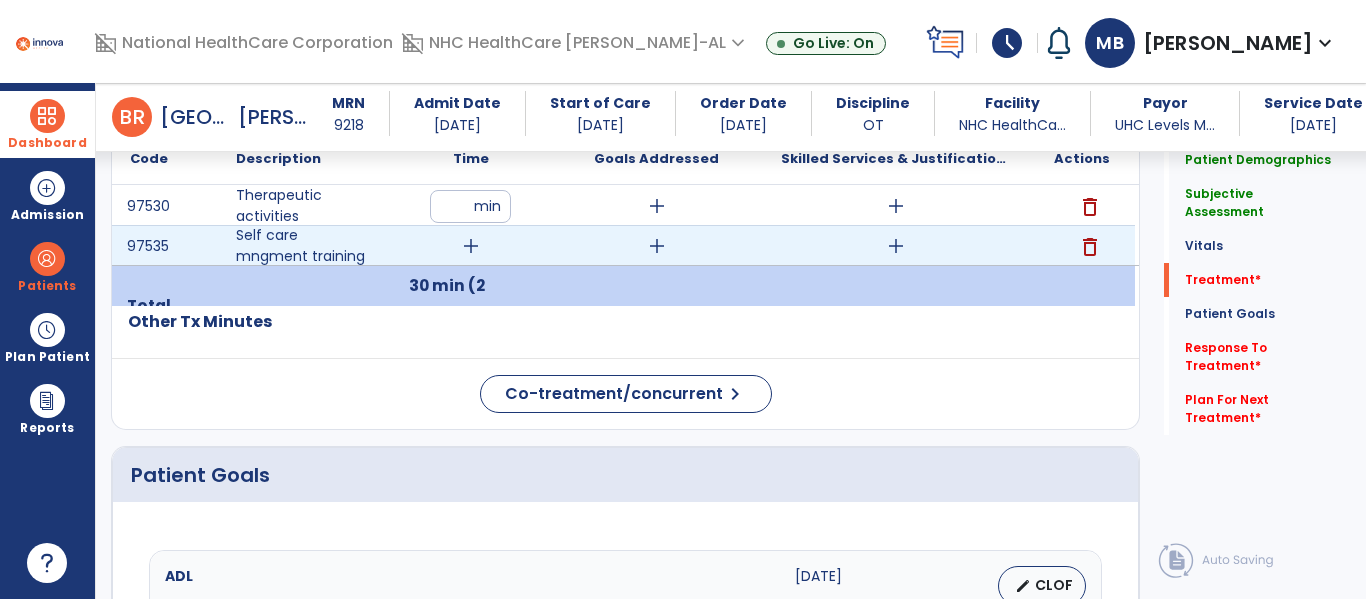 click on "add" at bounding box center [471, 246] 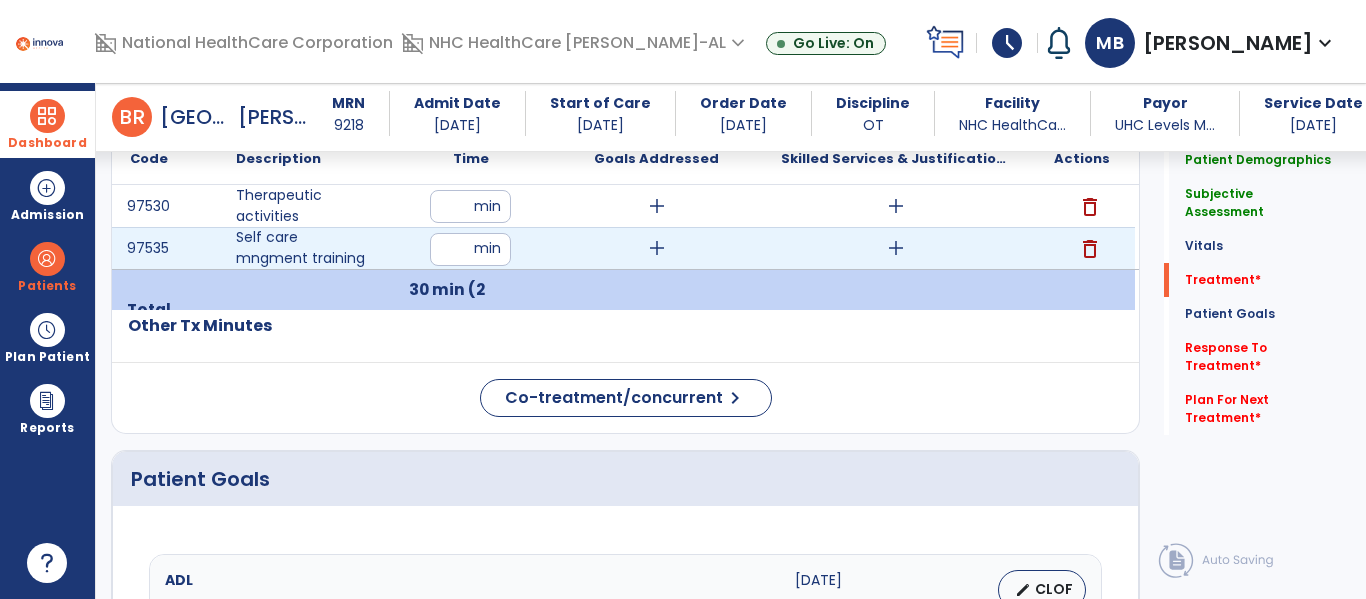type on "**" 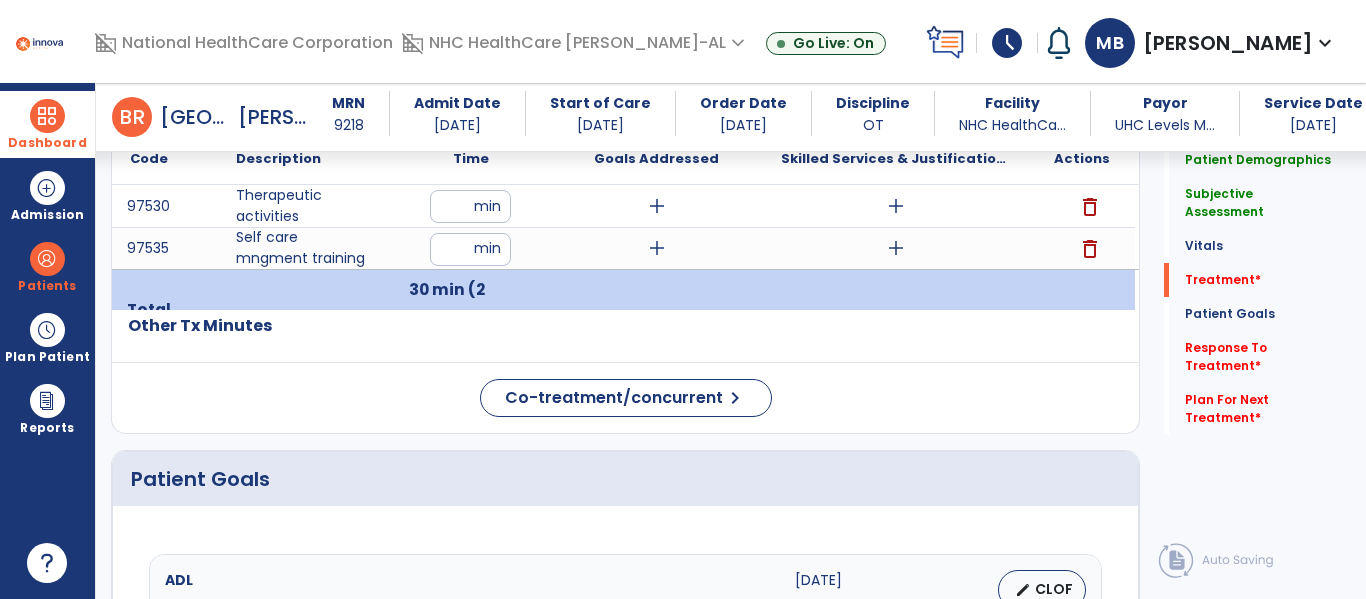 click on "Code
Description
Time" 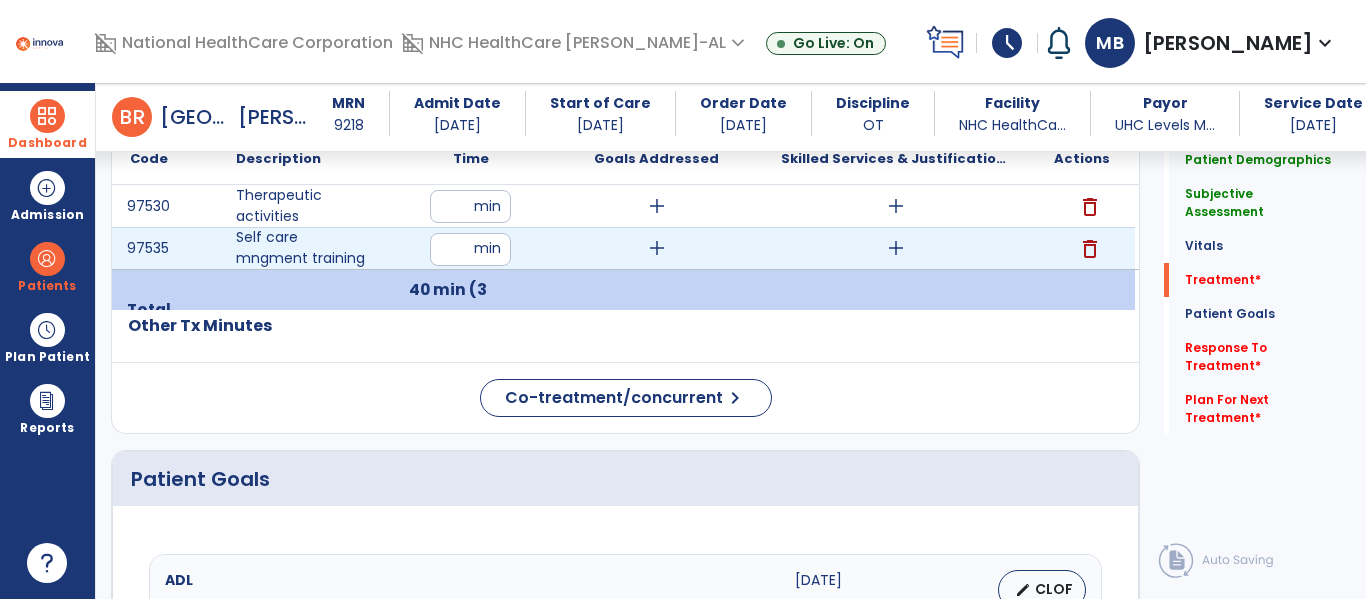 click on "add" at bounding box center (657, 248) 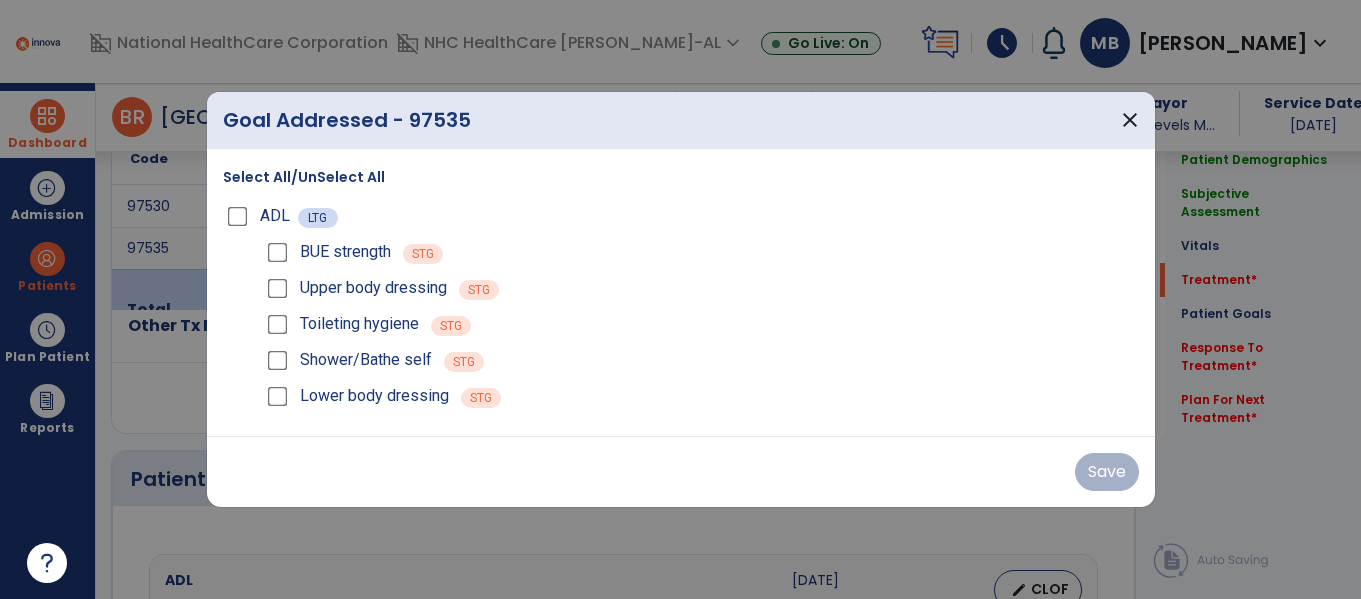 scroll, scrollTop: 1211, scrollLeft: 0, axis: vertical 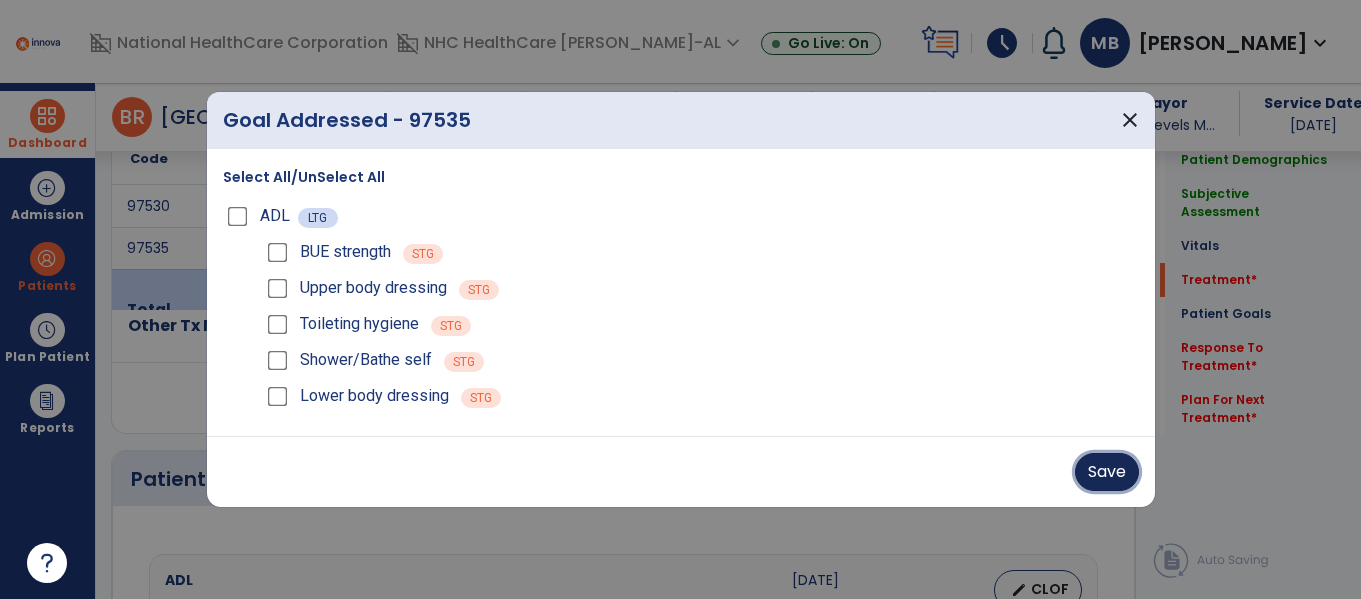 click on "Save" at bounding box center (1107, 472) 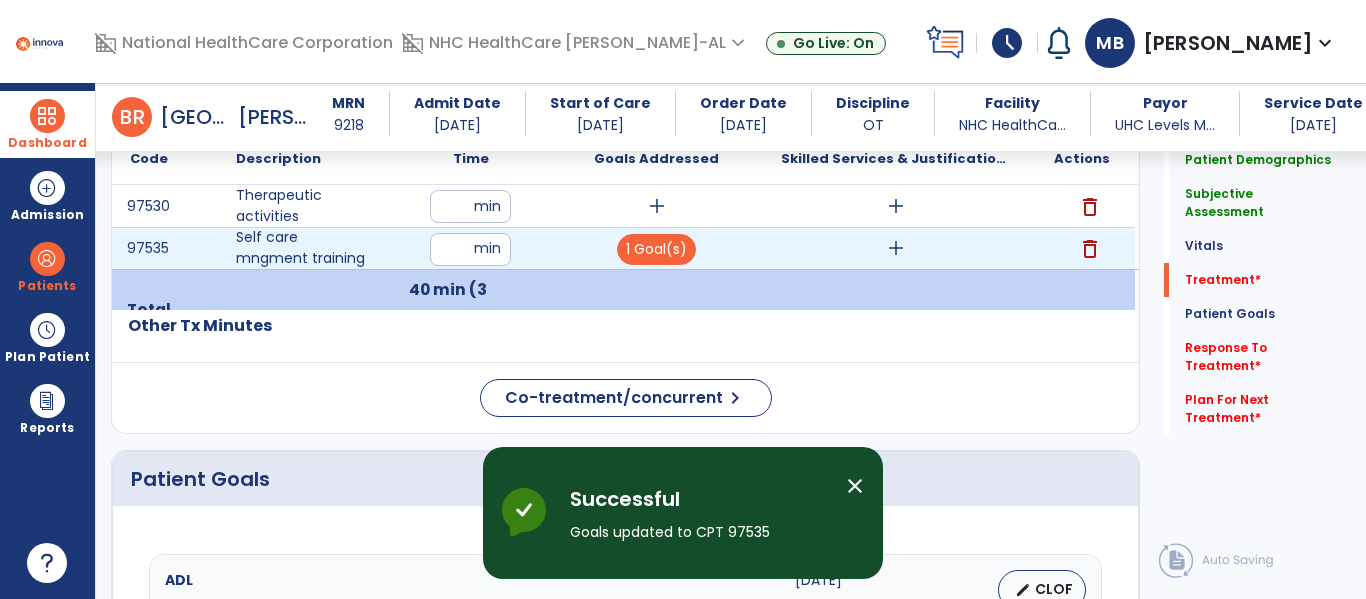 click on "add" at bounding box center (896, 248) 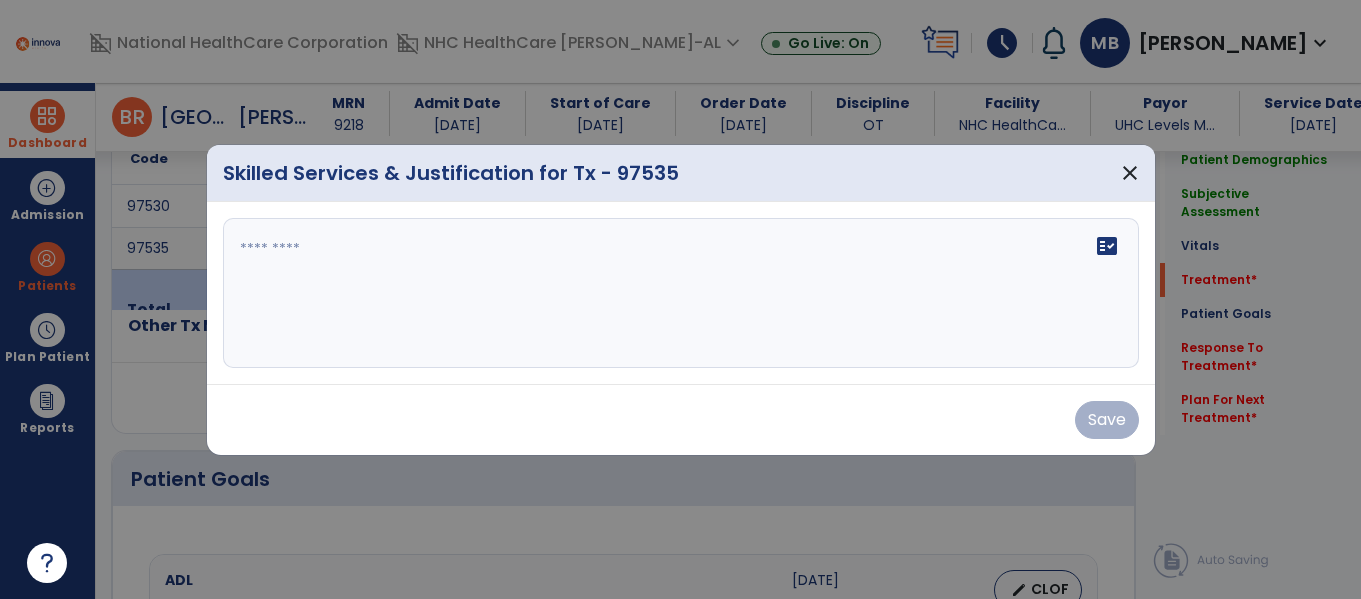 scroll, scrollTop: 1211, scrollLeft: 0, axis: vertical 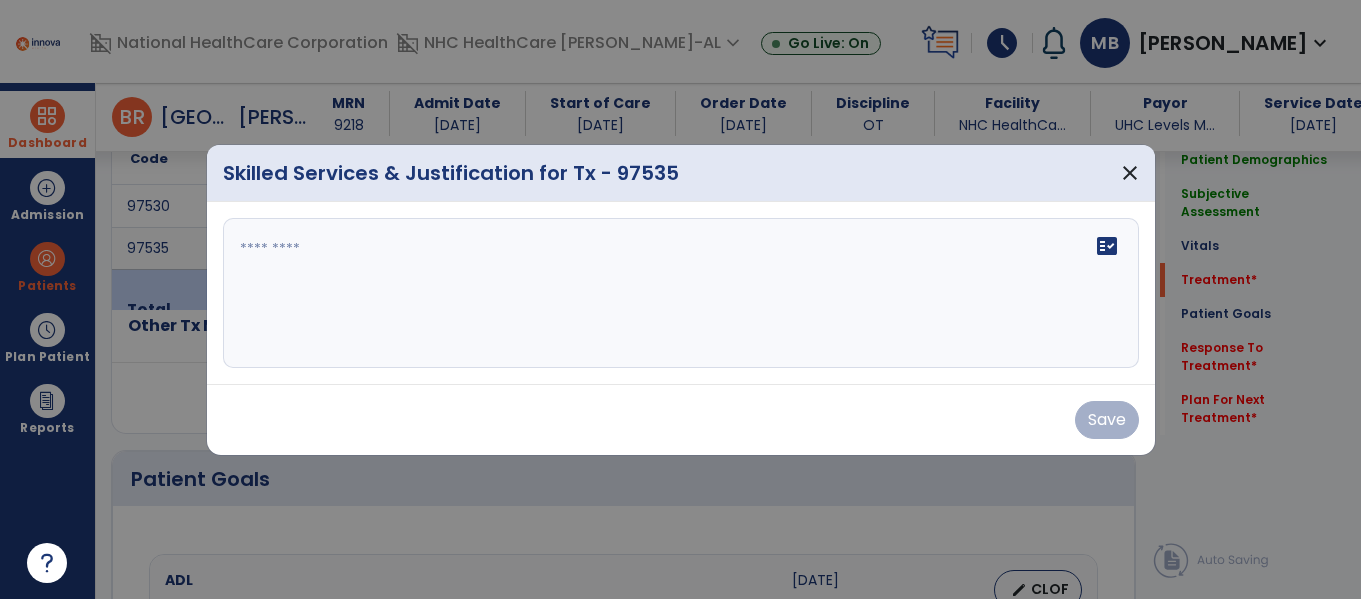 click on "fact_check" at bounding box center [681, 293] 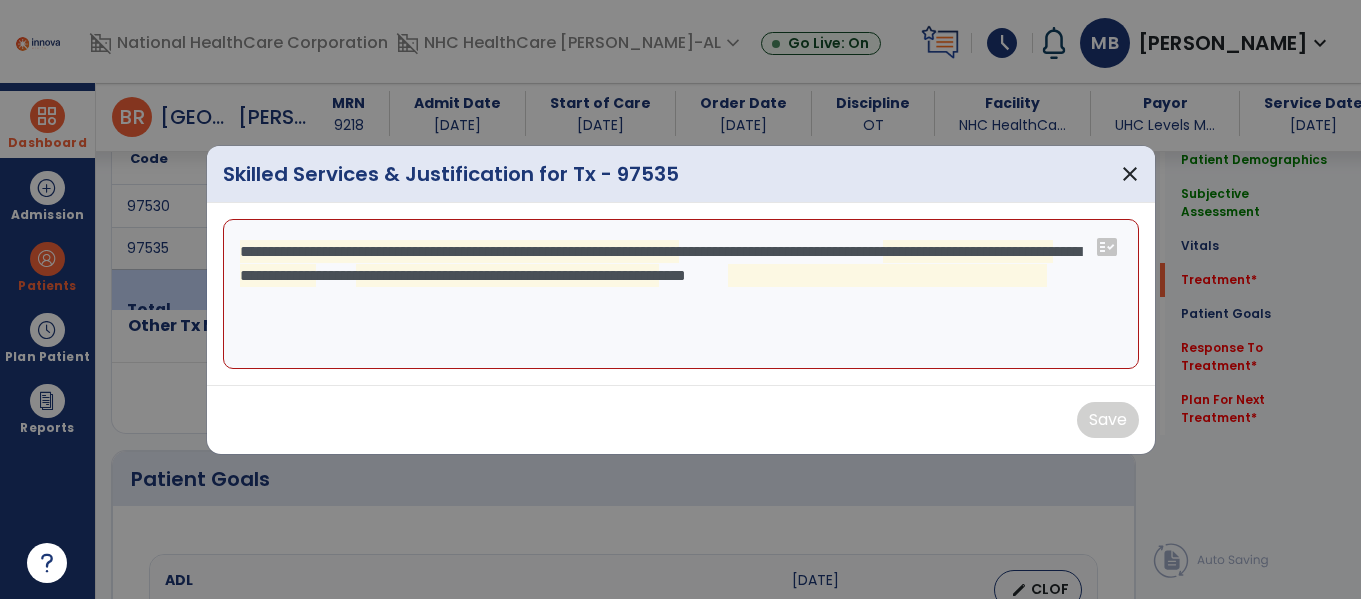 click on "**********" at bounding box center (681, 294) 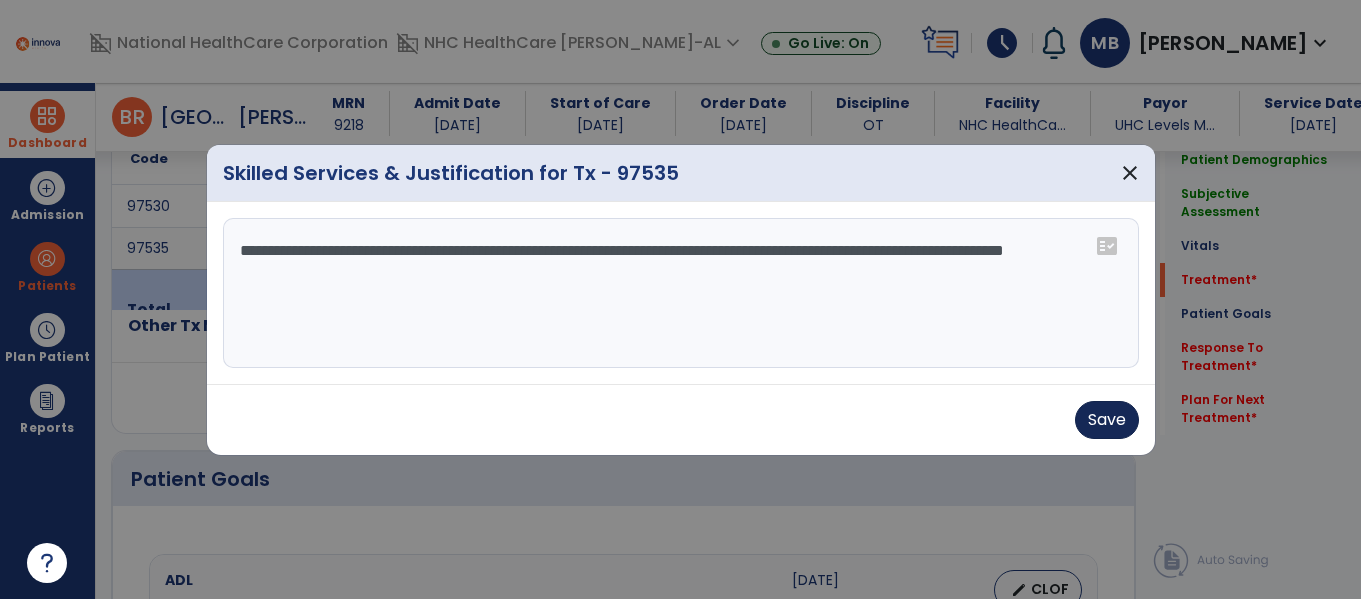 type on "**********" 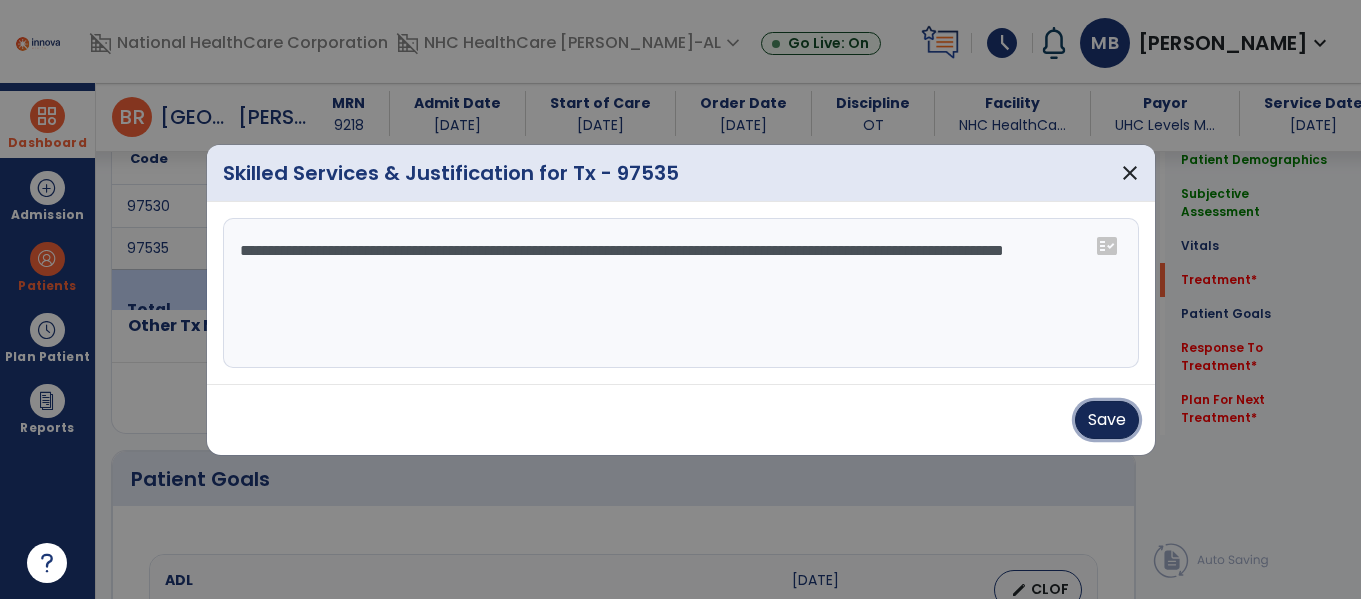 click on "Save" at bounding box center [1107, 420] 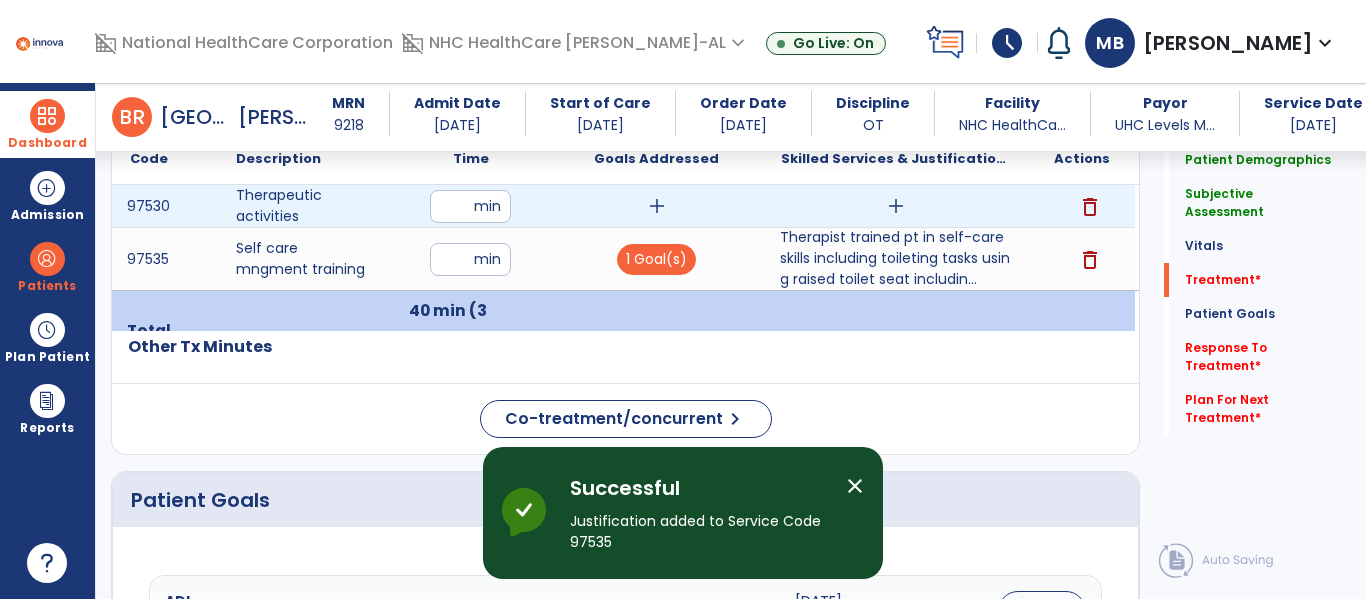 click on "add" at bounding box center (657, 206) 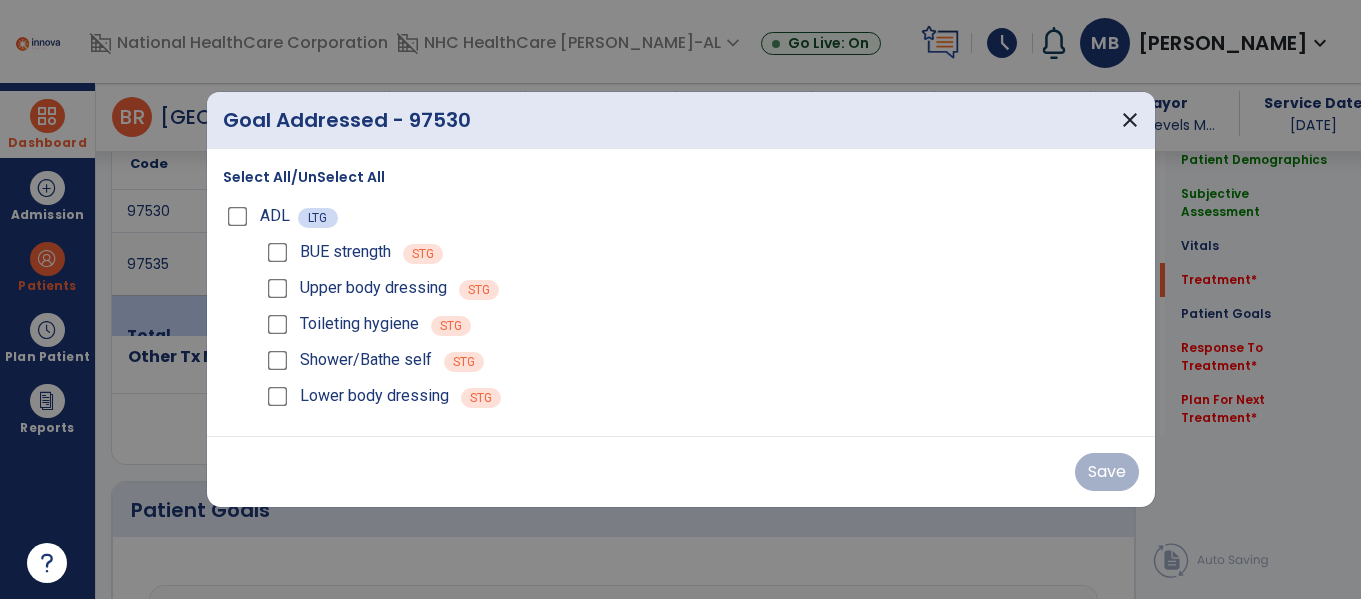 scroll, scrollTop: 1211, scrollLeft: 0, axis: vertical 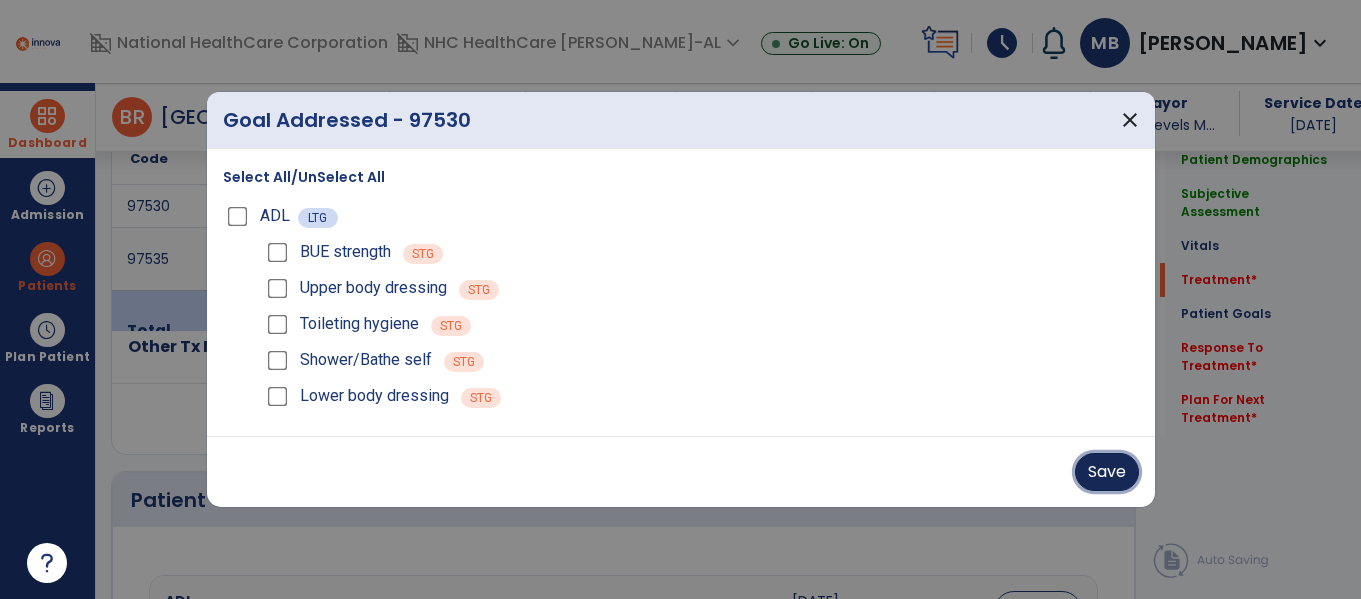 click on "Save" at bounding box center [1107, 472] 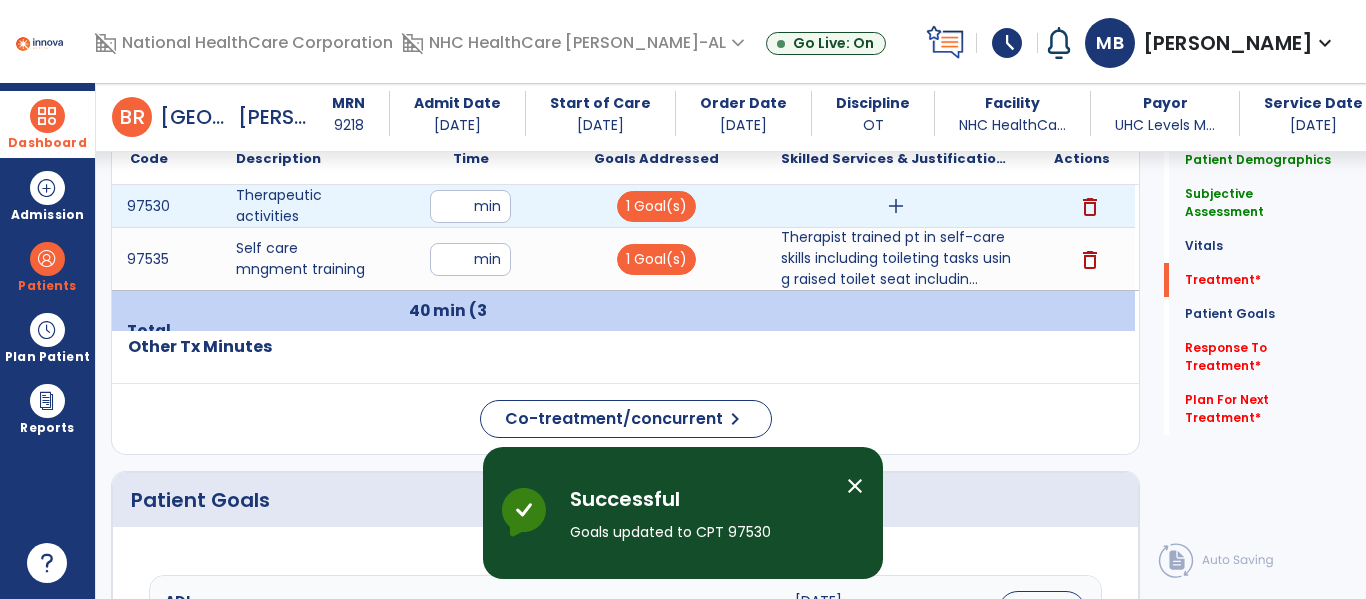 click on "add" at bounding box center [896, 206] 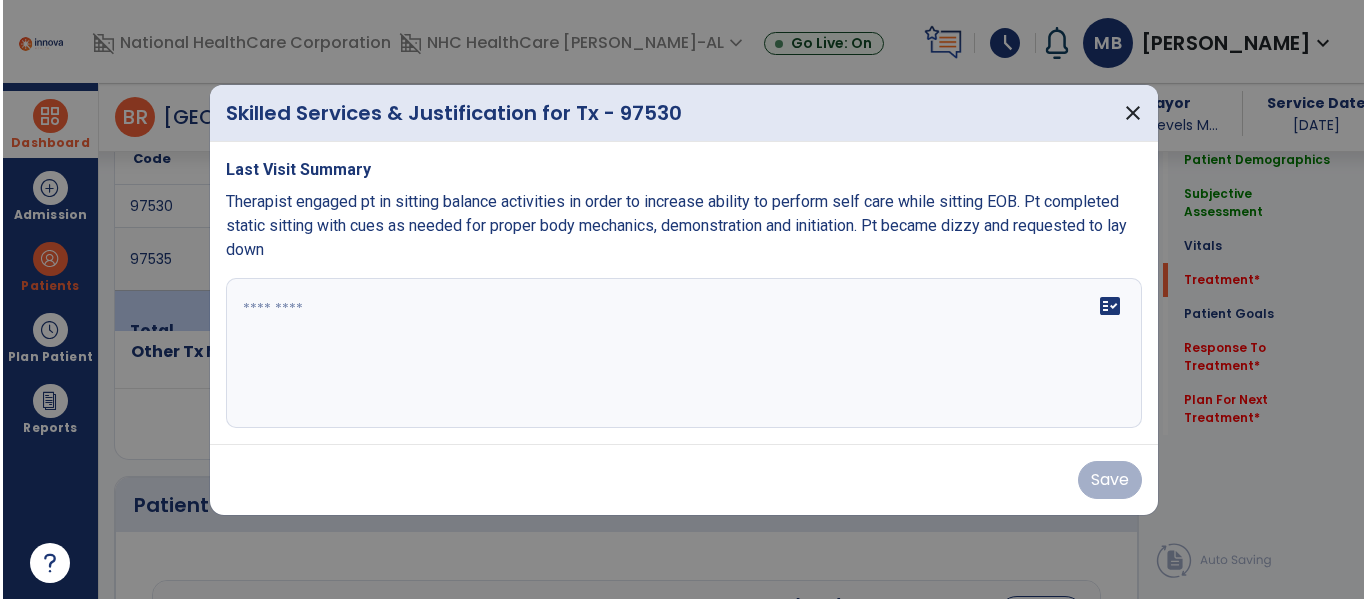 scroll, scrollTop: 1211, scrollLeft: 0, axis: vertical 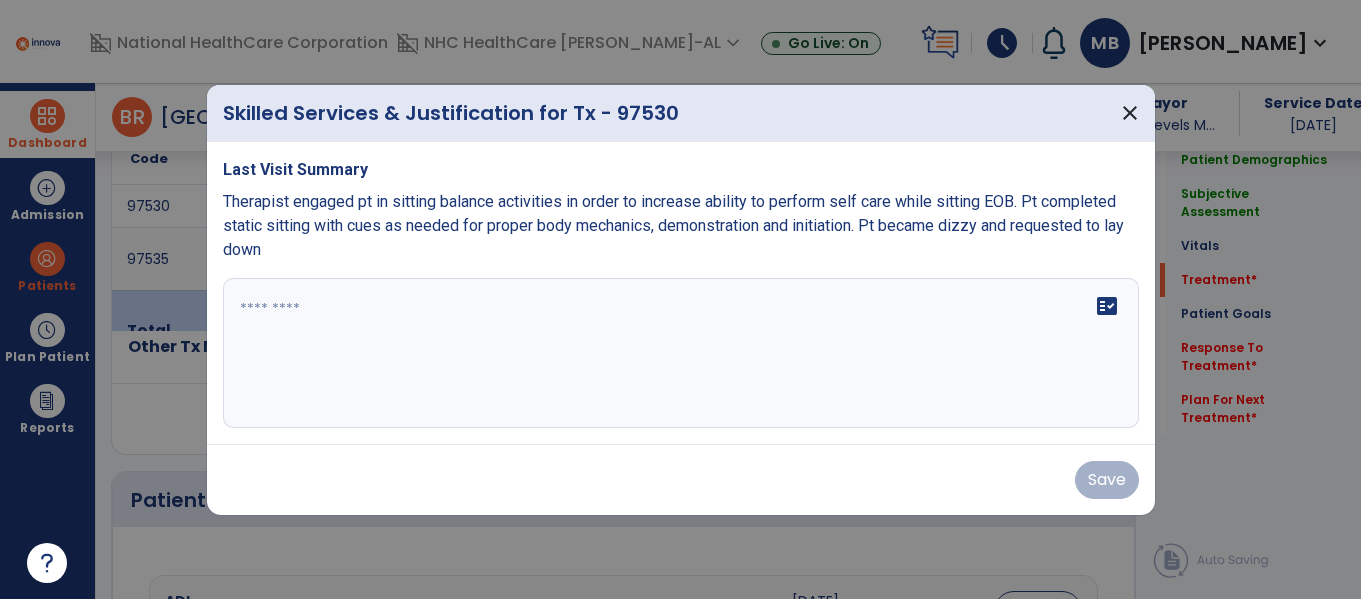 click at bounding box center [681, 353] 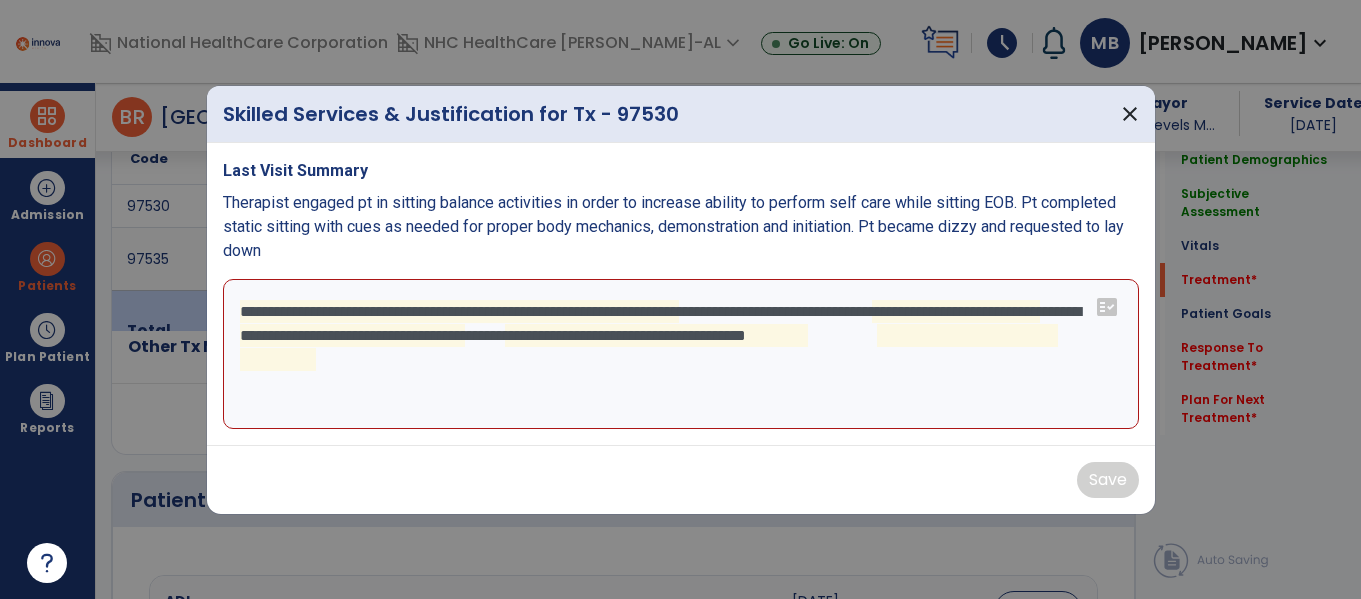 click on "**********" at bounding box center (681, 354) 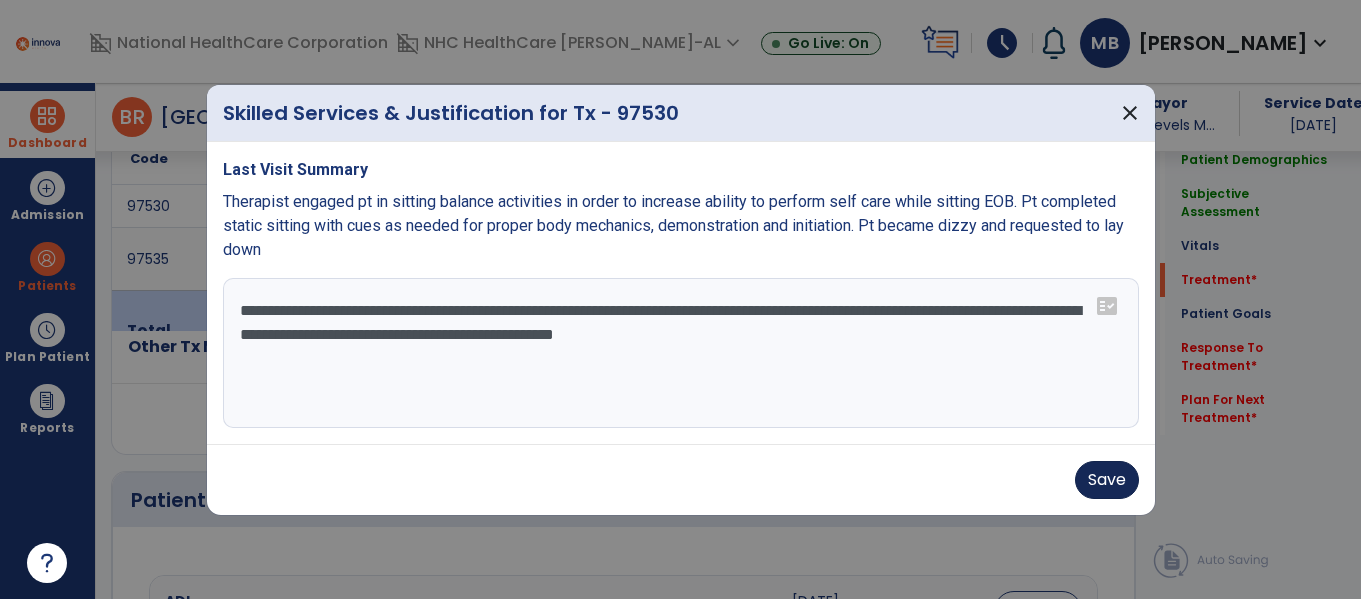 type on "**********" 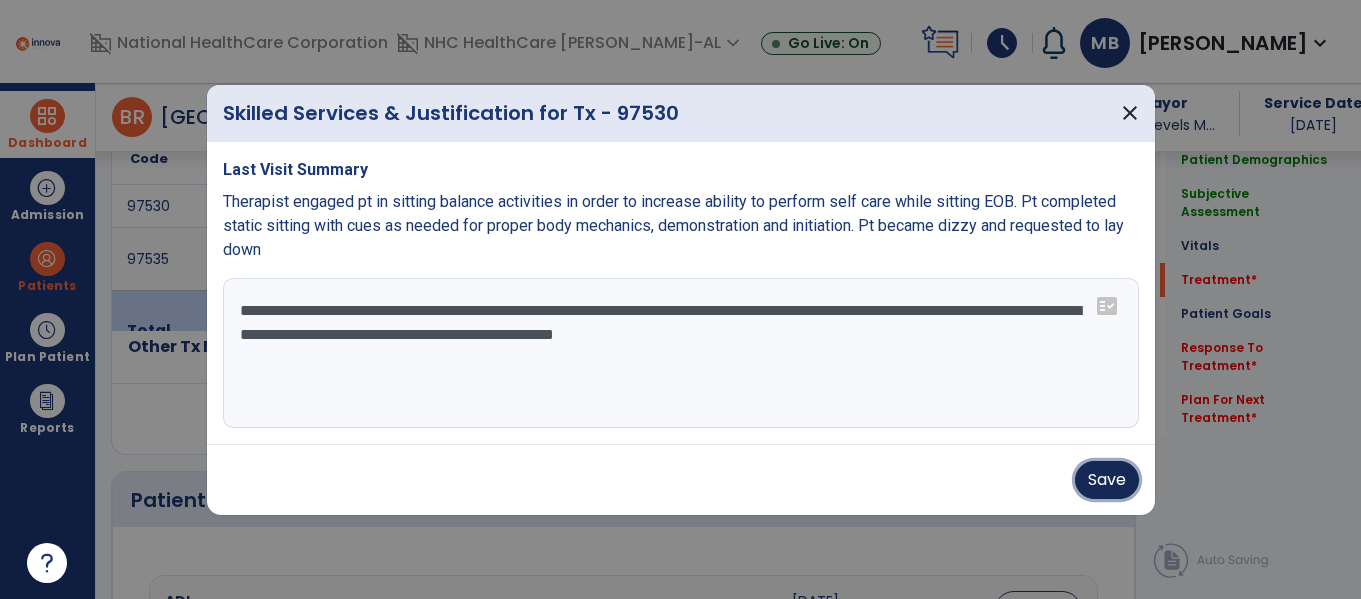 click on "Save" at bounding box center (1107, 480) 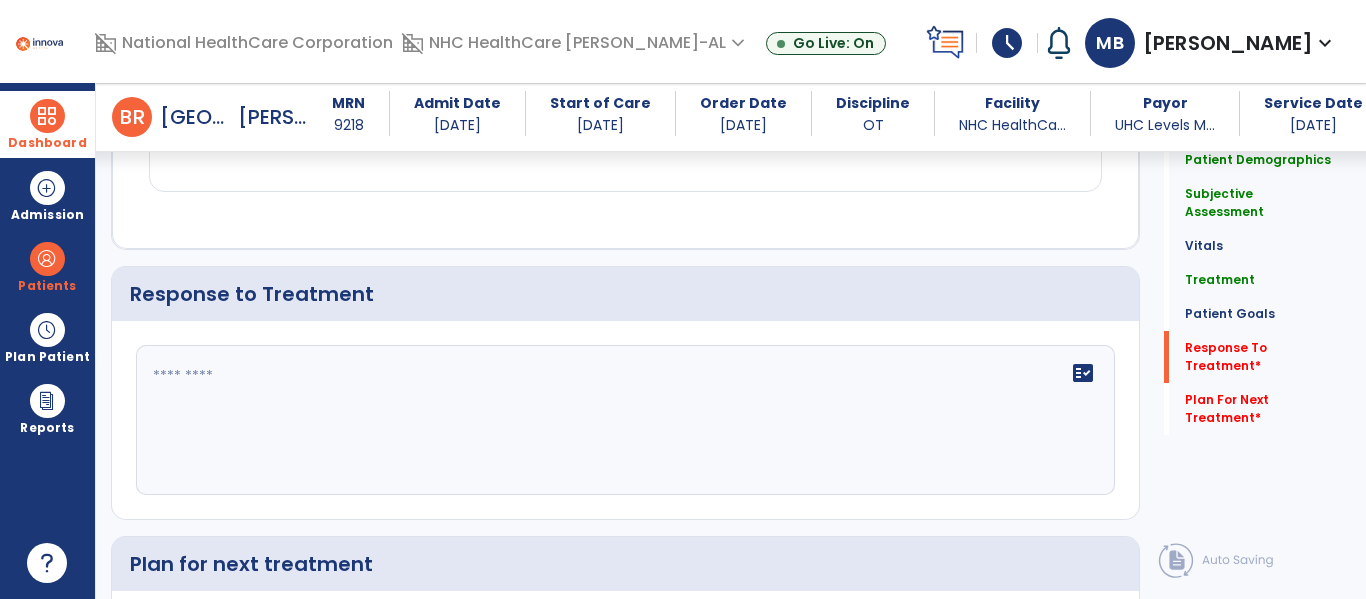 scroll, scrollTop: 2397, scrollLeft: 0, axis: vertical 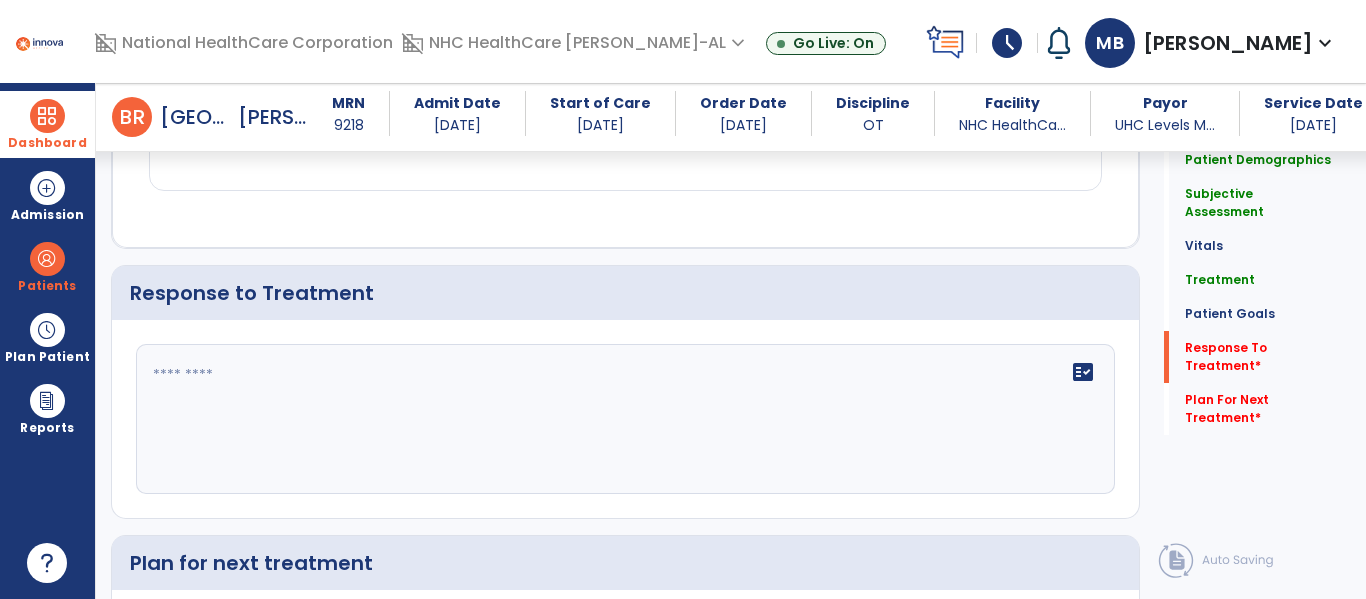 click on "fact_check" 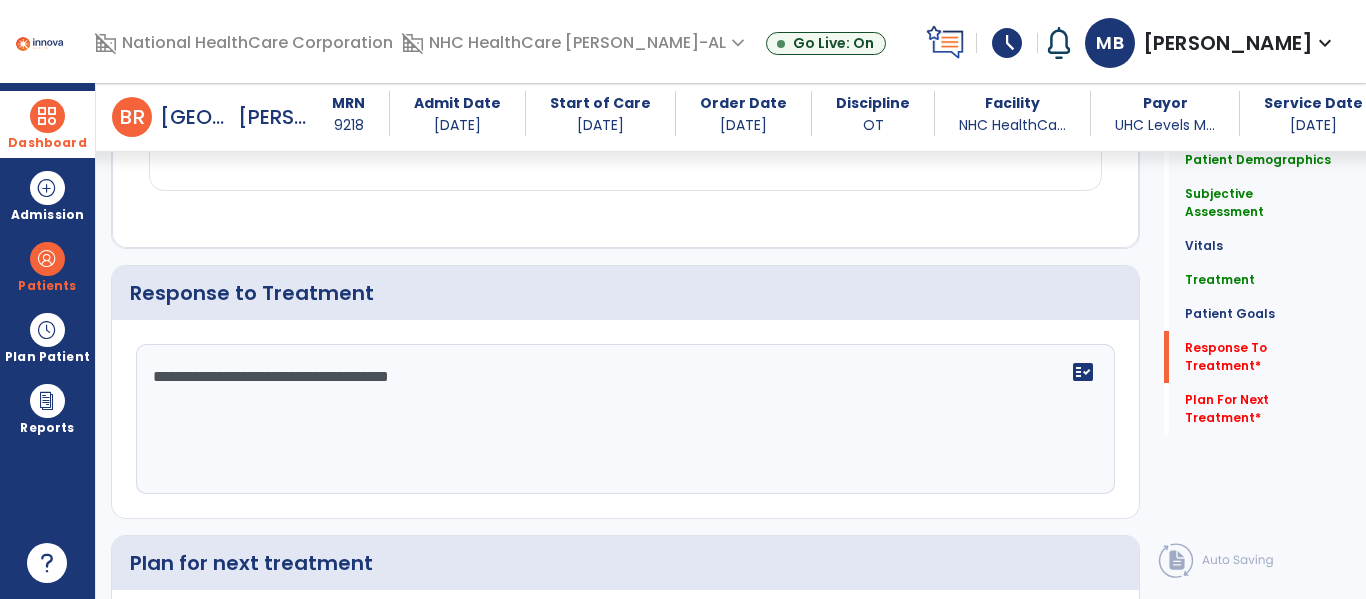 type on "**********" 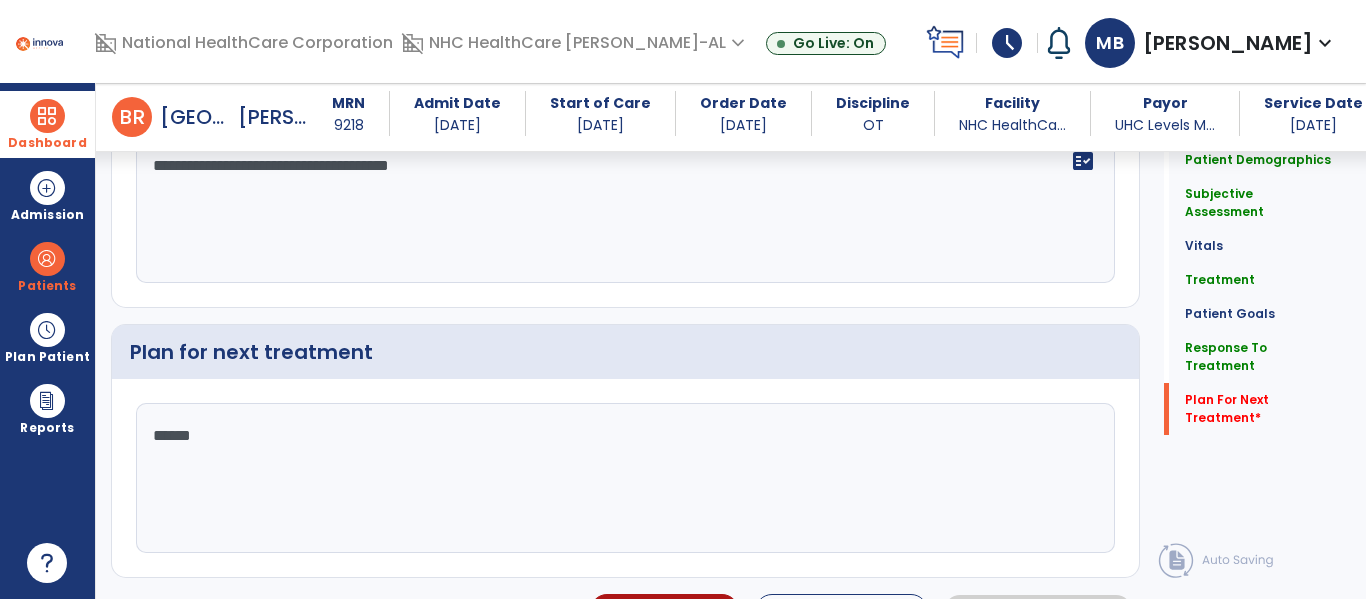 scroll, scrollTop: 2654, scrollLeft: 0, axis: vertical 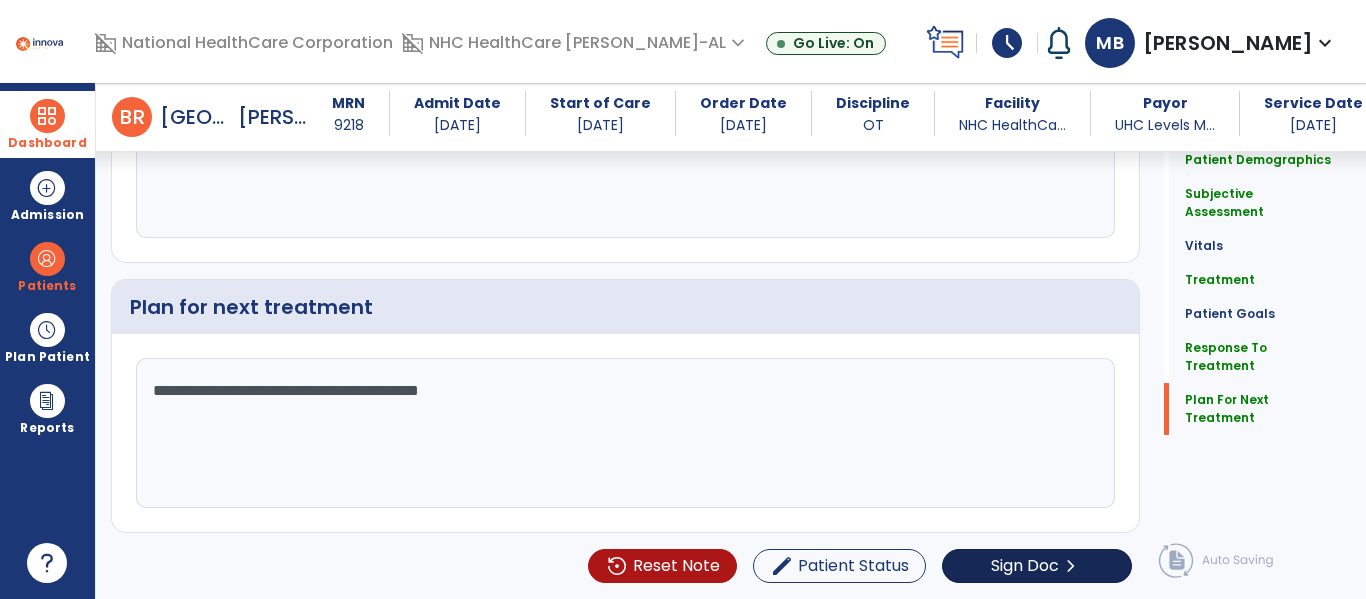 type on "**********" 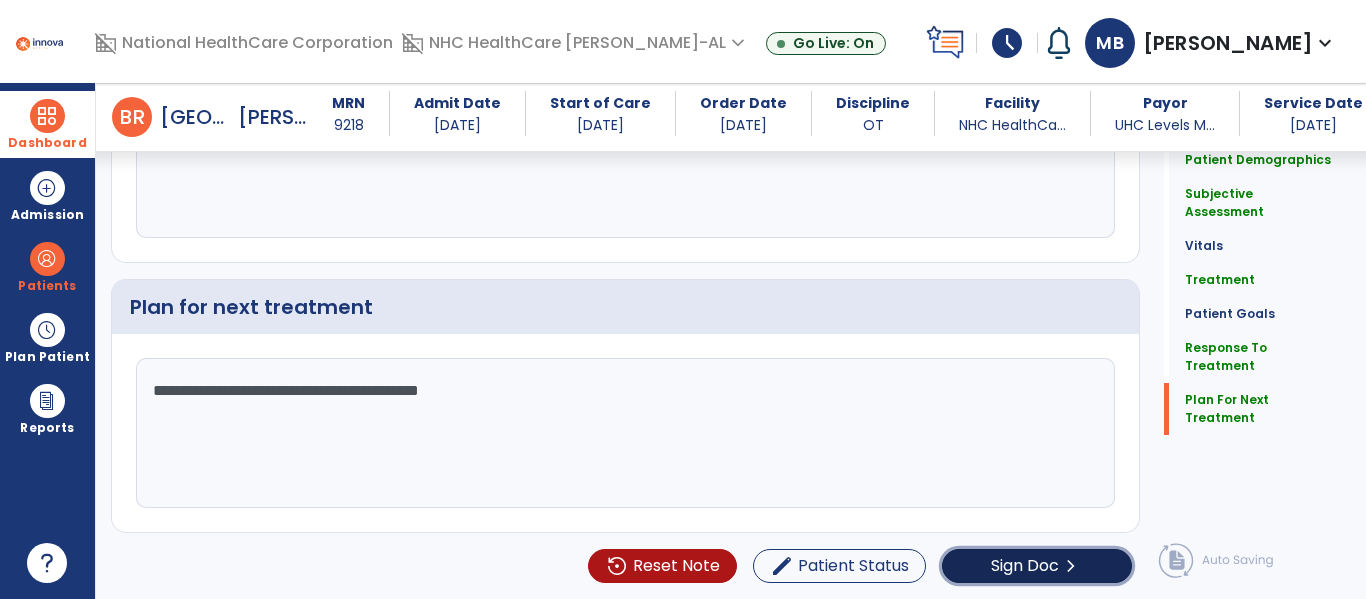 click on "Sign Doc" 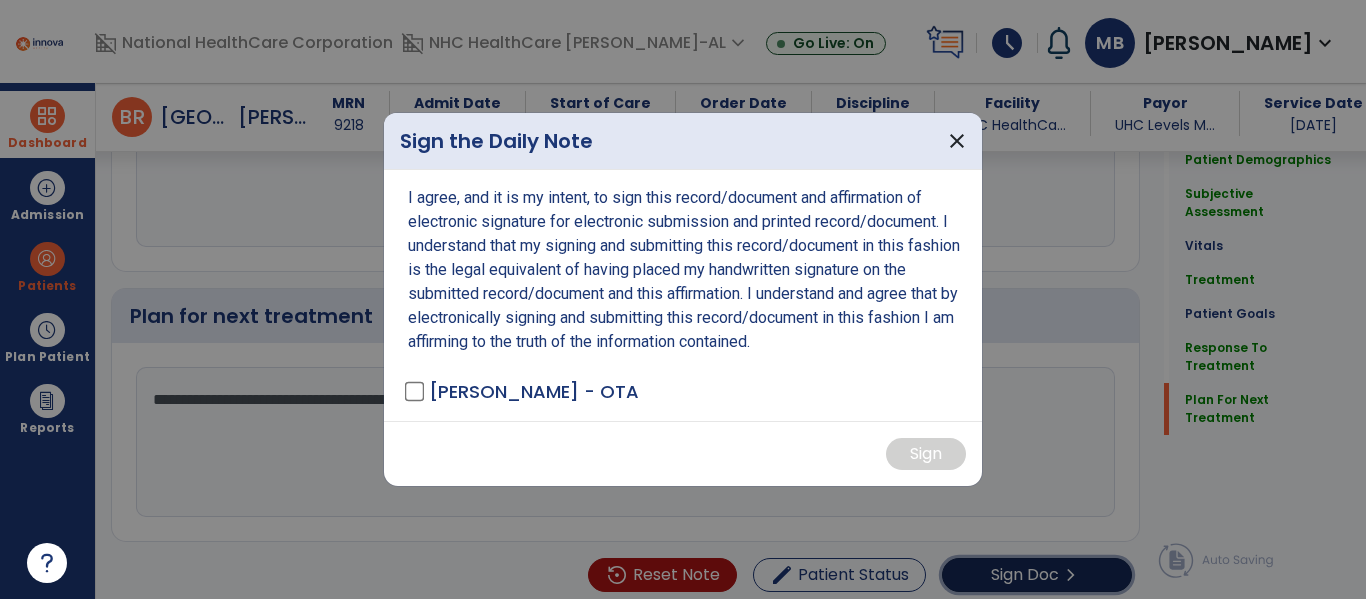 scroll, scrollTop: 2654, scrollLeft: 0, axis: vertical 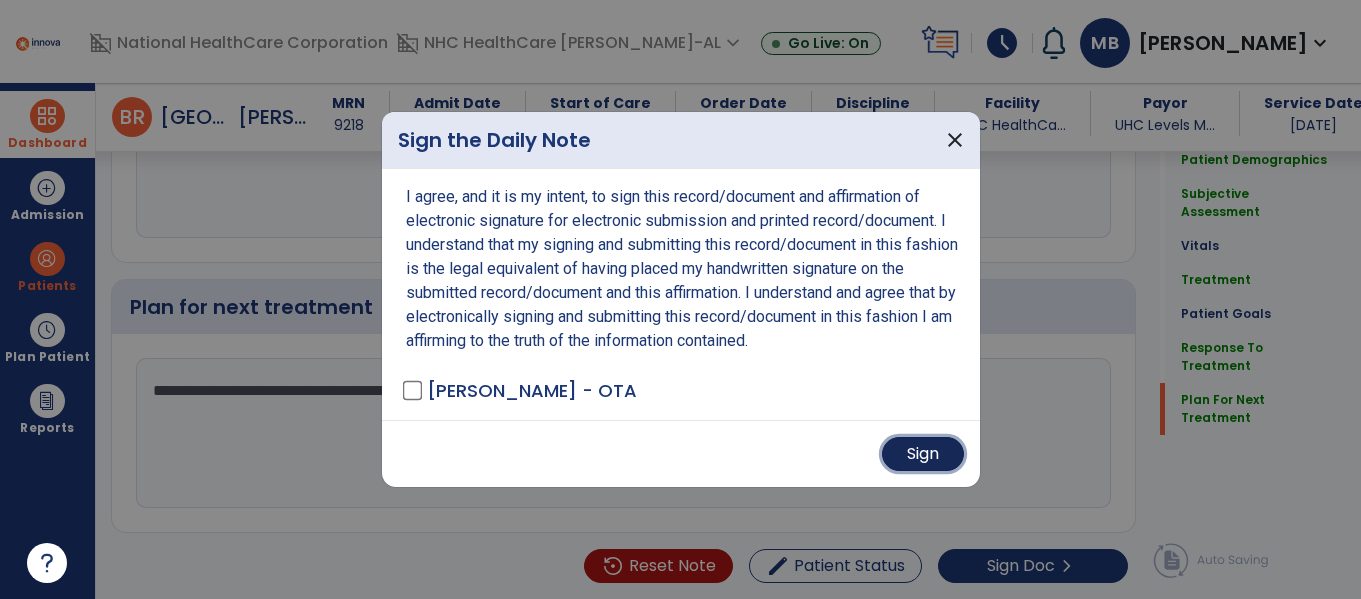 click on "Sign" at bounding box center (923, 454) 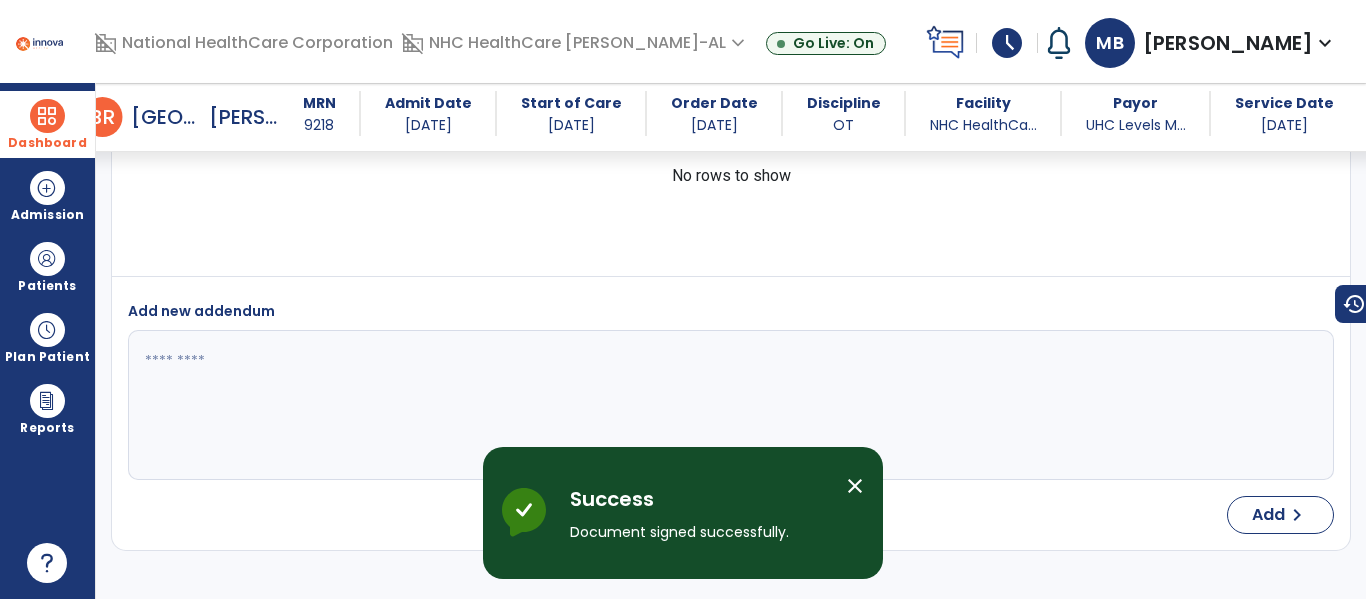 scroll, scrollTop: 4067, scrollLeft: 0, axis: vertical 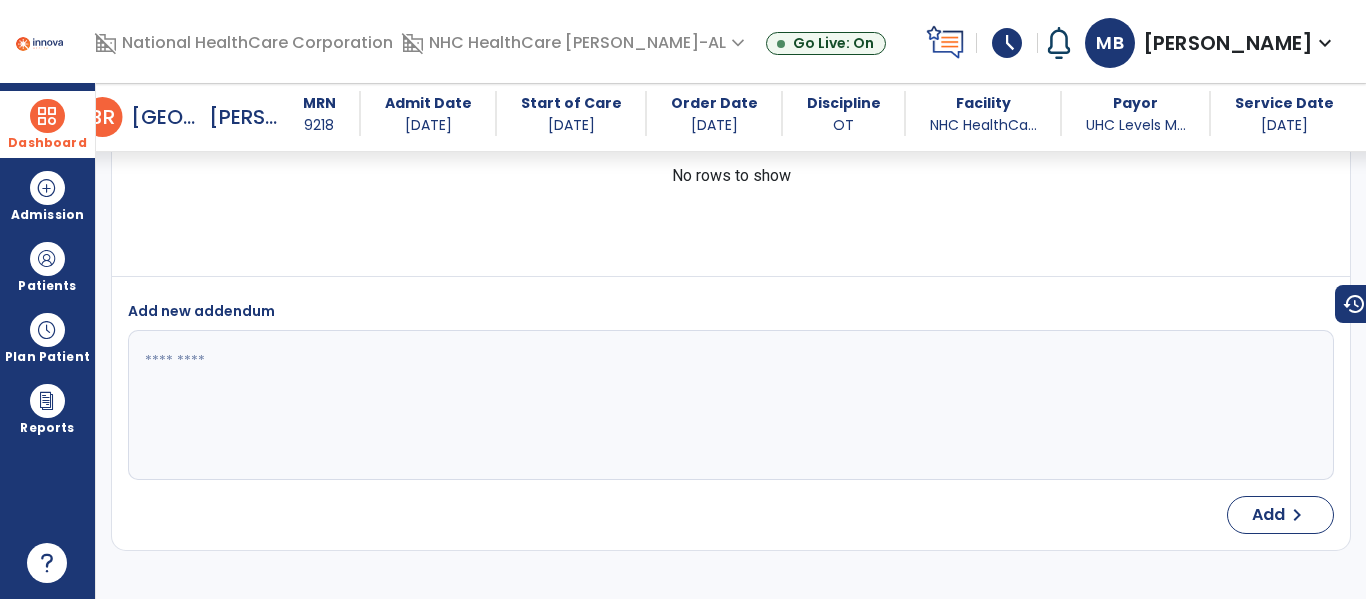 click on "Dashboard" at bounding box center (47, 124) 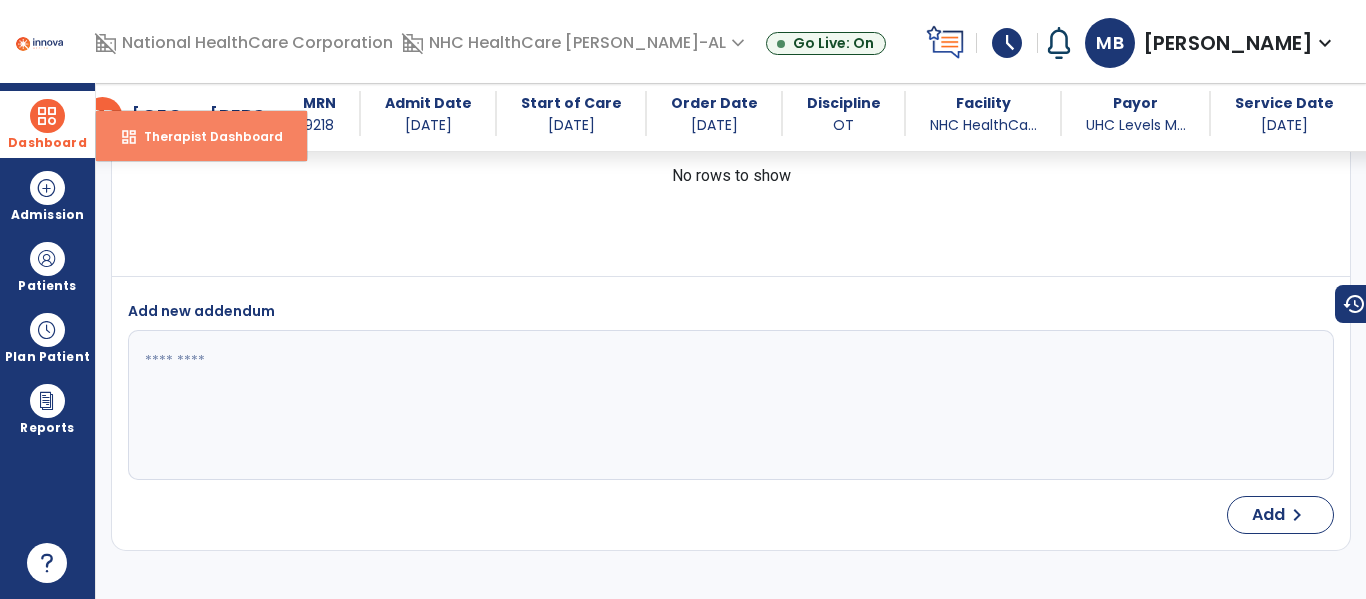 click on "Therapist Dashboard" at bounding box center (205, 136) 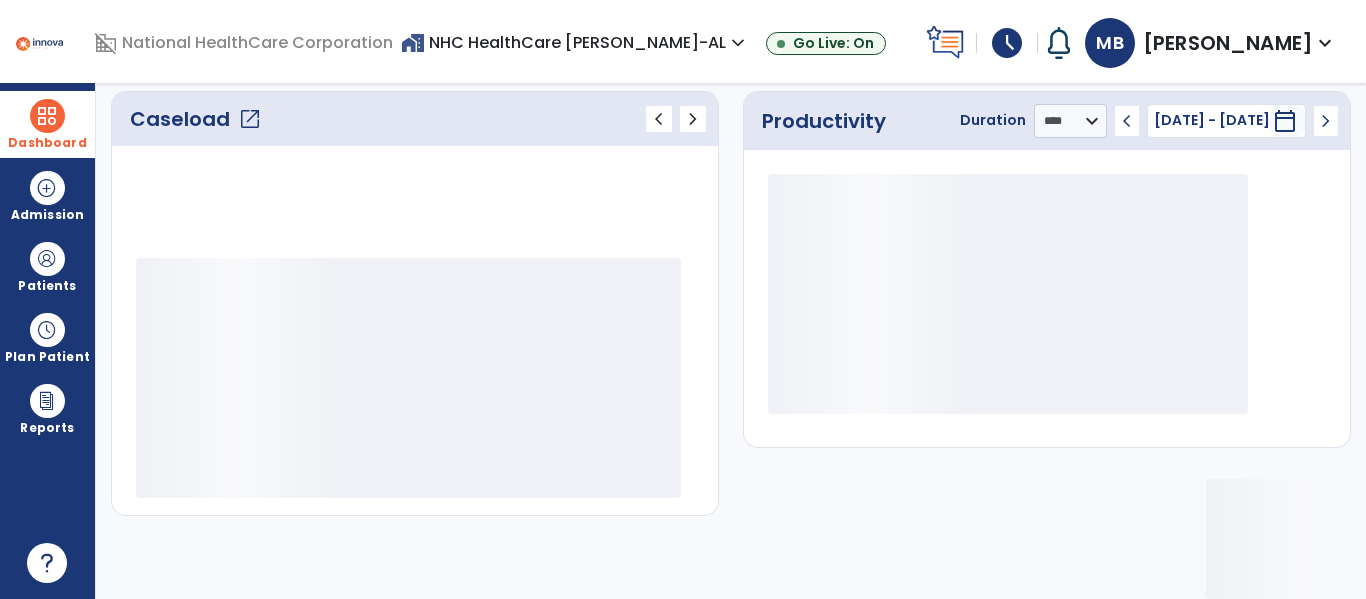 scroll, scrollTop: 275, scrollLeft: 0, axis: vertical 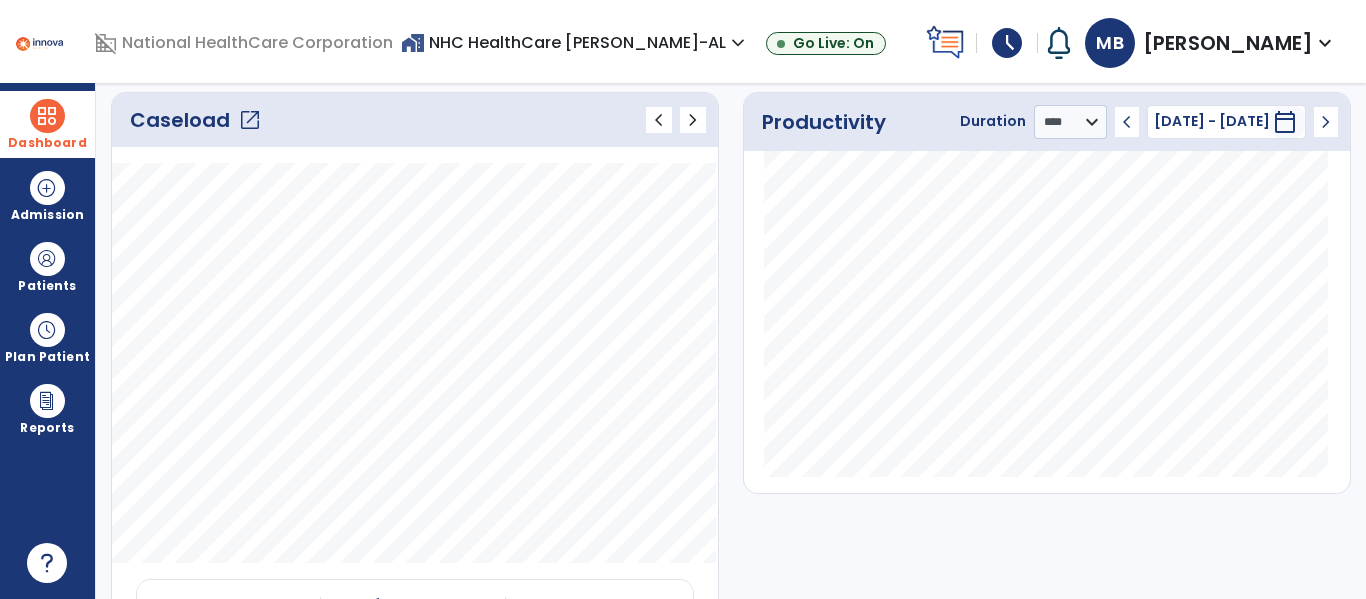click on "open_in_new" 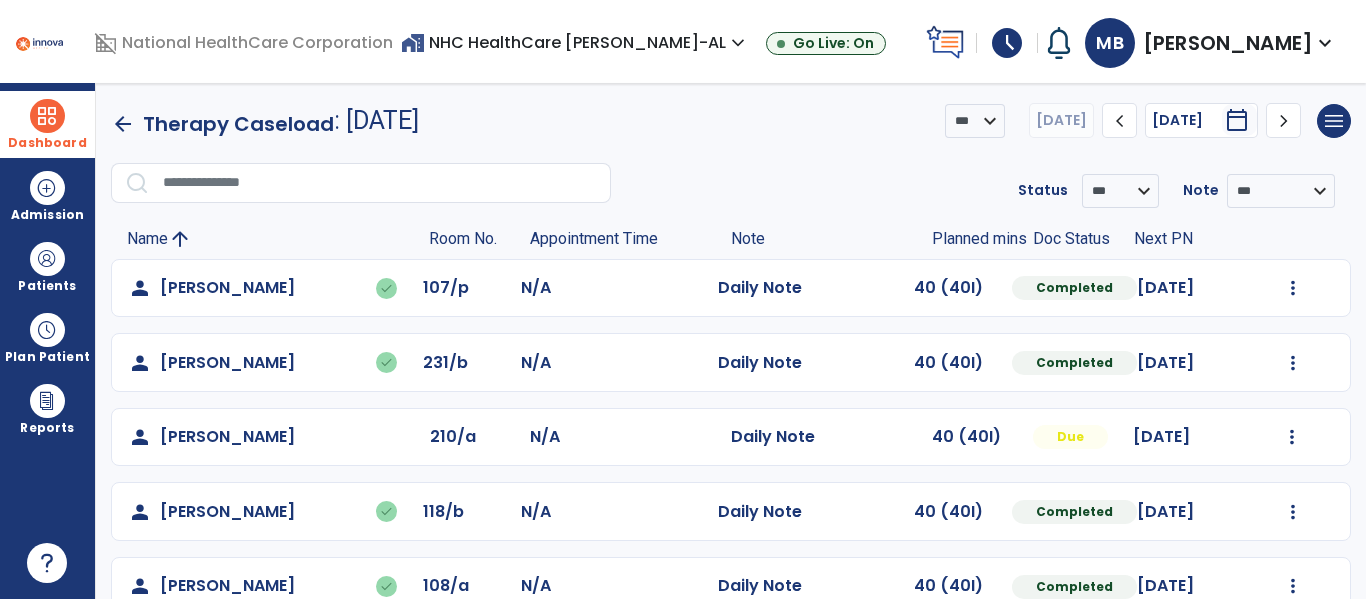 scroll, scrollTop: 1, scrollLeft: 0, axis: vertical 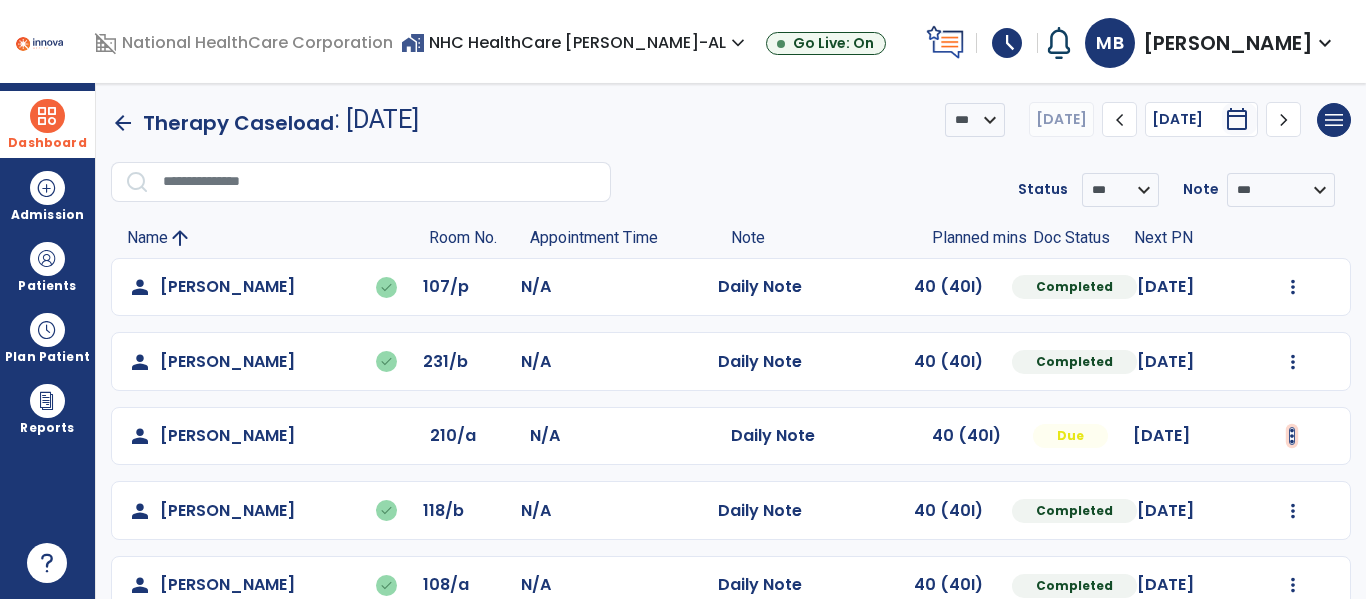 click at bounding box center [1293, 287] 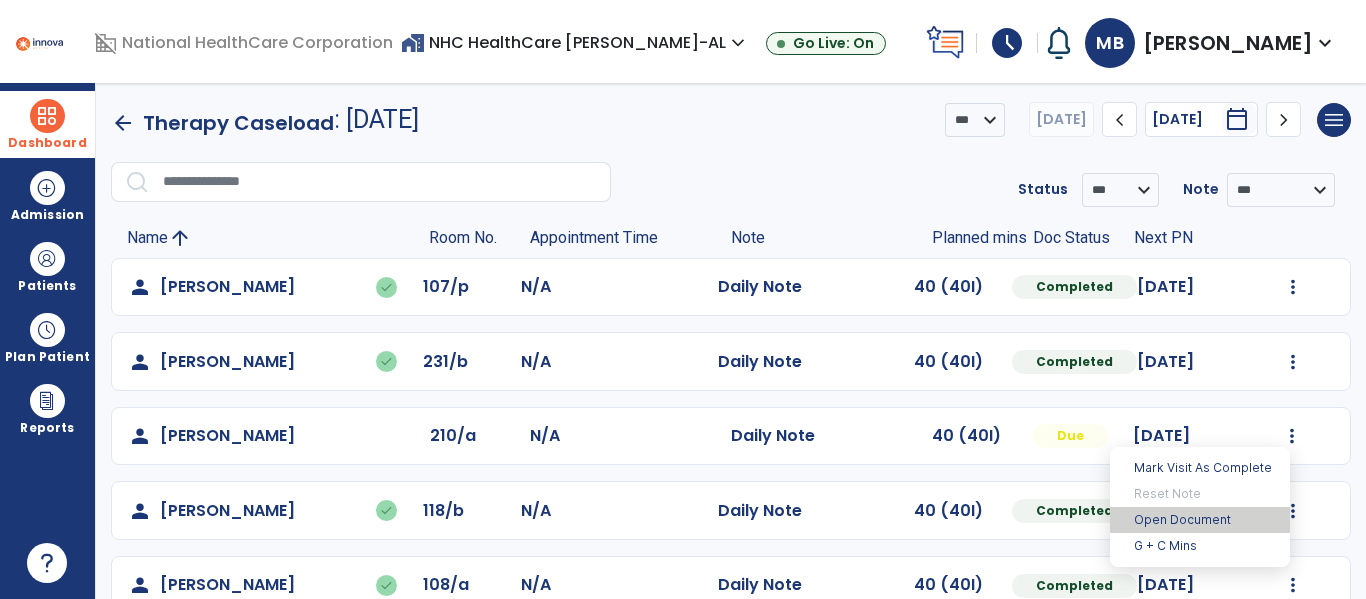 click on "Open Document" at bounding box center (1200, 520) 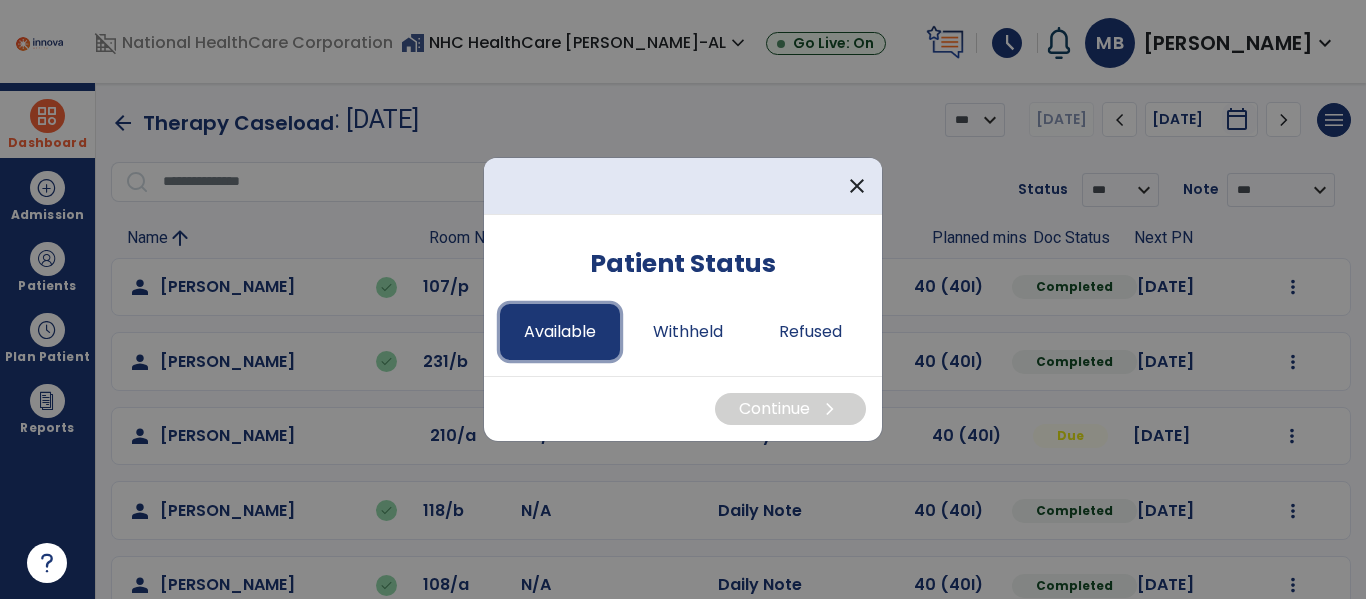 click on "Available" at bounding box center [560, 332] 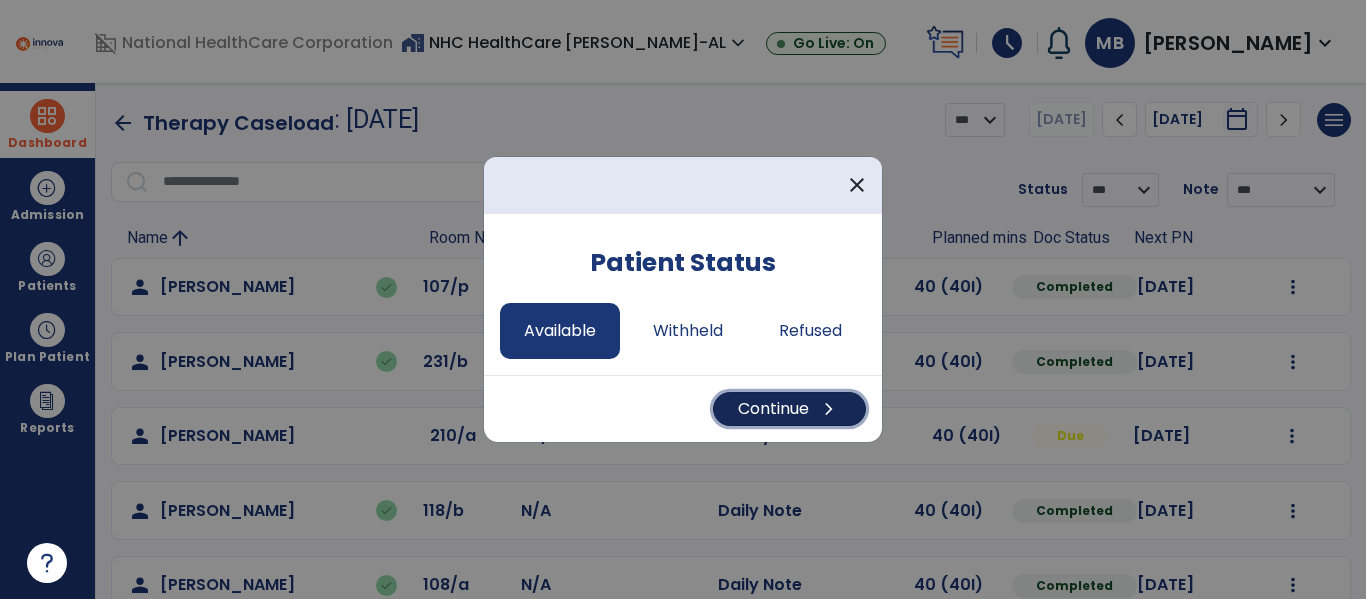 click on "Continue   chevron_right" at bounding box center (789, 409) 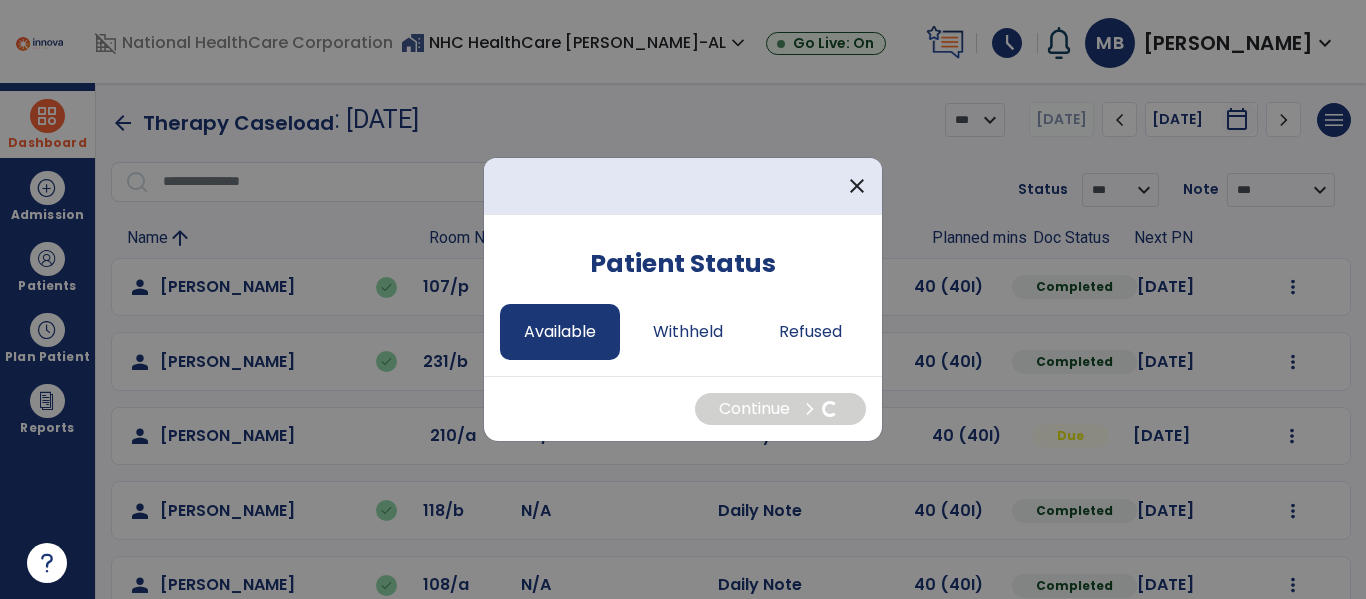 select on "*" 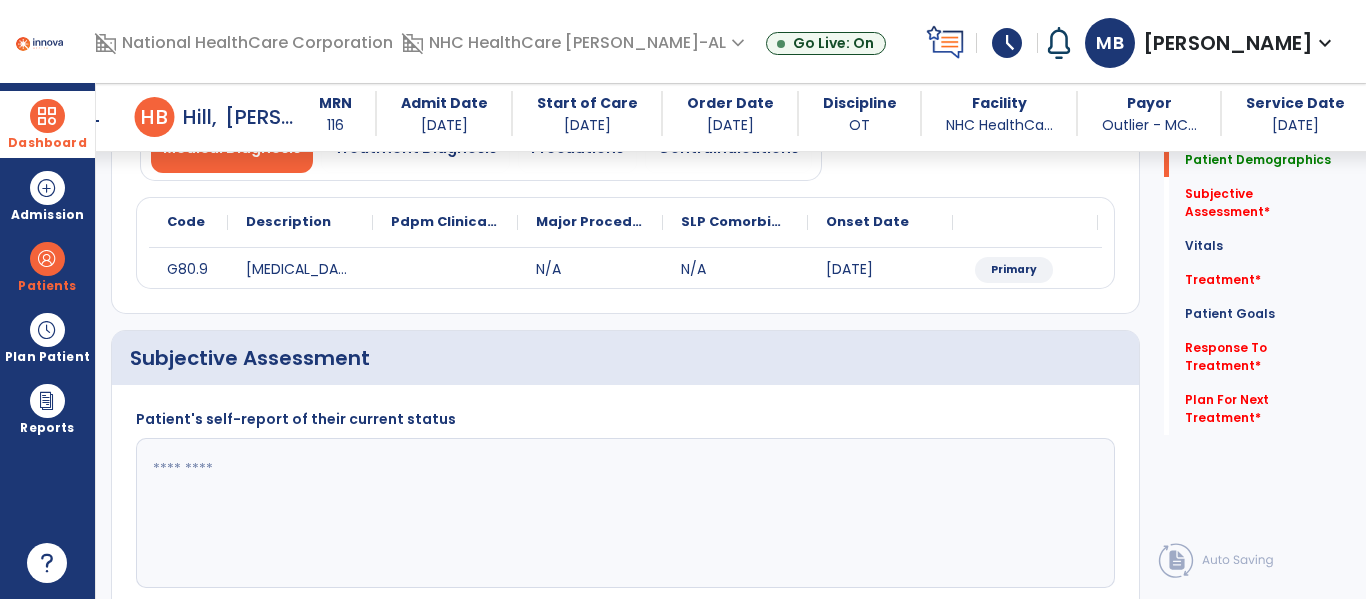 scroll, scrollTop: 199, scrollLeft: 0, axis: vertical 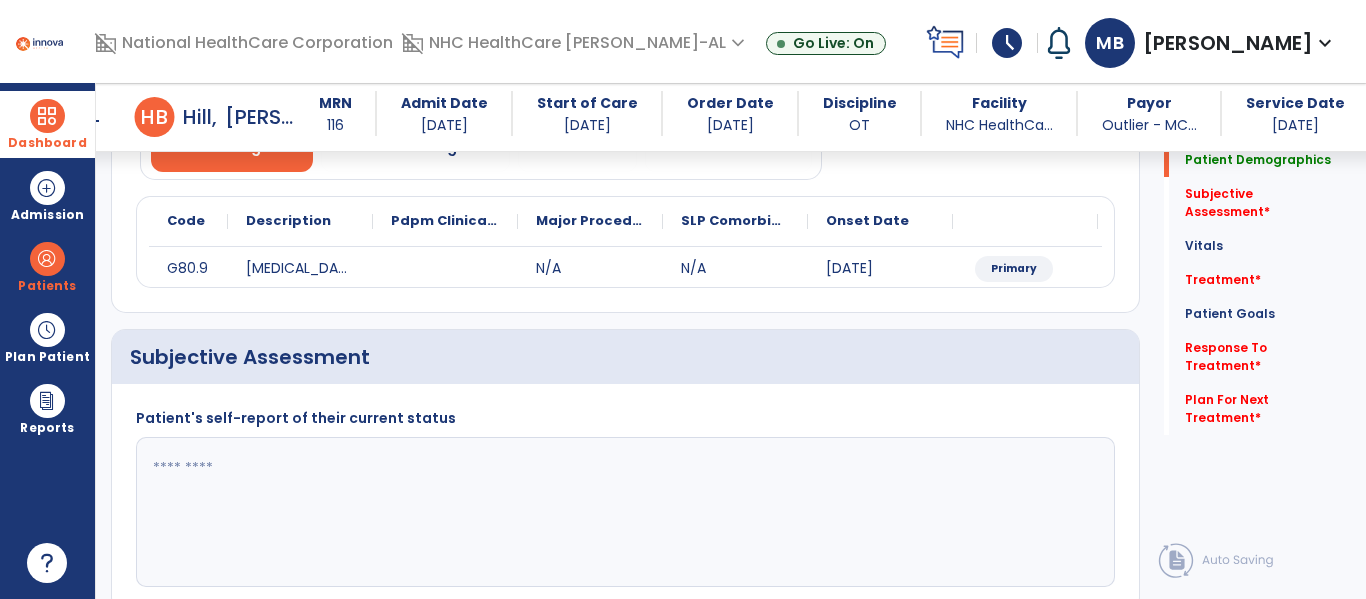 click 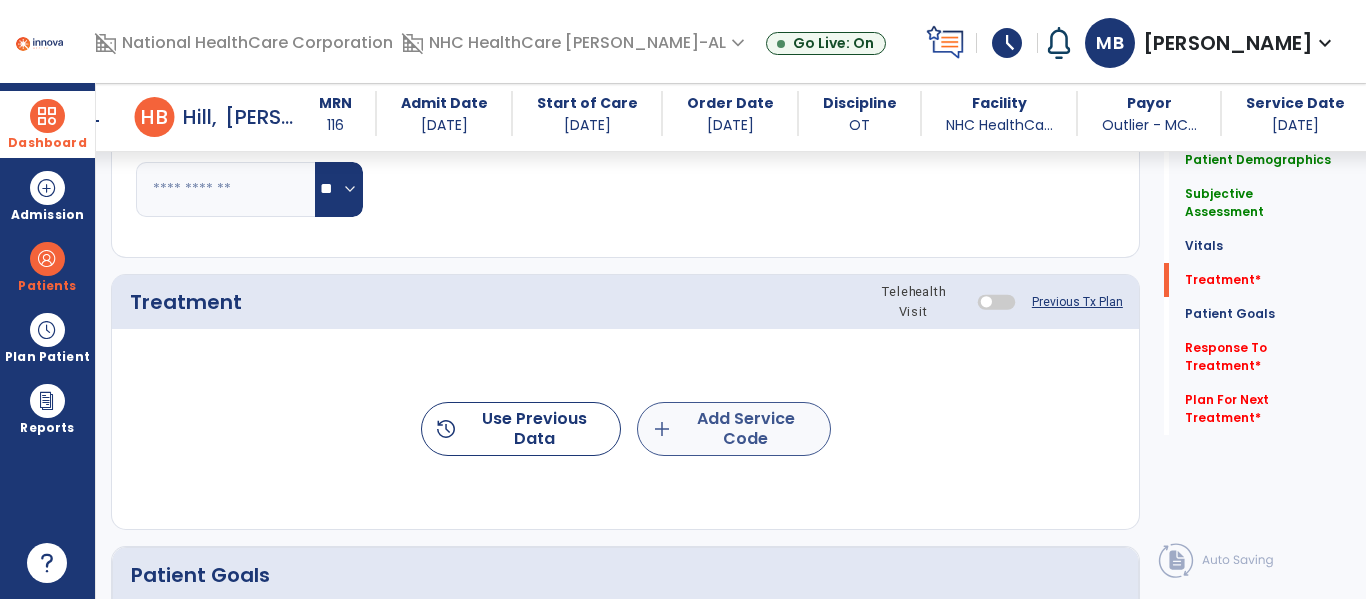 type on "**********" 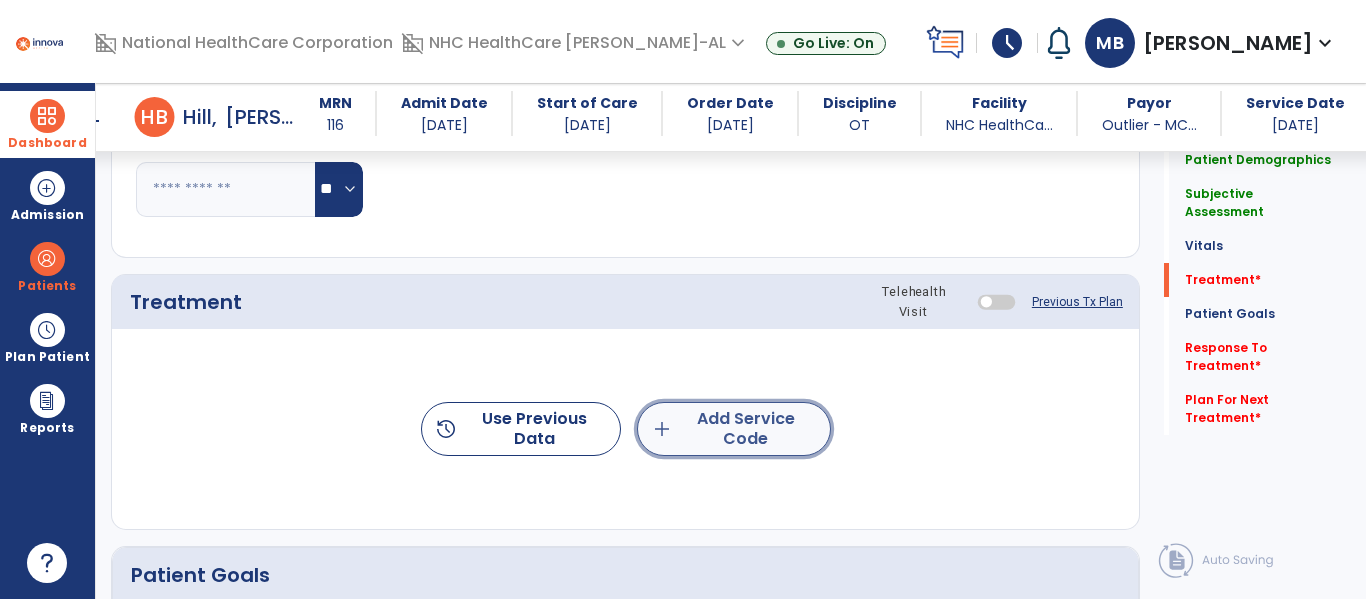 click on "add  Add Service Code" 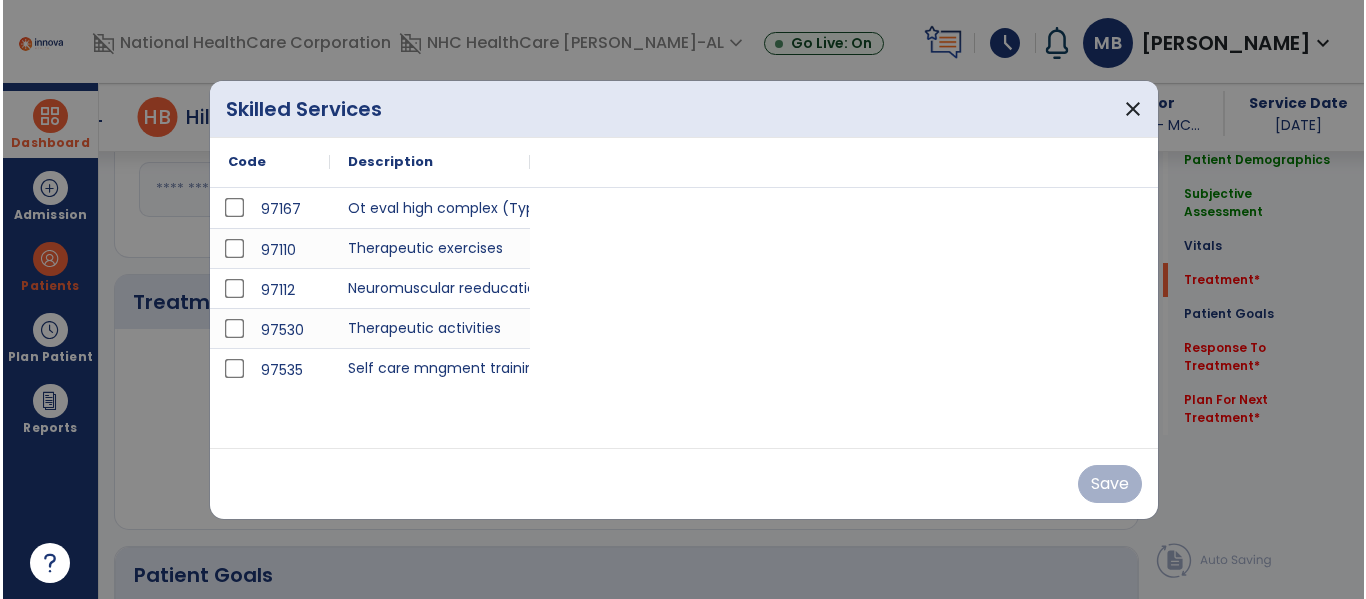 scroll, scrollTop: 975, scrollLeft: 0, axis: vertical 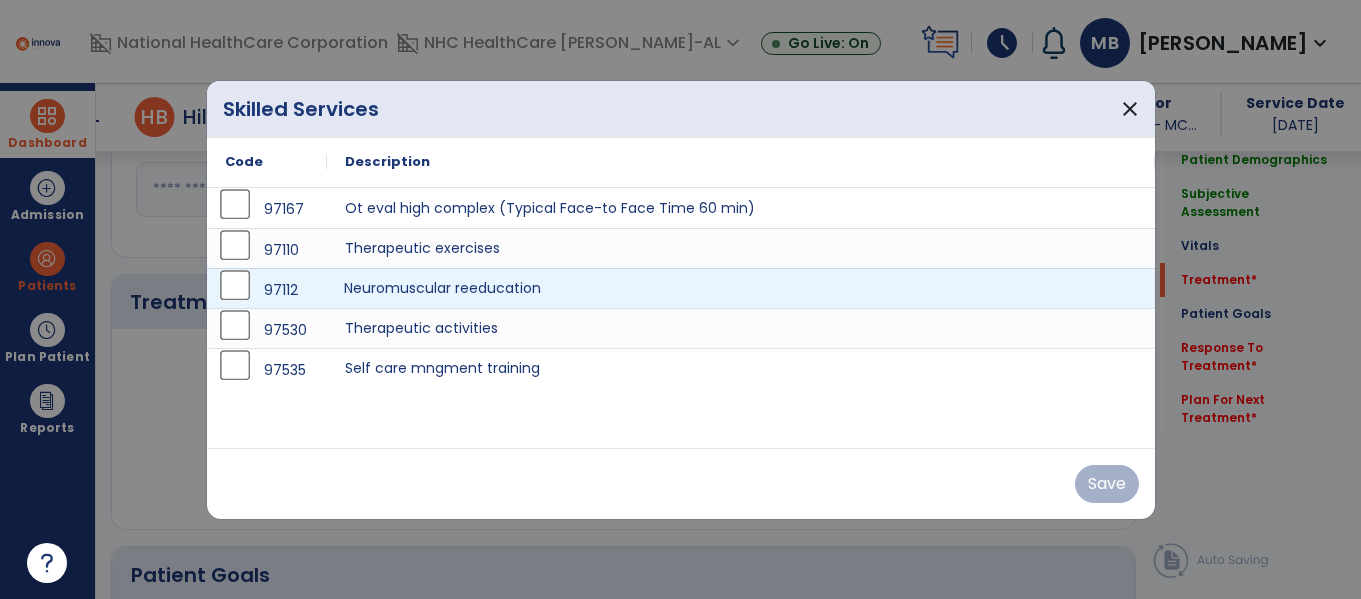 click on "Neuromuscular reeducation" at bounding box center [741, 288] 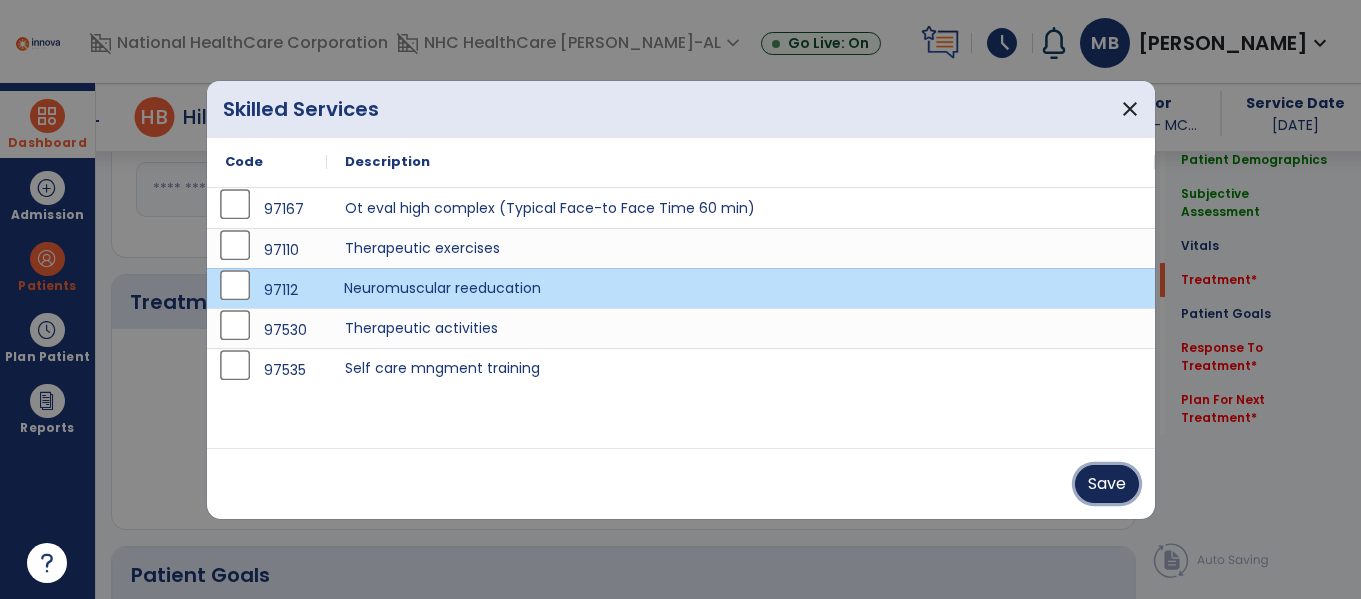 click on "Save" at bounding box center [1107, 484] 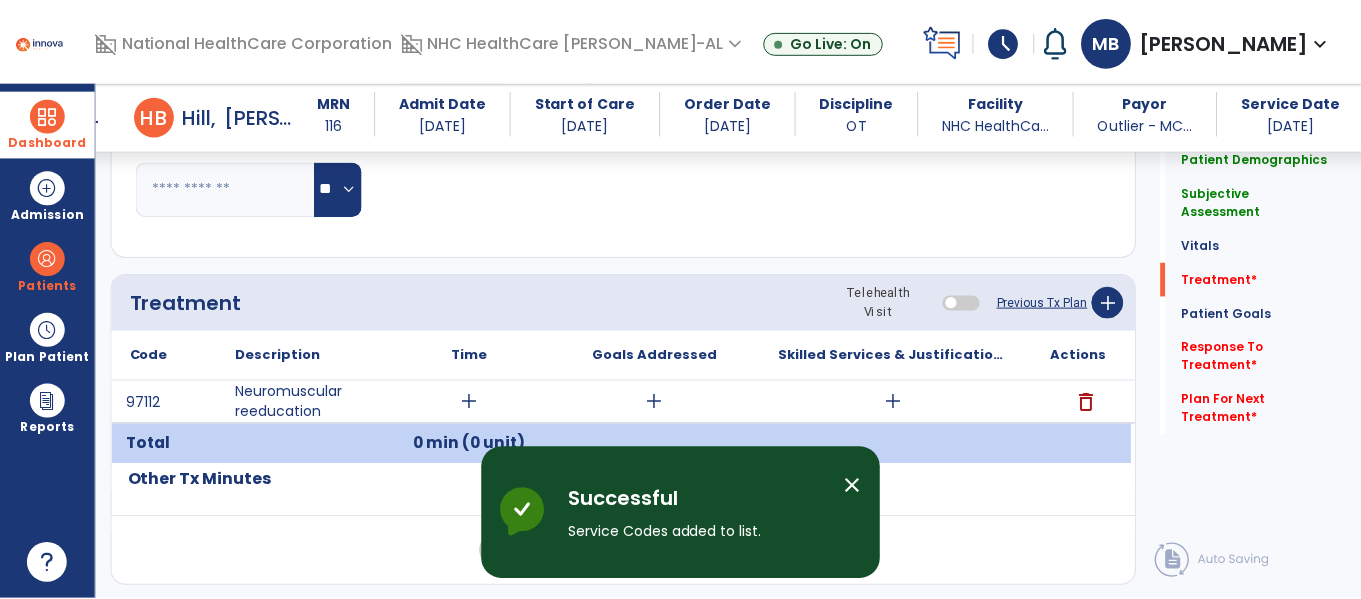 scroll, scrollTop: 1039, scrollLeft: 0, axis: vertical 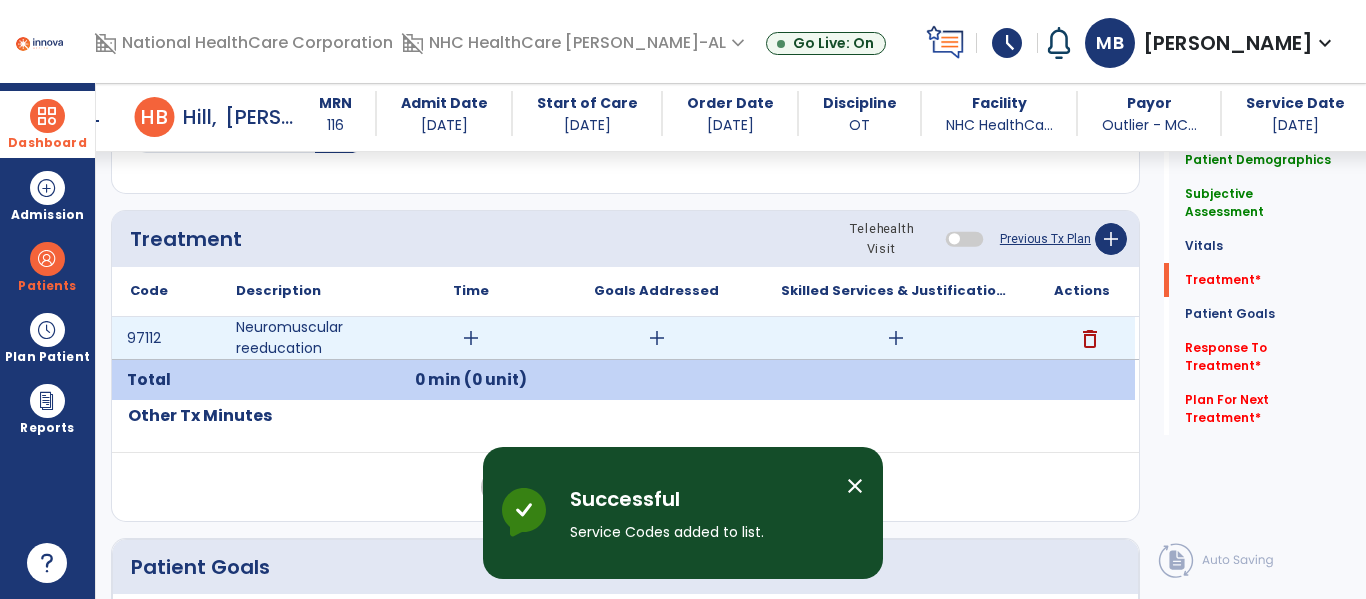 click on "add" at bounding box center [471, 338] 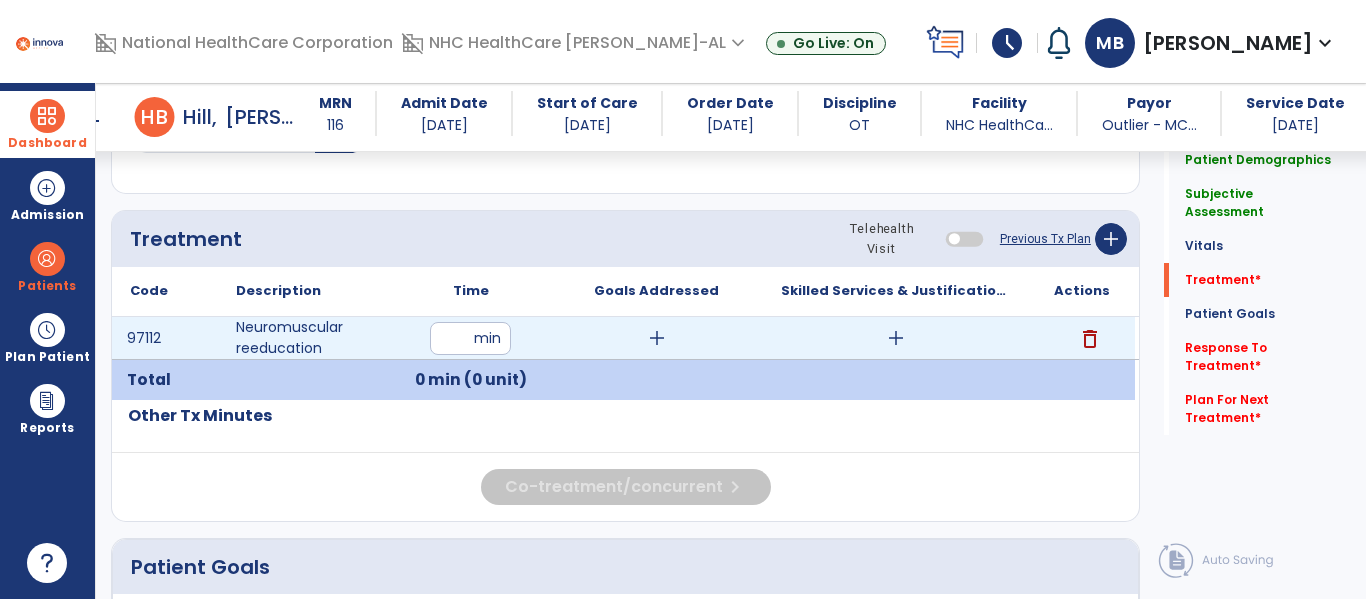 type on "**" 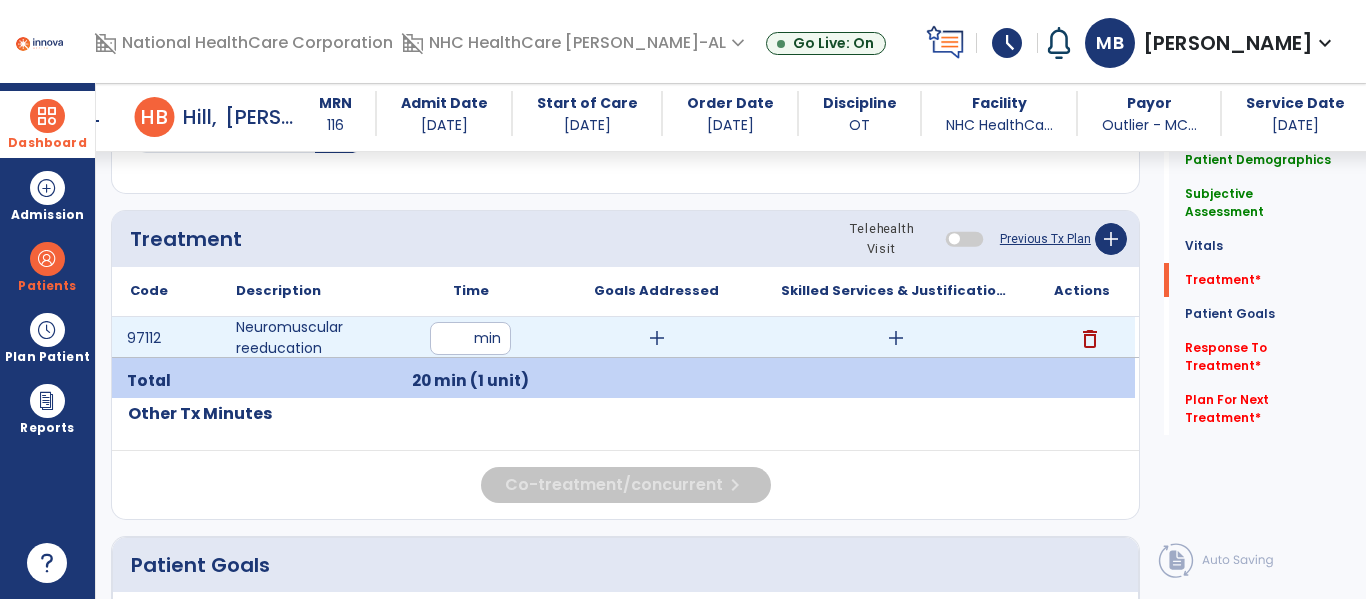 click on "add" at bounding box center (657, 338) 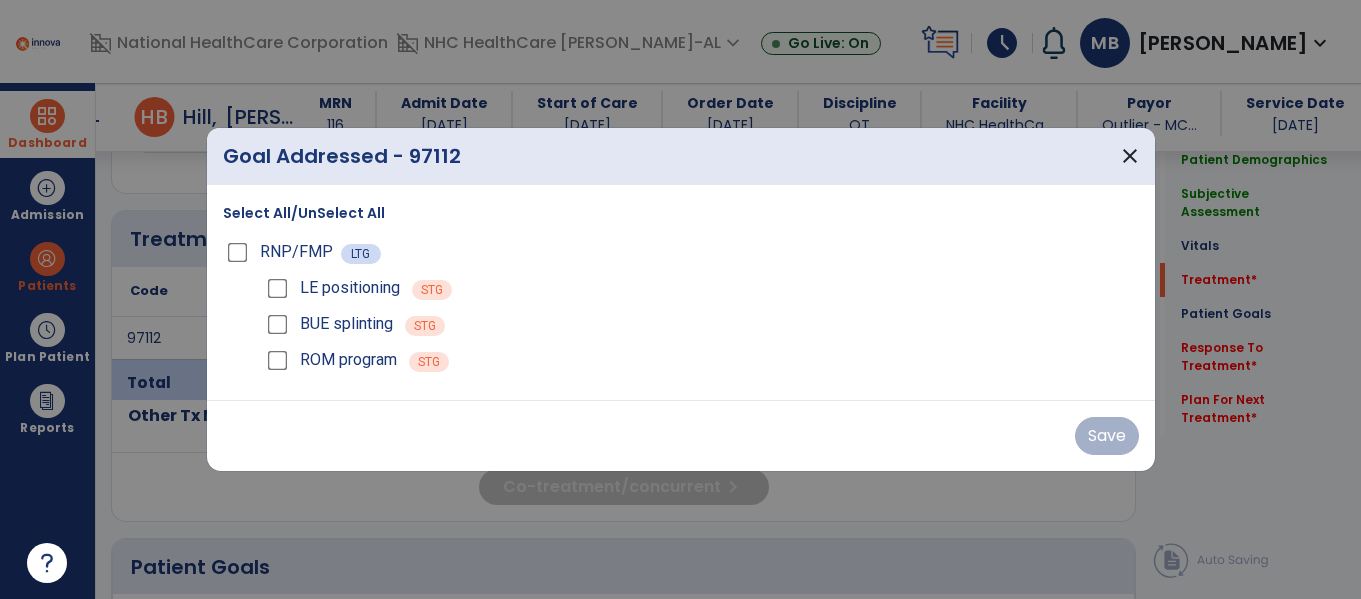 scroll, scrollTop: 1039, scrollLeft: 0, axis: vertical 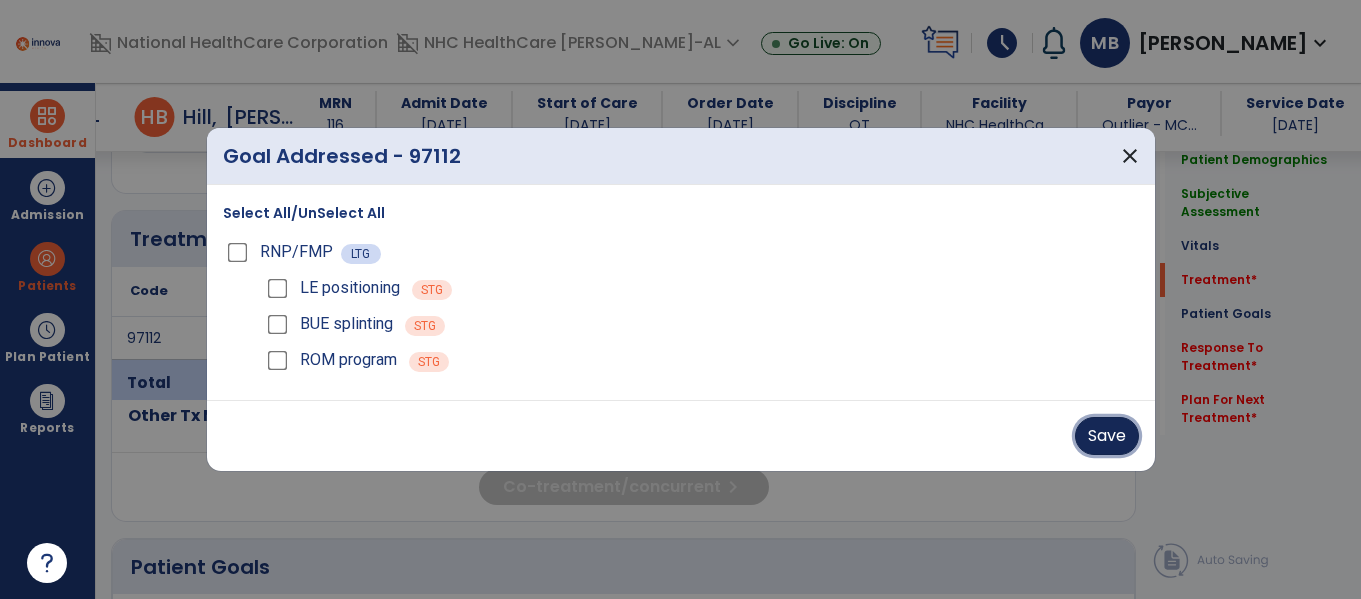 click on "Save" at bounding box center [1107, 436] 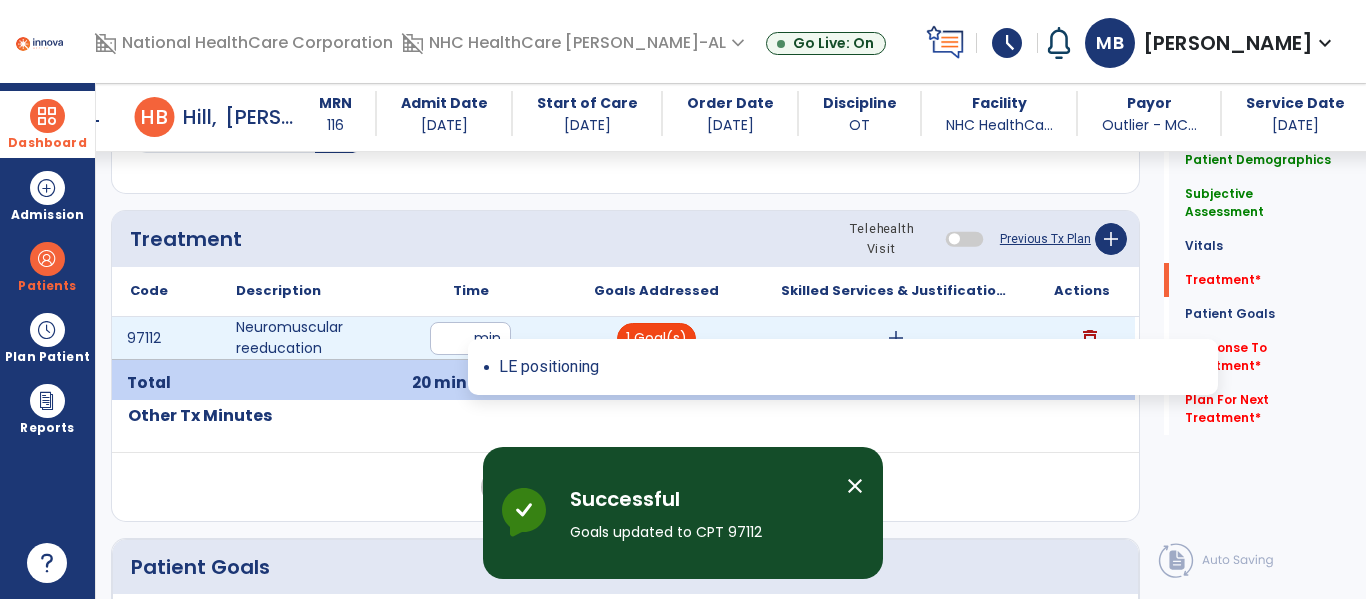 click on "1 Goal(s)" at bounding box center (656, 338) 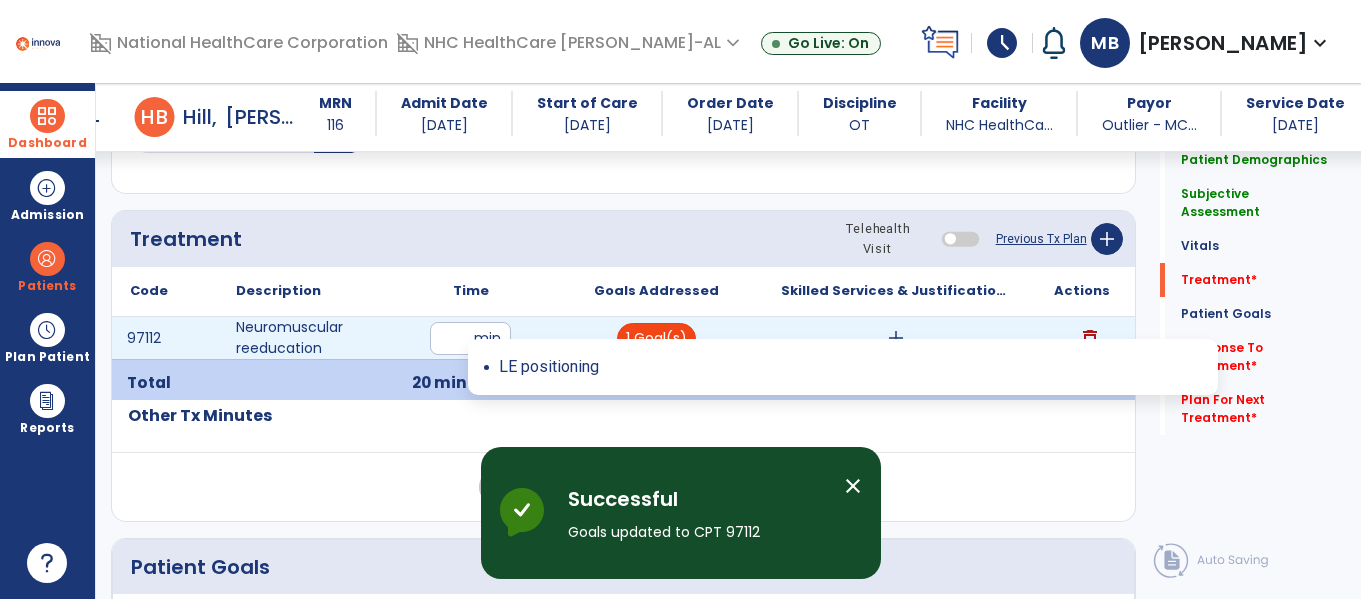 scroll, scrollTop: 1039, scrollLeft: 0, axis: vertical 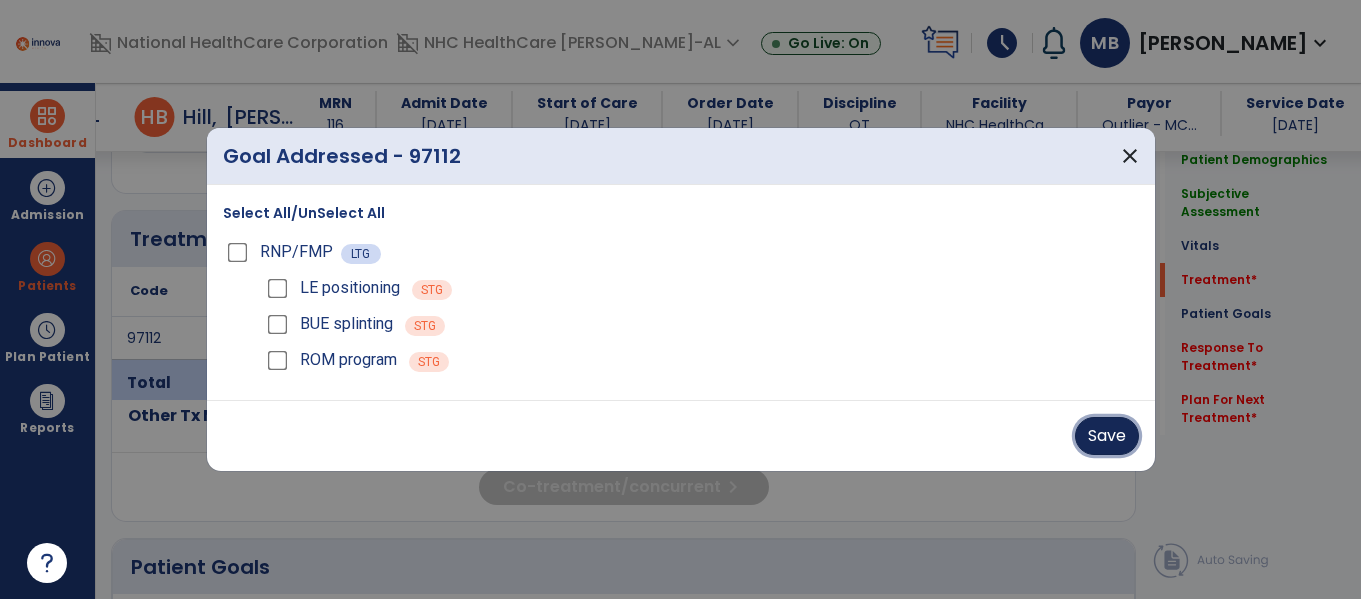 click on "Save" at bounding box center (1107, 436) 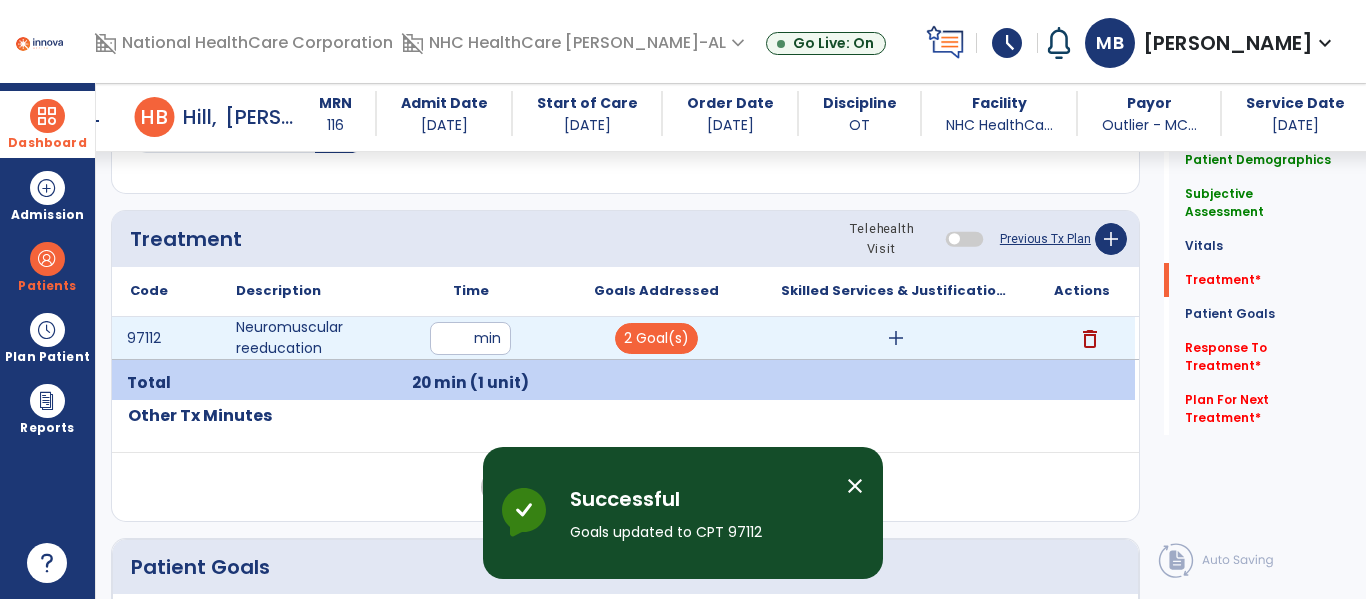 click on "add" at bounding box center [896, 338] 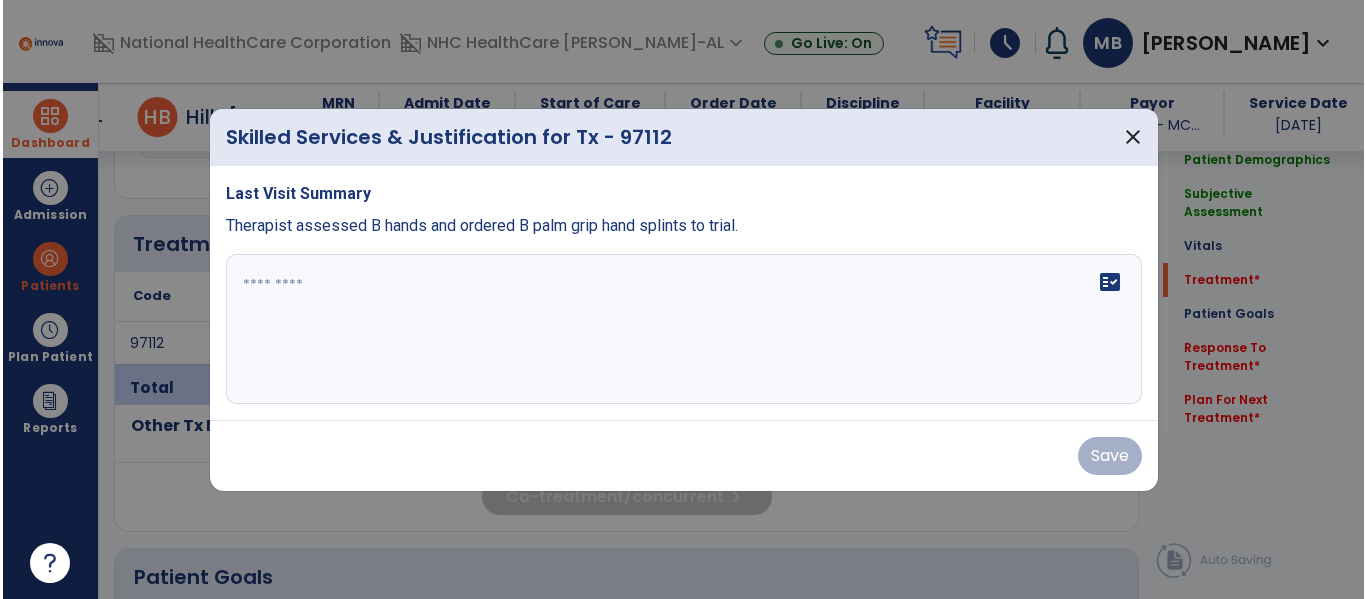 scroll, scrollTop: 1039, scrollLeft: 0, axis: vertical 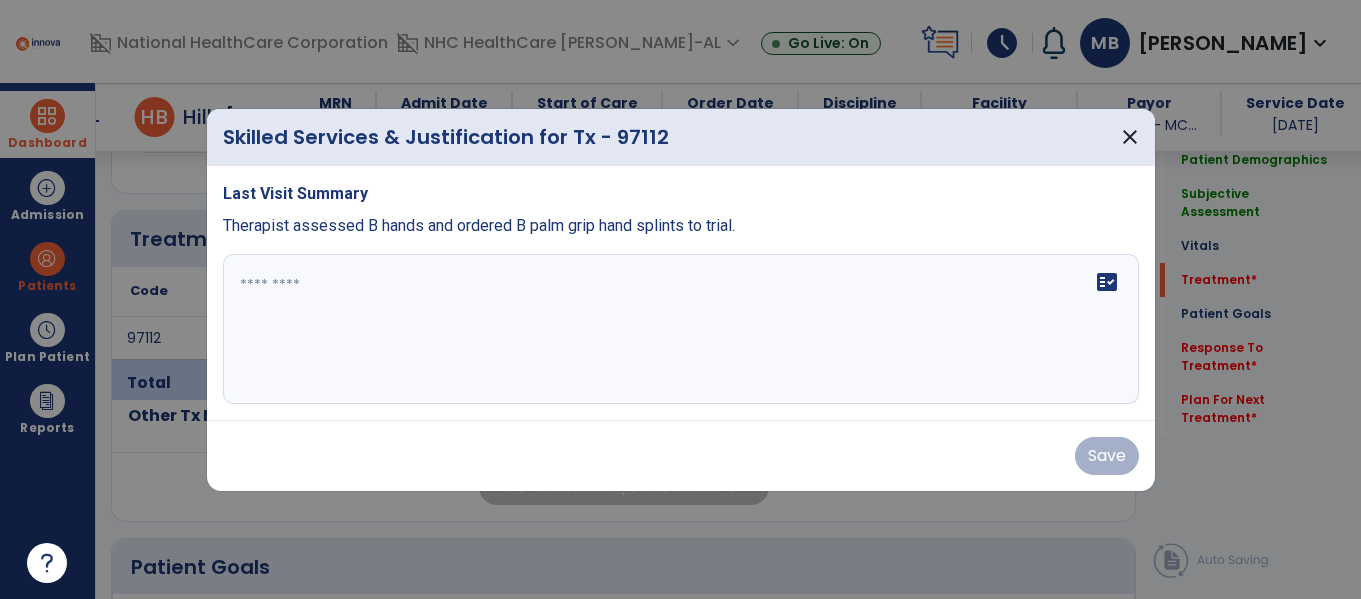 click at bounding box center [681, 329] 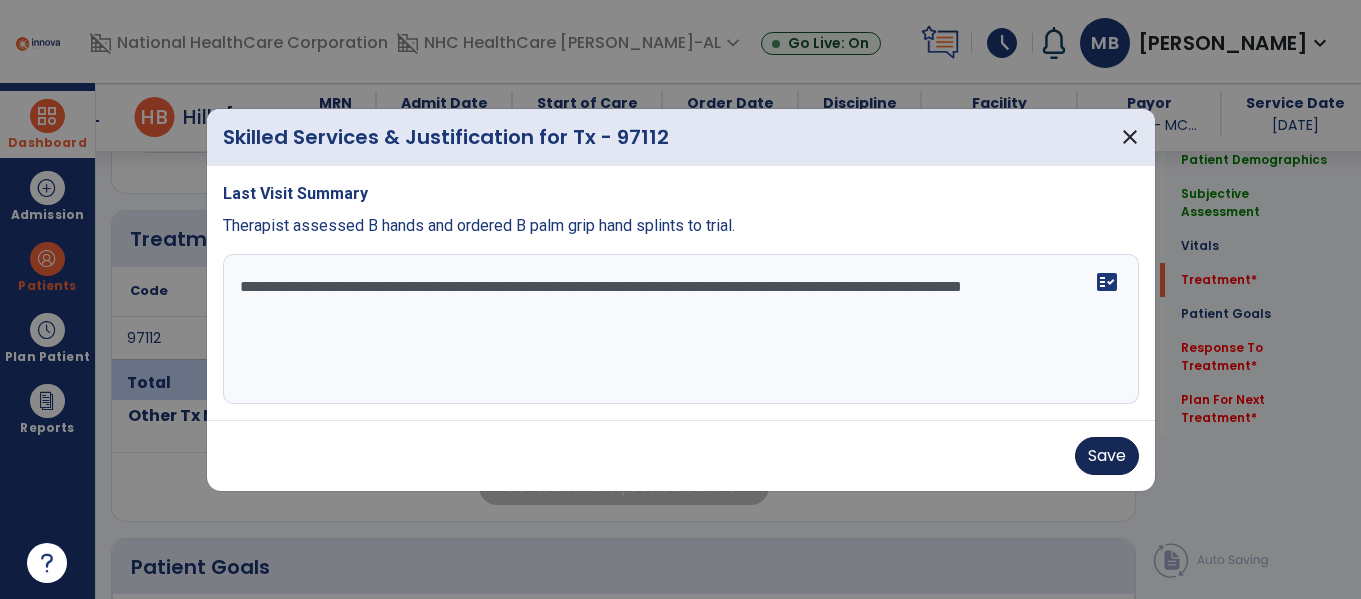 type on "**********" 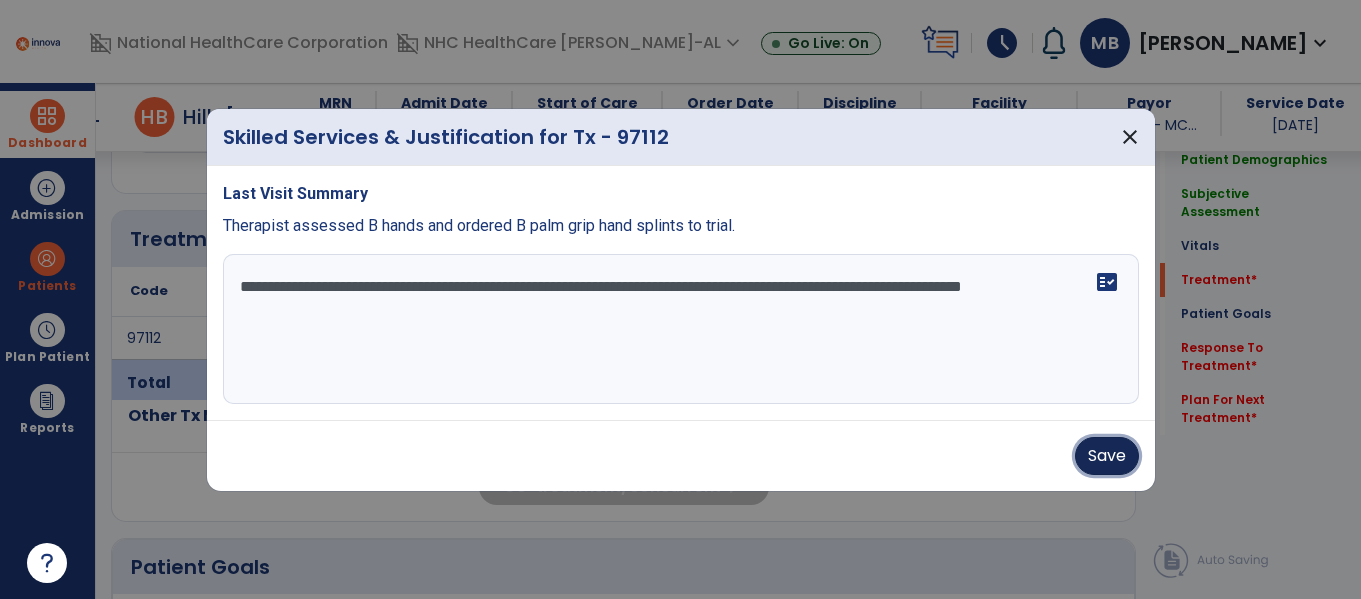 click on "Save" at bounding box center (1107, 456) 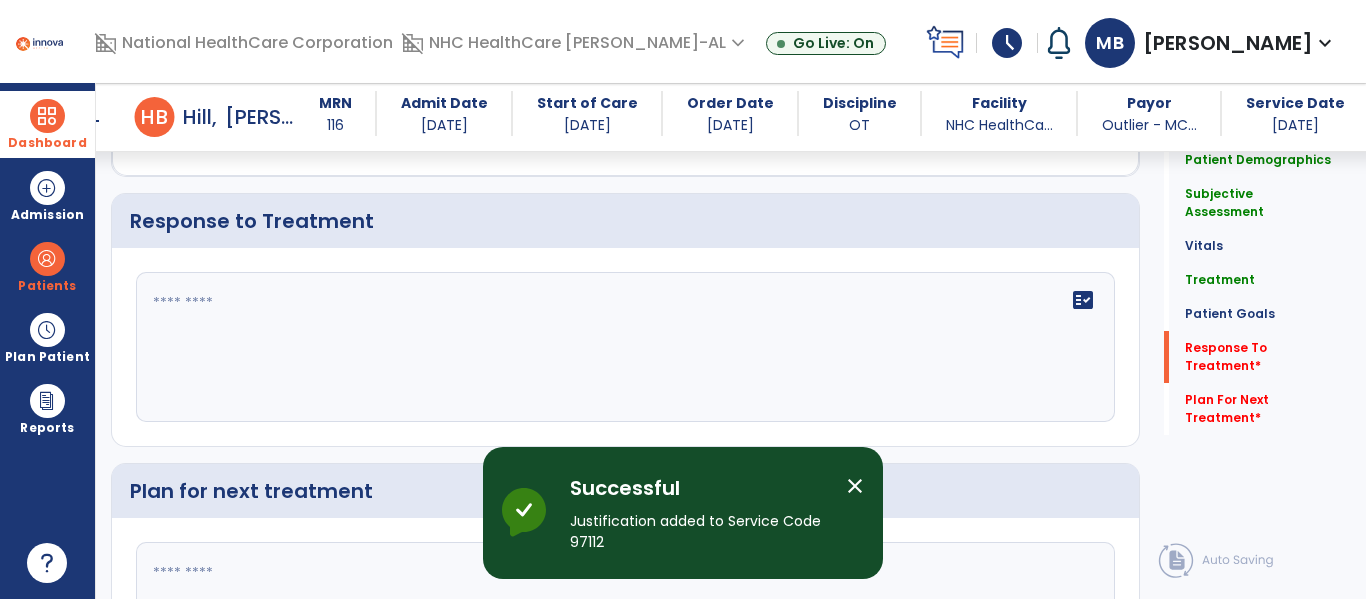 scroll, scrollTop: 2348, scrollLeft: 0, axis: vertical 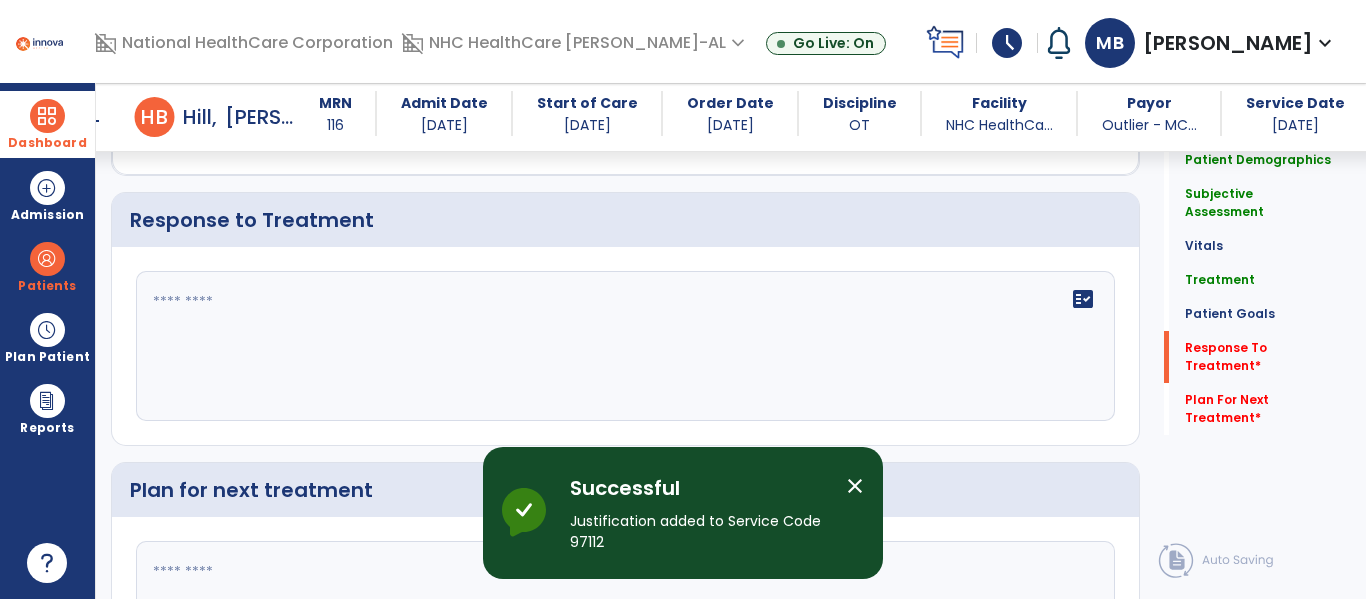 click on "fact_check" 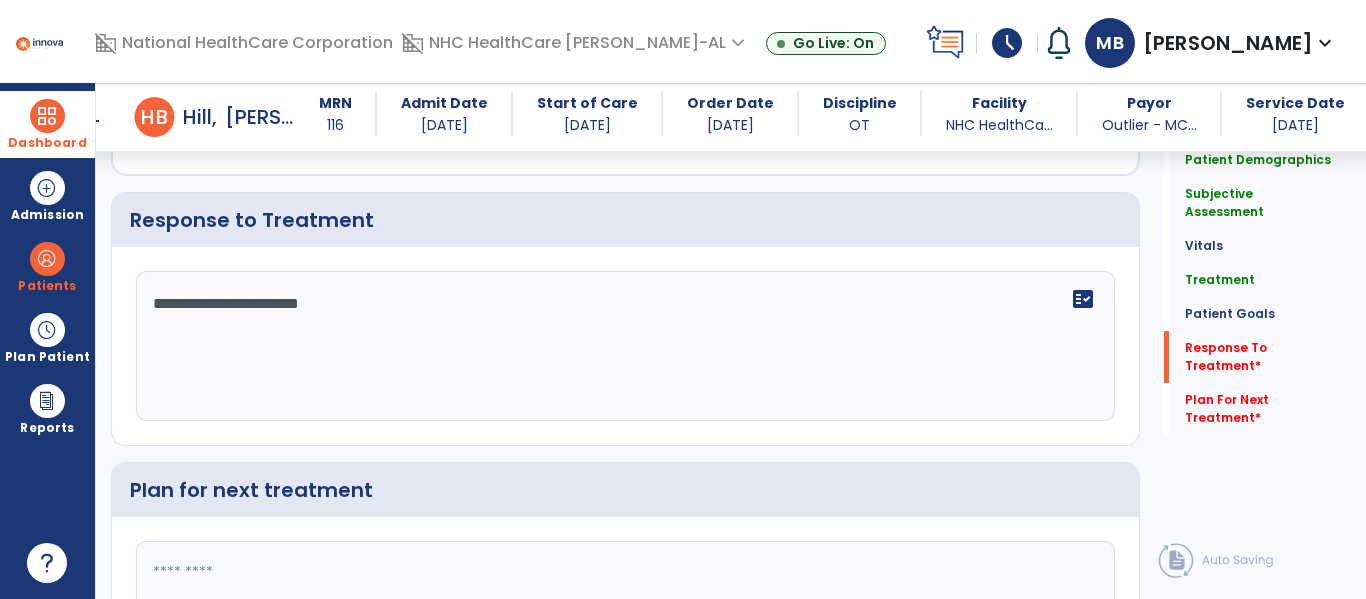 type on "**********" 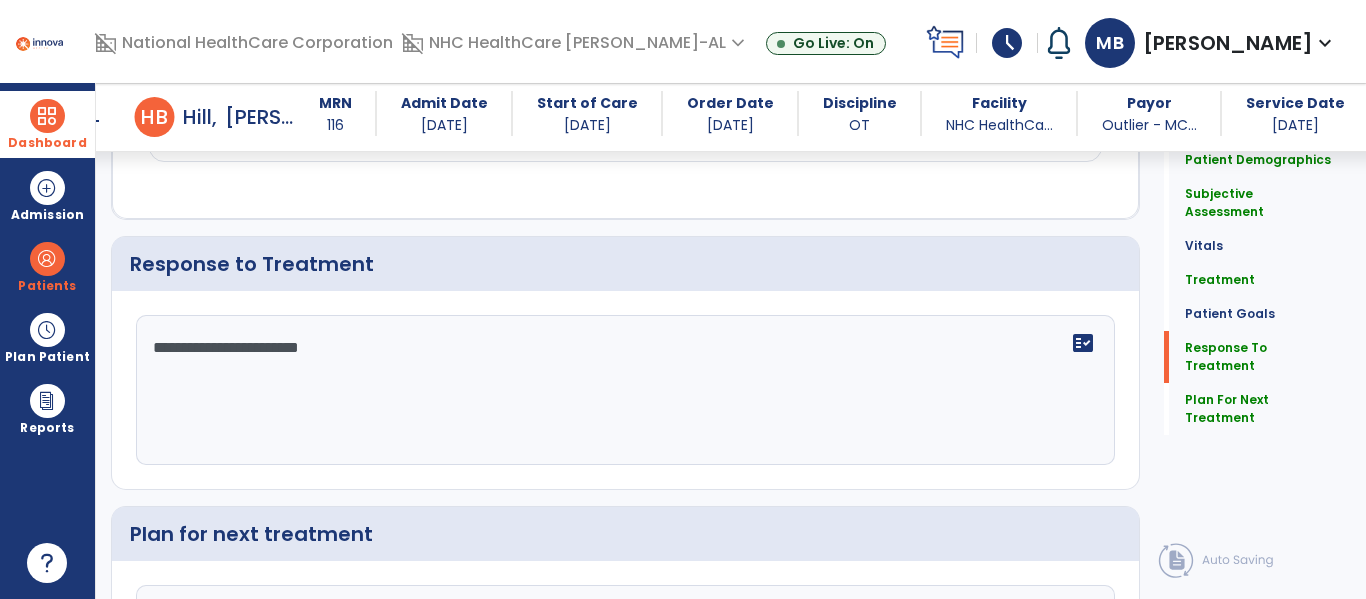scroll, scrollTop: 2348, scrollLeft: 0, axis: vertical 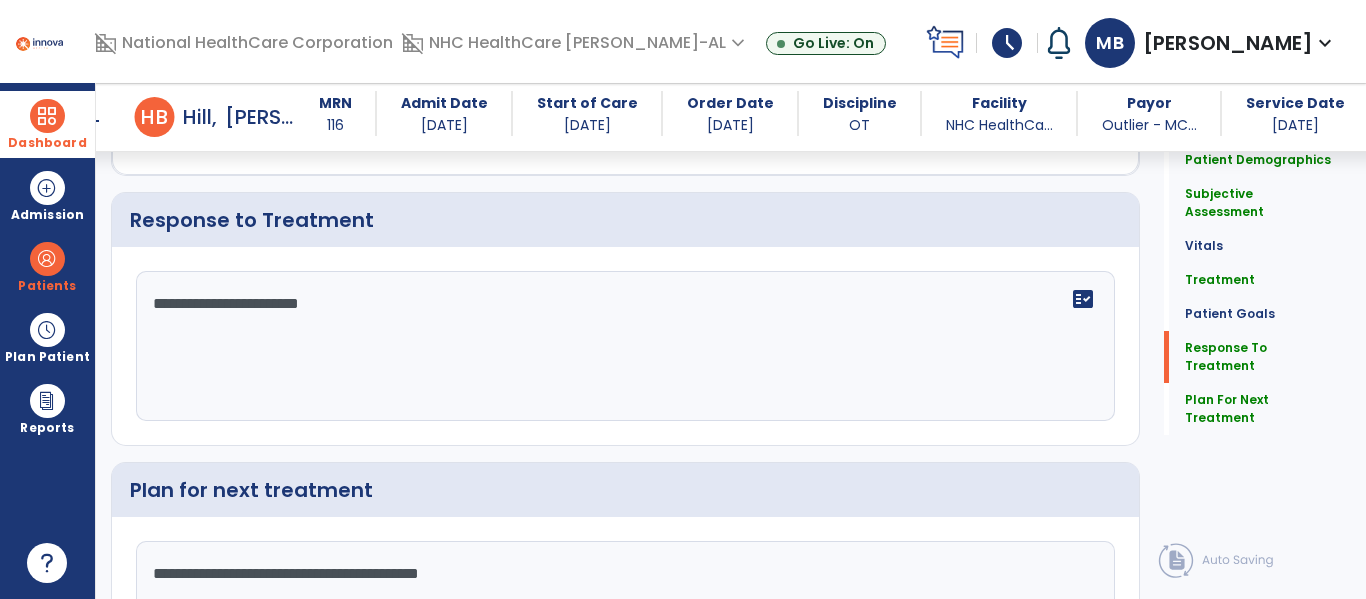 type on "**********" 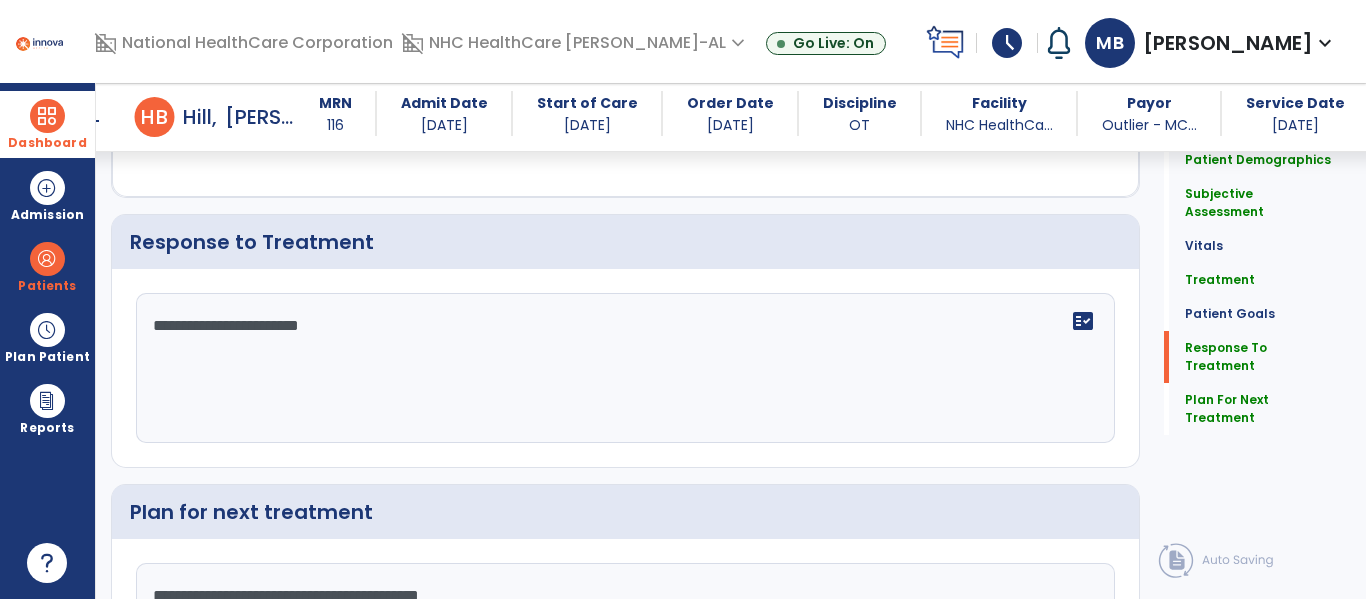 scroll, scrollTop: 2320, scrollLeft: 0, axis: vertical 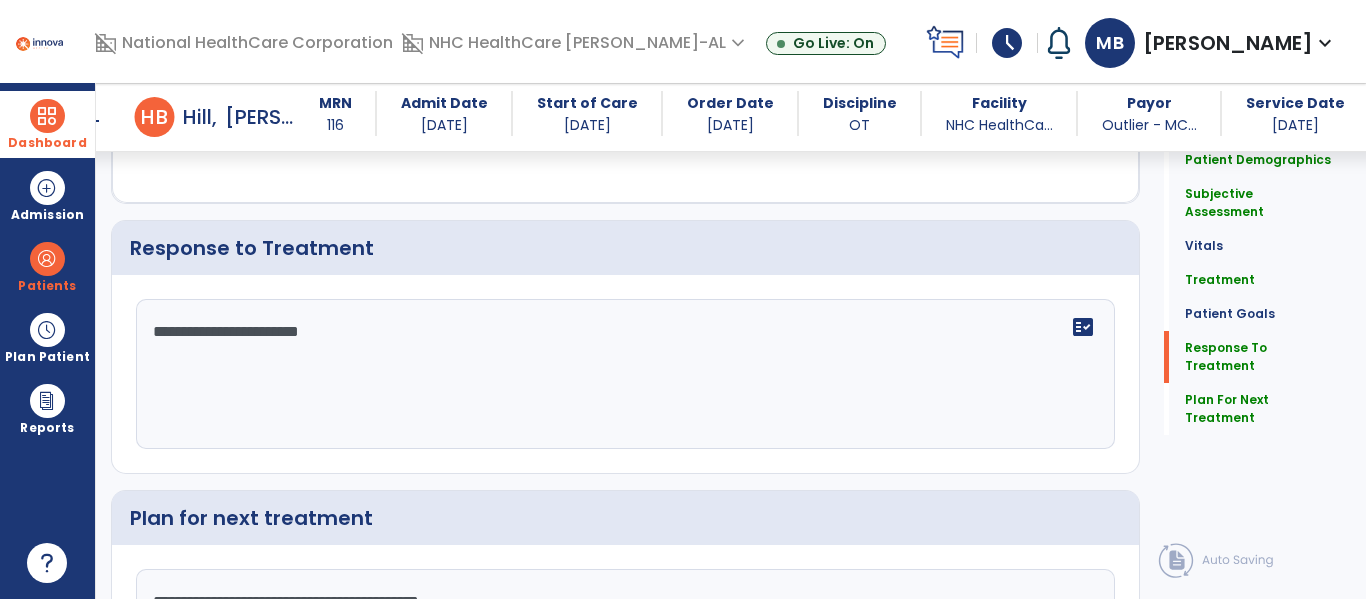 click on "**********" 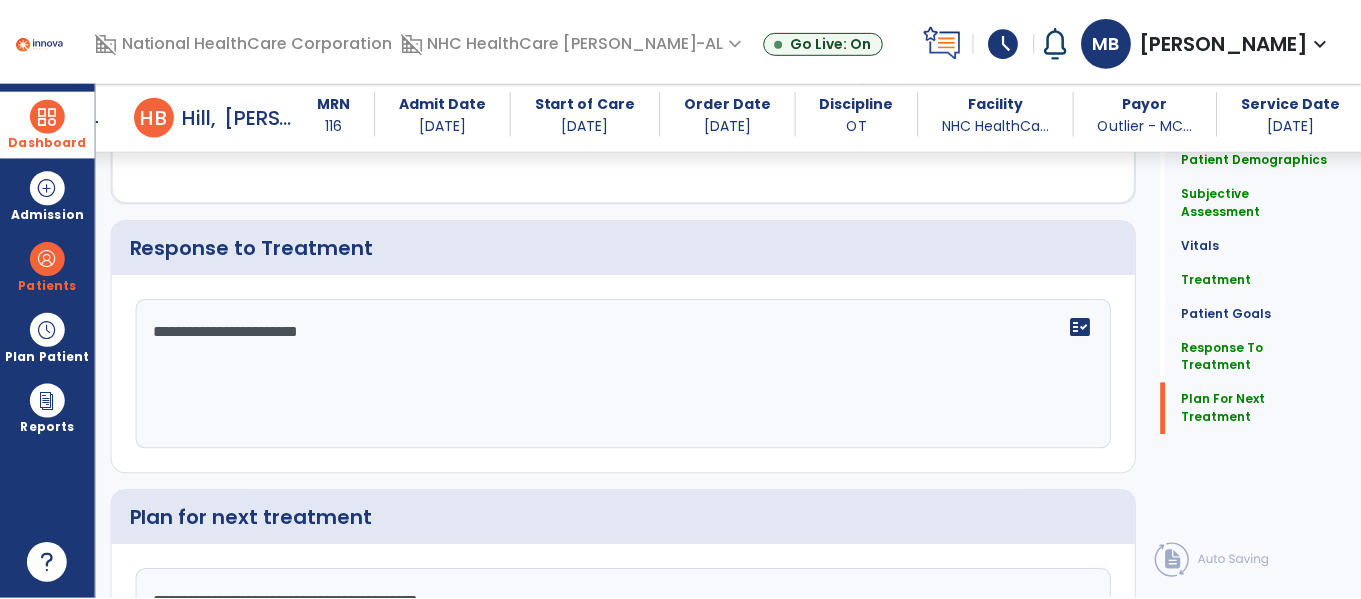scroll, scrollTop: 2532, scrollLeft: 0, axis: vertical 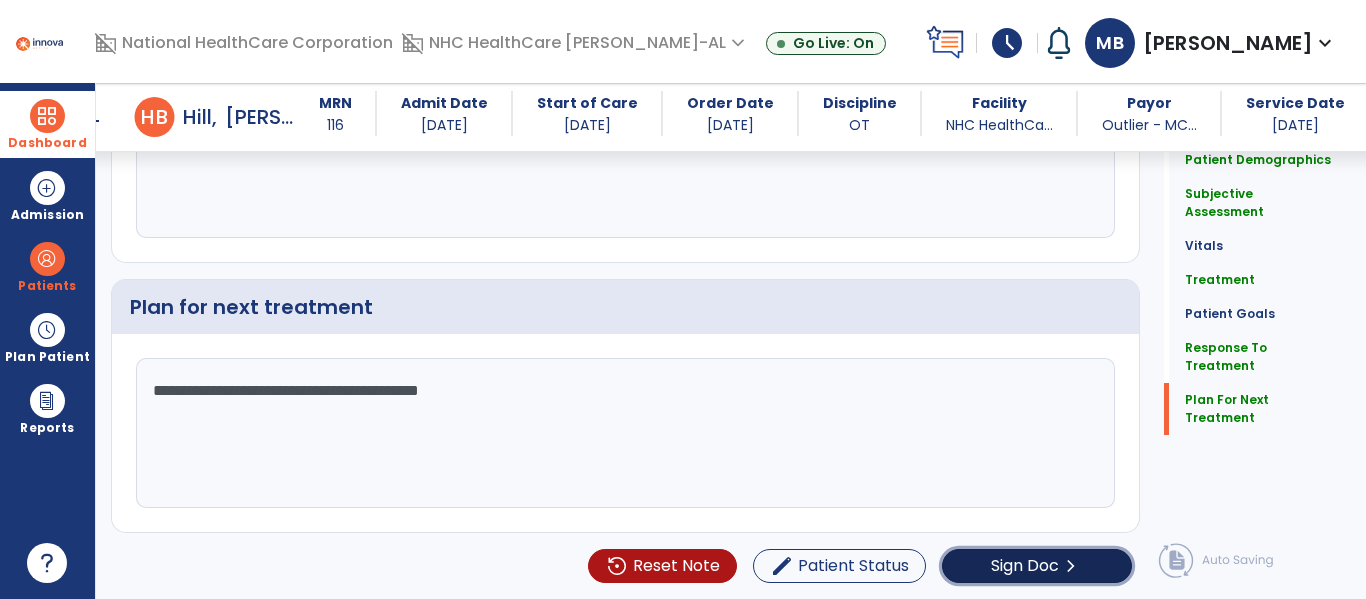click on "Sign Doc" 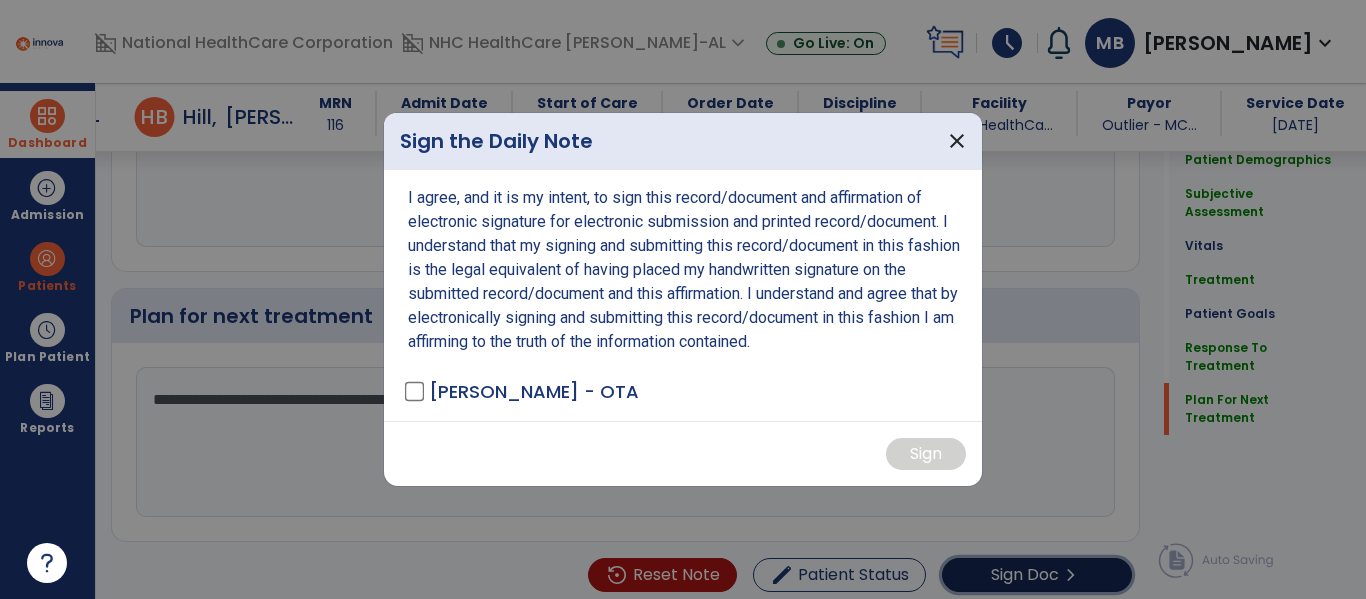 scroll, scrollTop: 2532, scrollLeft: 0, axis: vertical 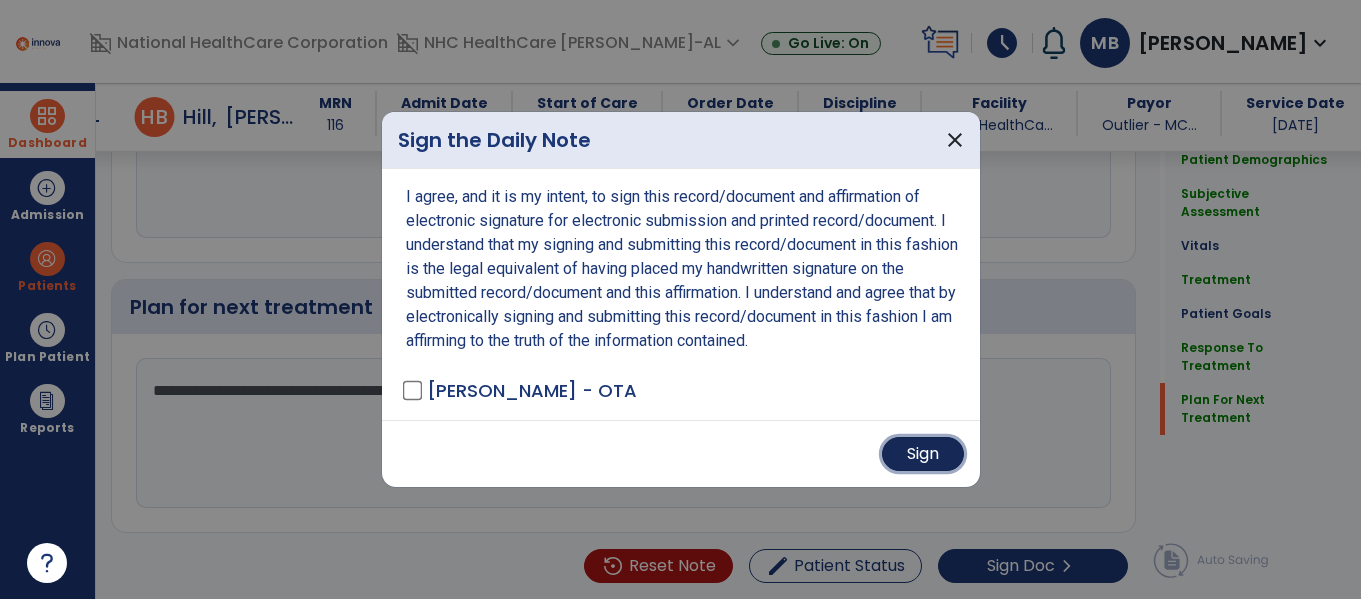 click on "Sign" at bounding box center (923, 454) 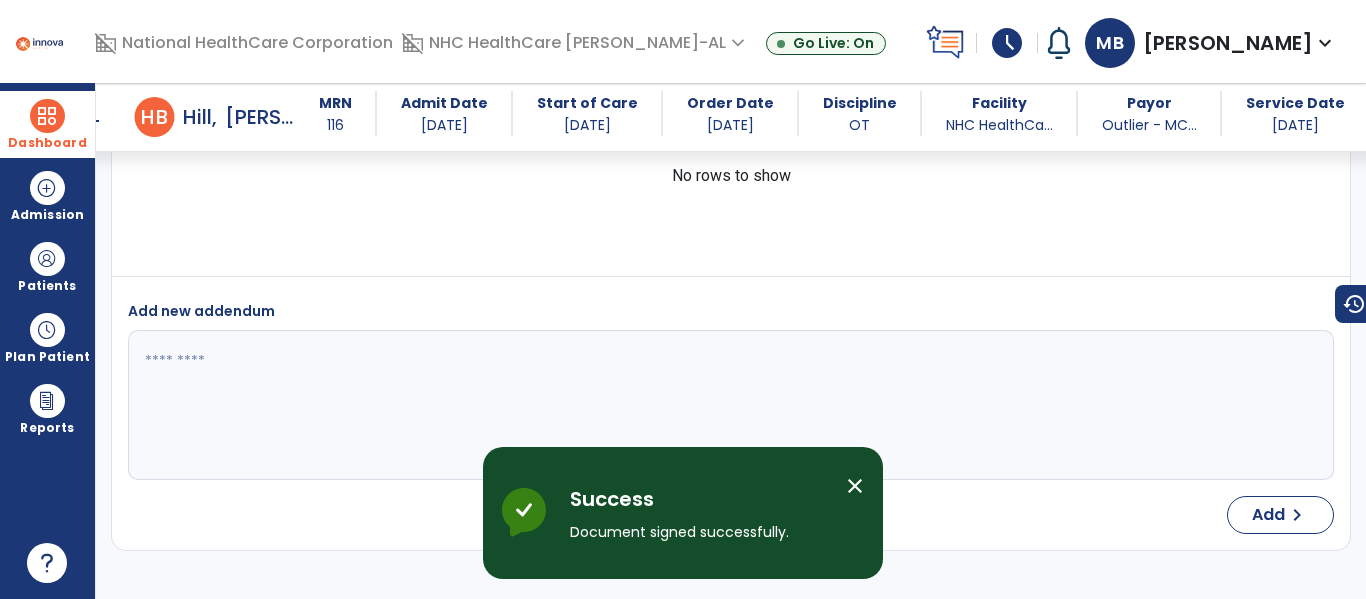 scroll, scrollTop: 3318, scrollLeft: 0, axis: vertical 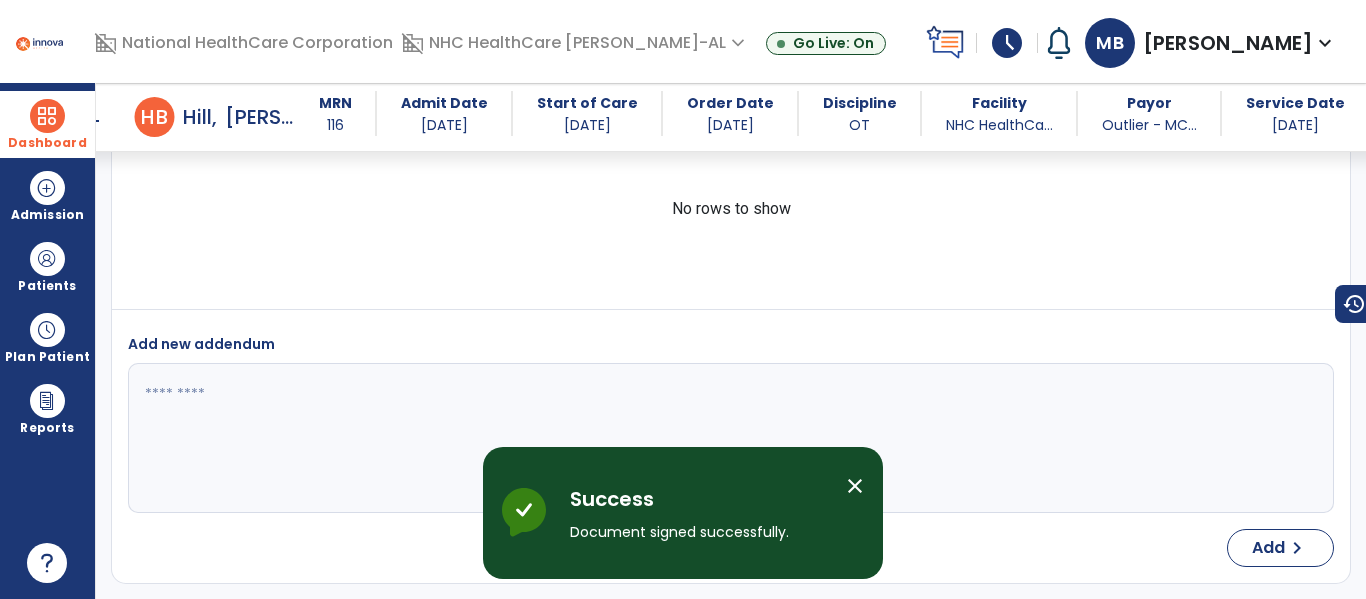 click on "Dashboard" at bounding box center (47, 124) 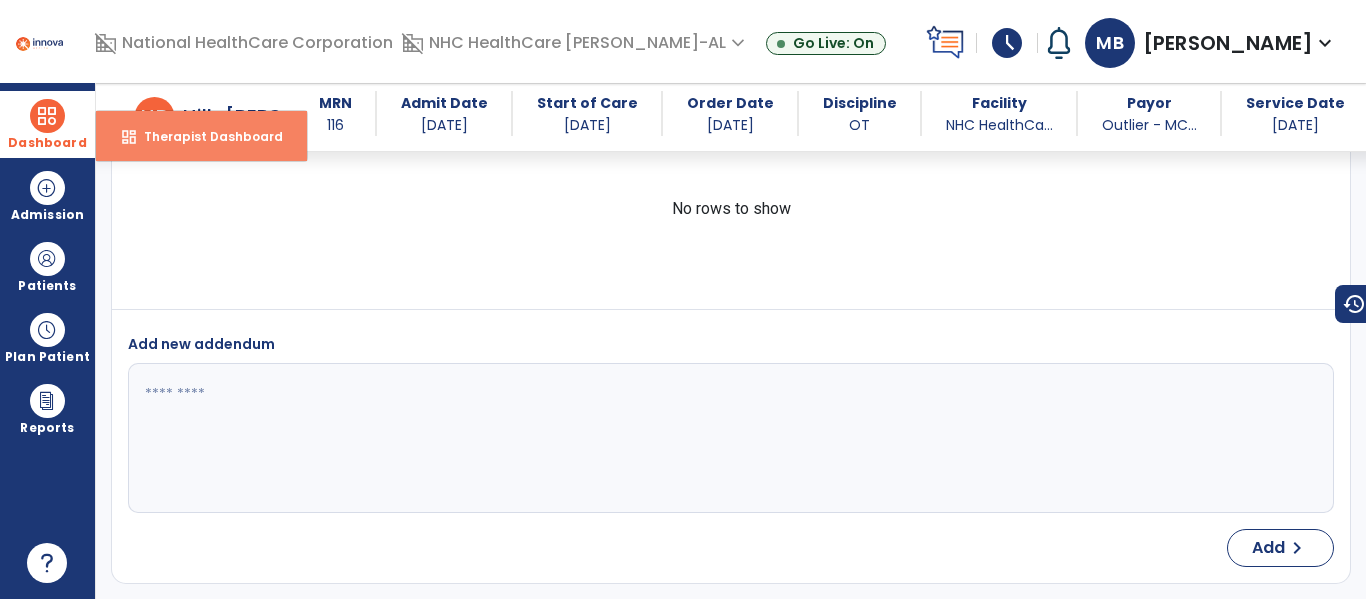click on "dashboard" at bounding box center (129, 137) 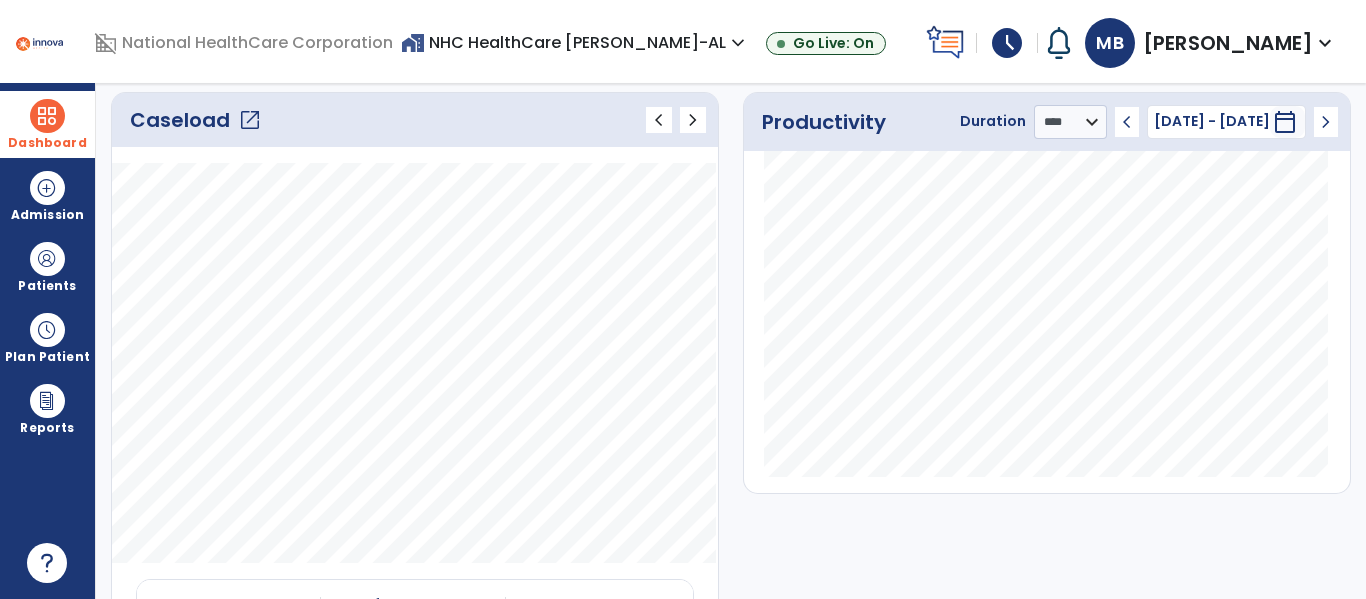 scroll, scrollTop: 0, scrollLeft: 0, axis: both 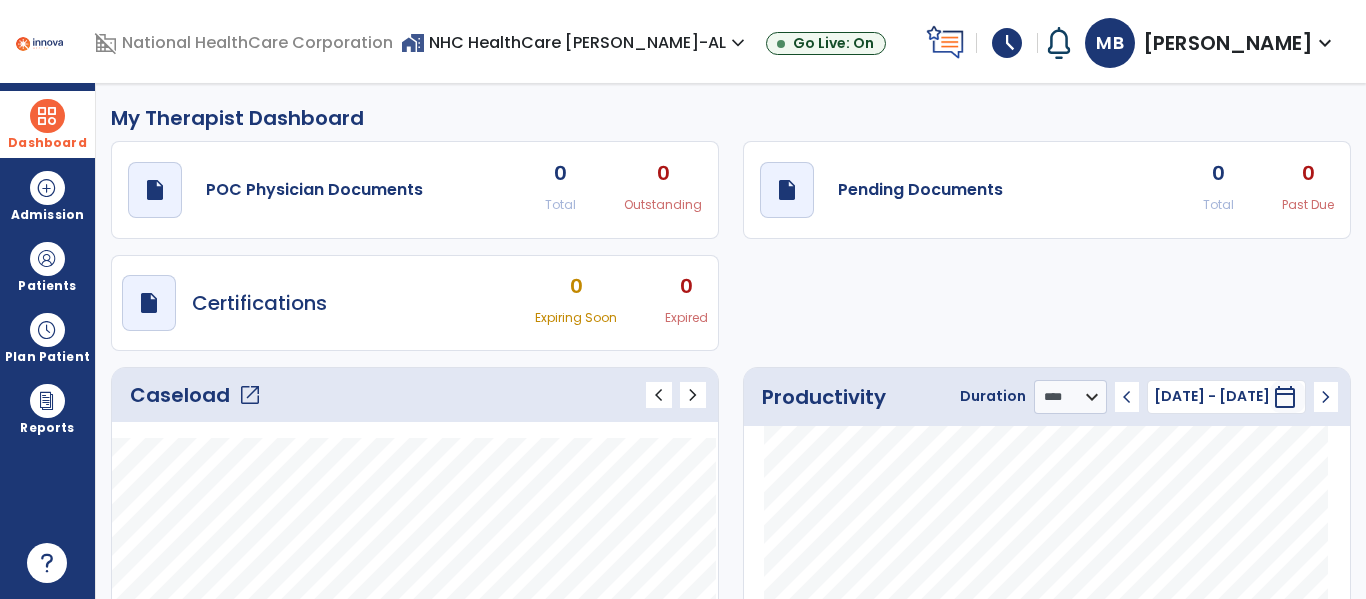 click on "schedule" at bounding box center [1007, 43] 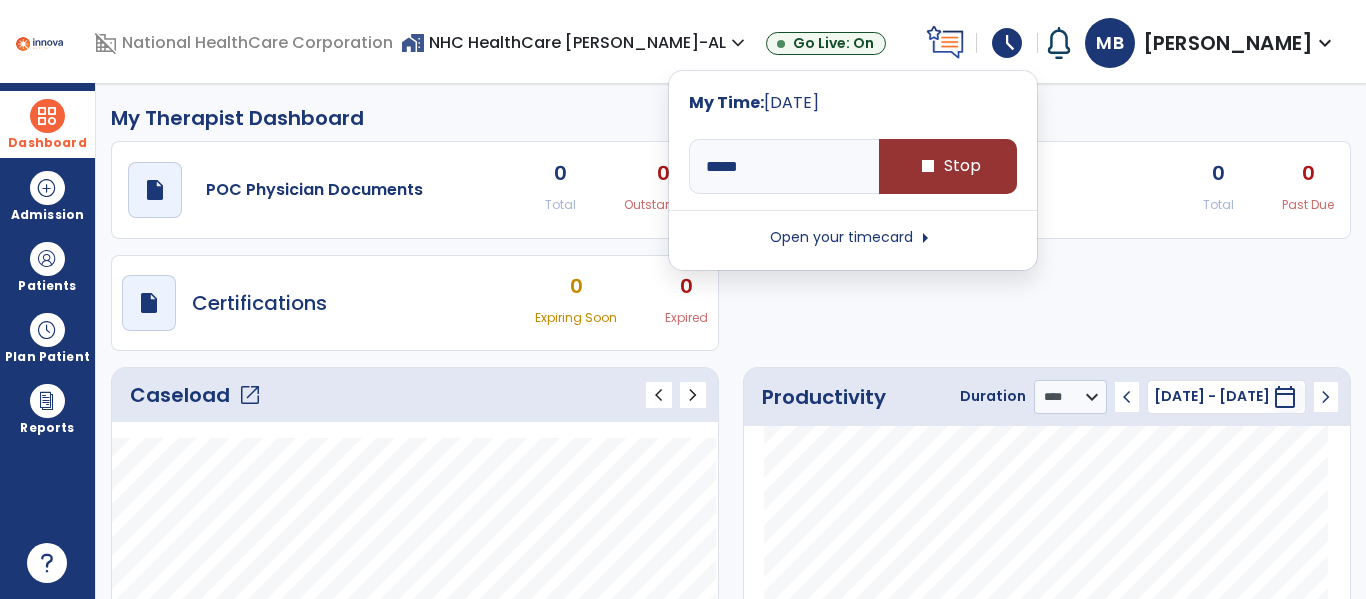 click on "stop" at bounding box center (928, 166) 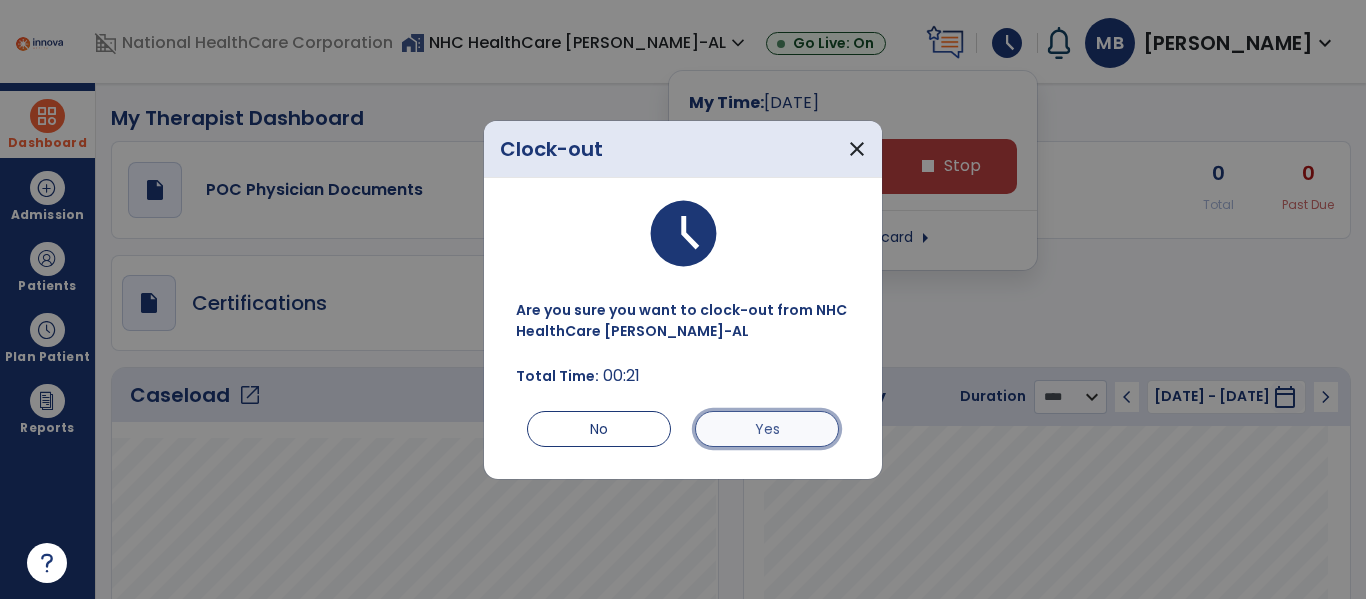 click on "Yes" at bounding box center (767, 429) 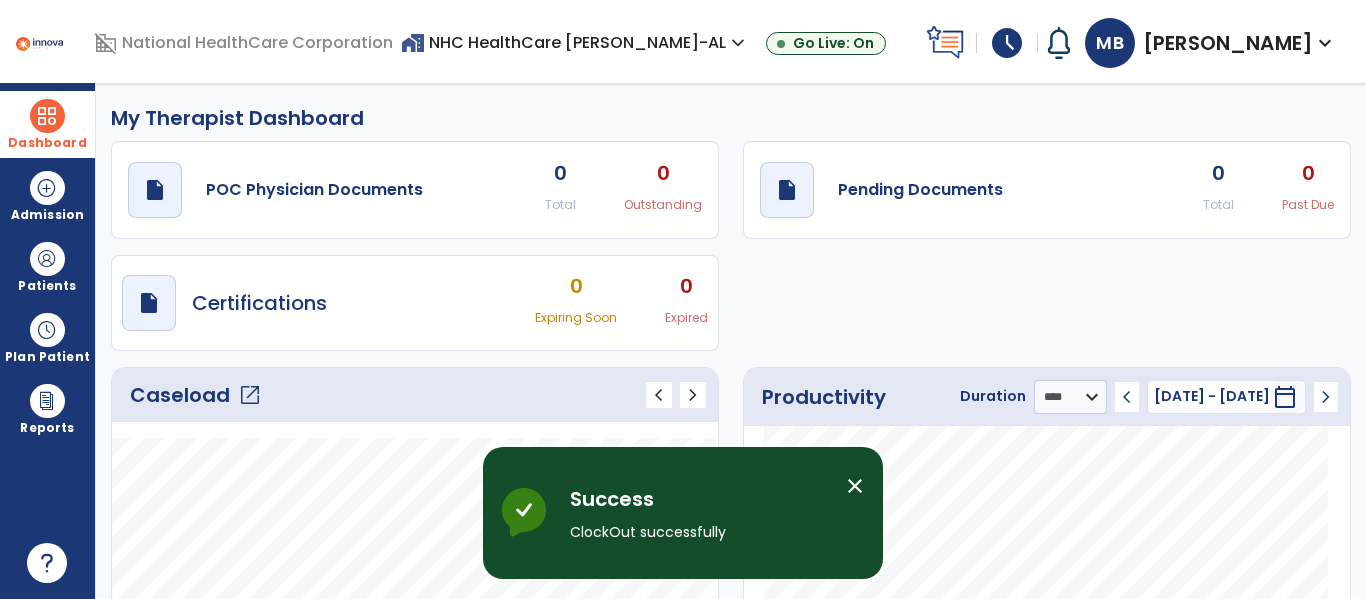 click on "schedule My Time:   [DATE]    **** arrow_right  Start   Open your timecard  arrow_right" at bounding box center [1007, 43] 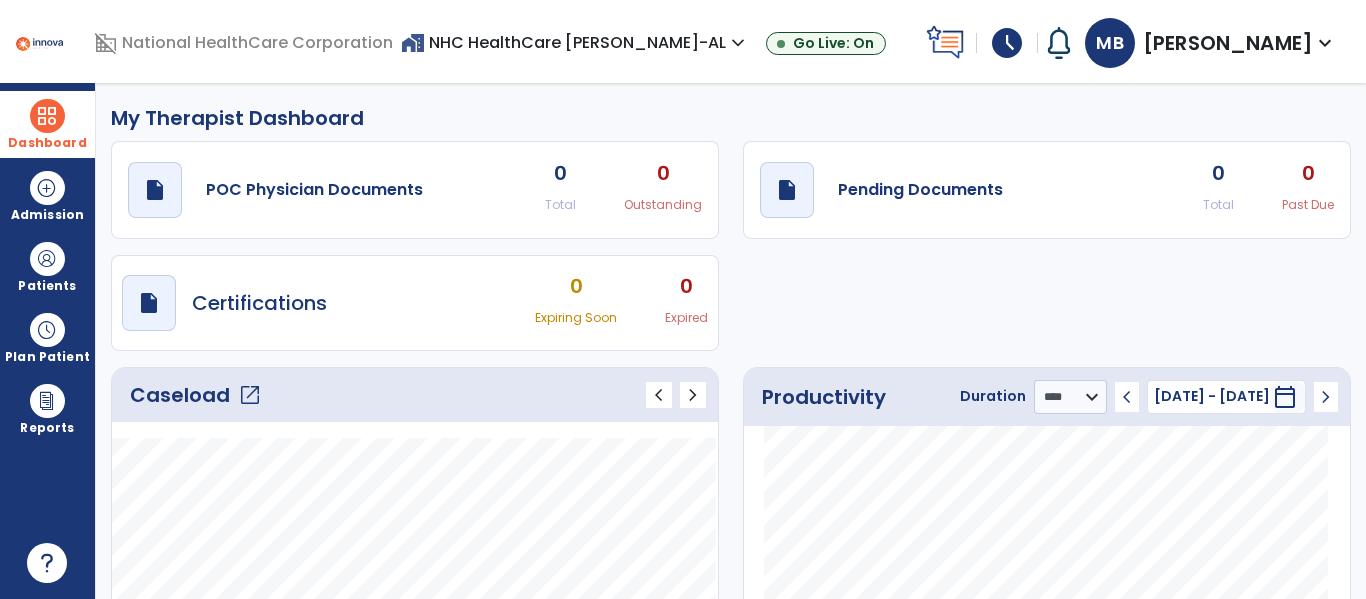 click on "schedule" at bounding box center [1007, 43] 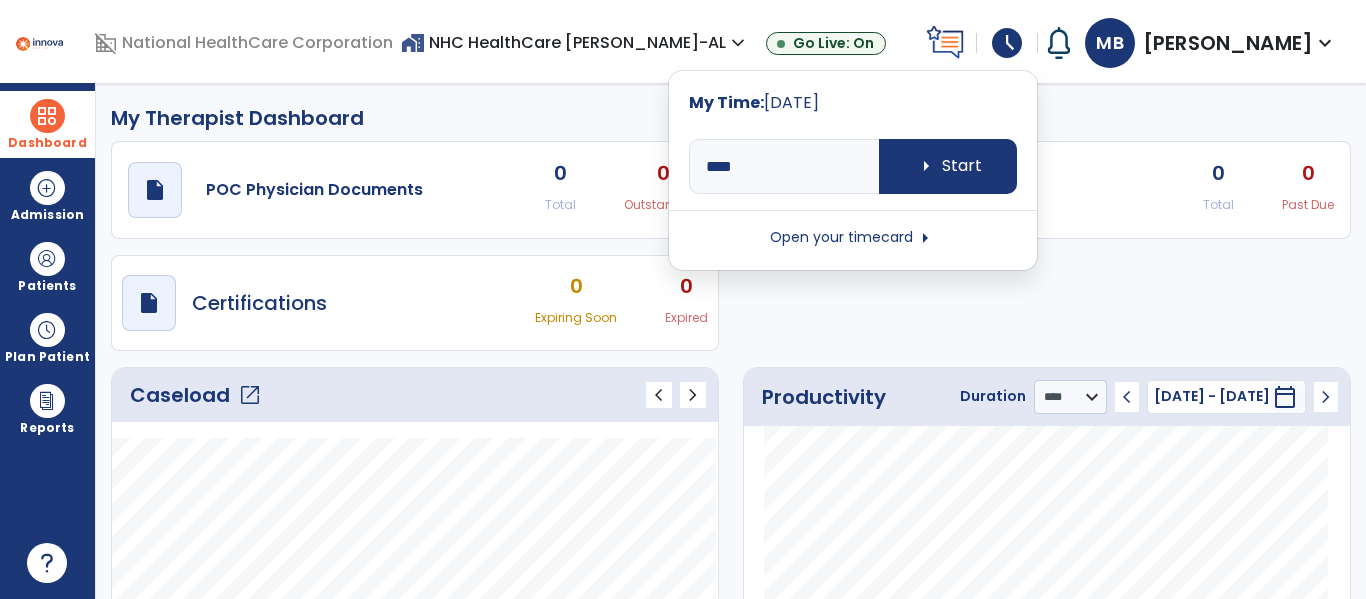 click on "arrow_right" at bounding box center (925, 238) 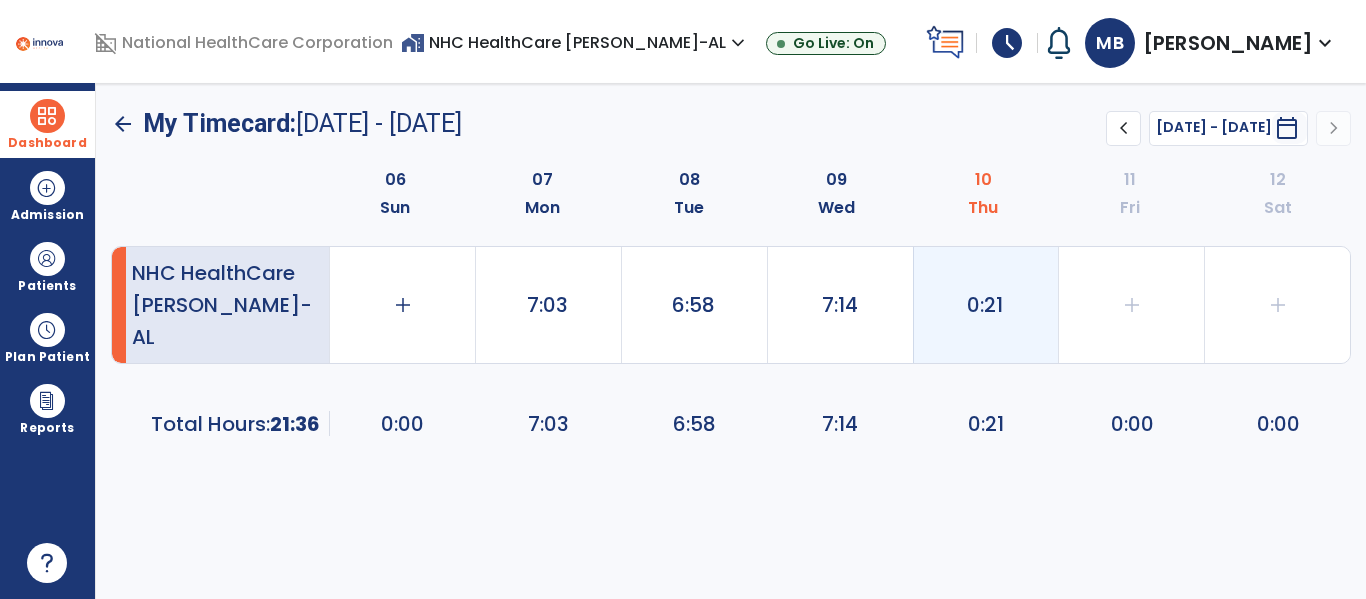 click on "0:21" 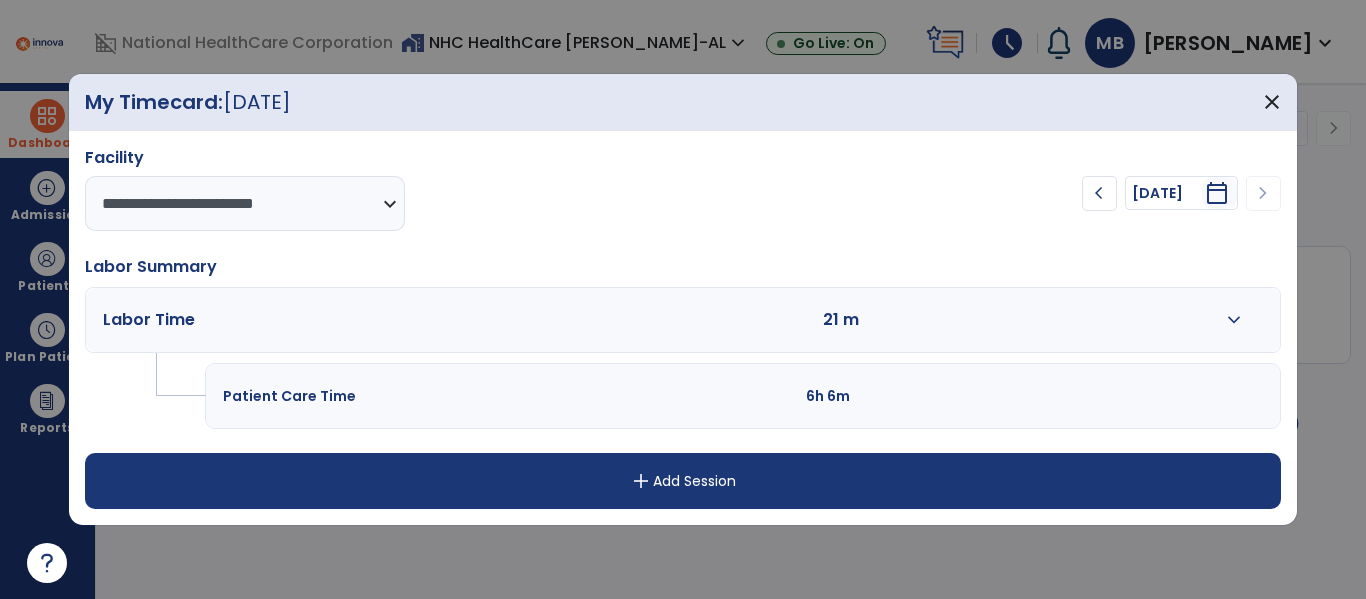 click on "expand_more" at bounding box center [1234, 320] 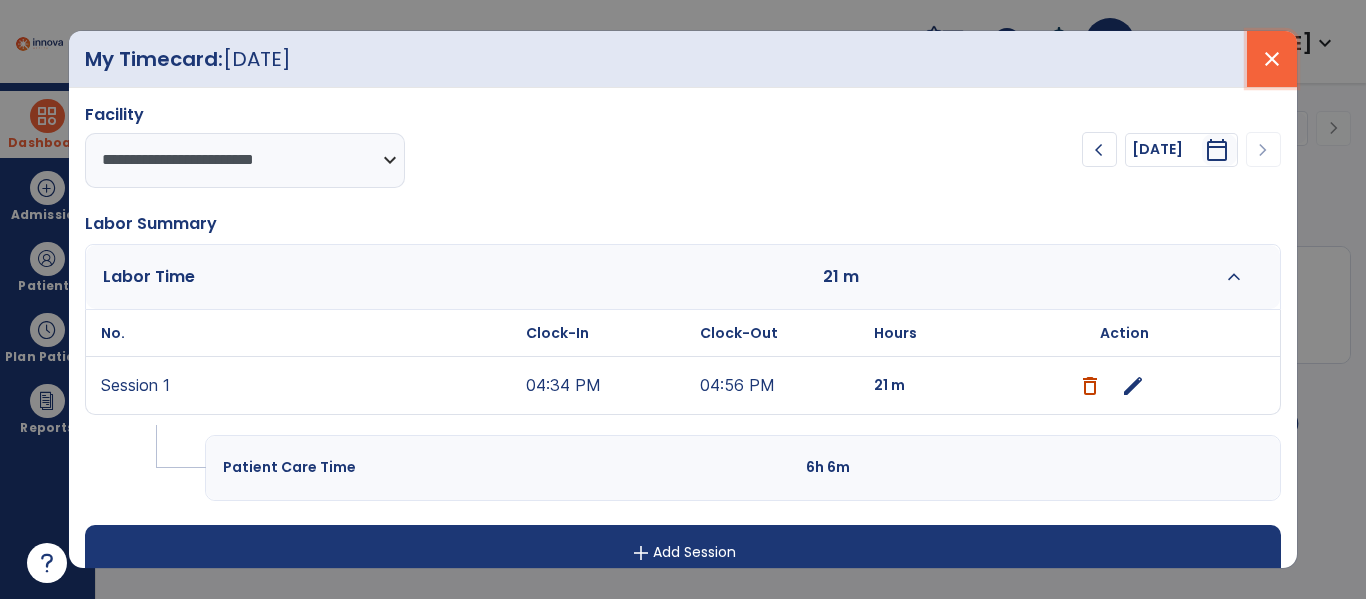 click on "close" at bounding box center (1272, 59) 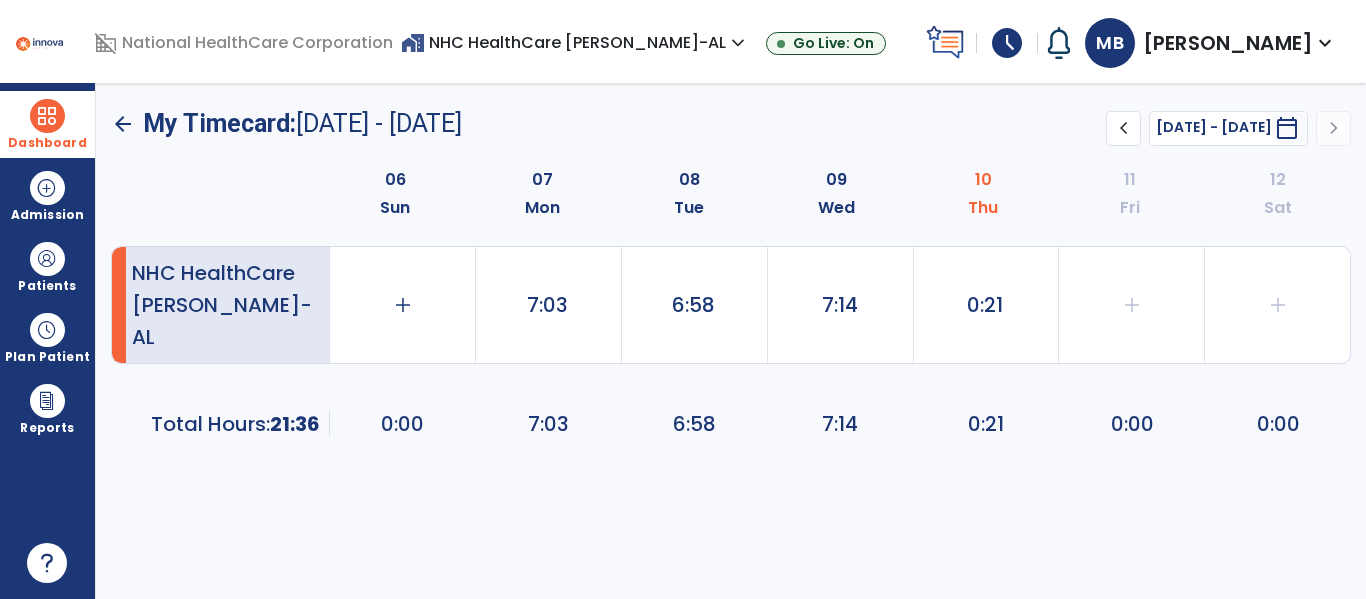 click on "schedule" at bounding box center [1007, 43] 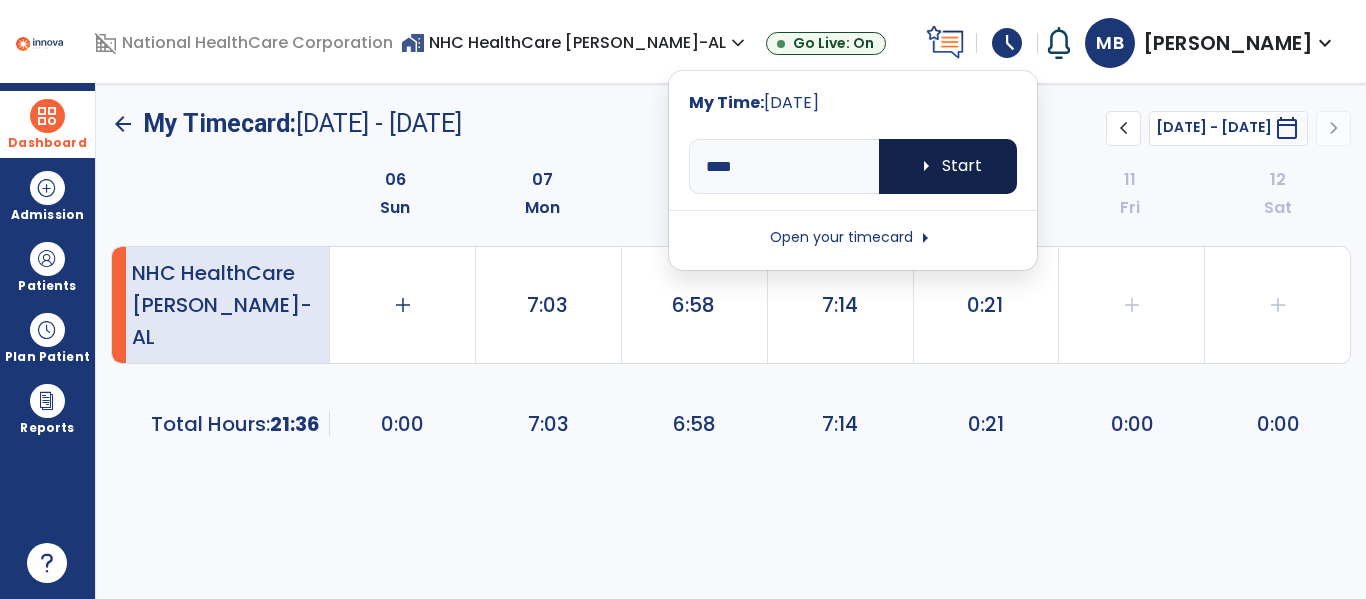 click on "arrow_right  Start" at bounding box center (948, 166) 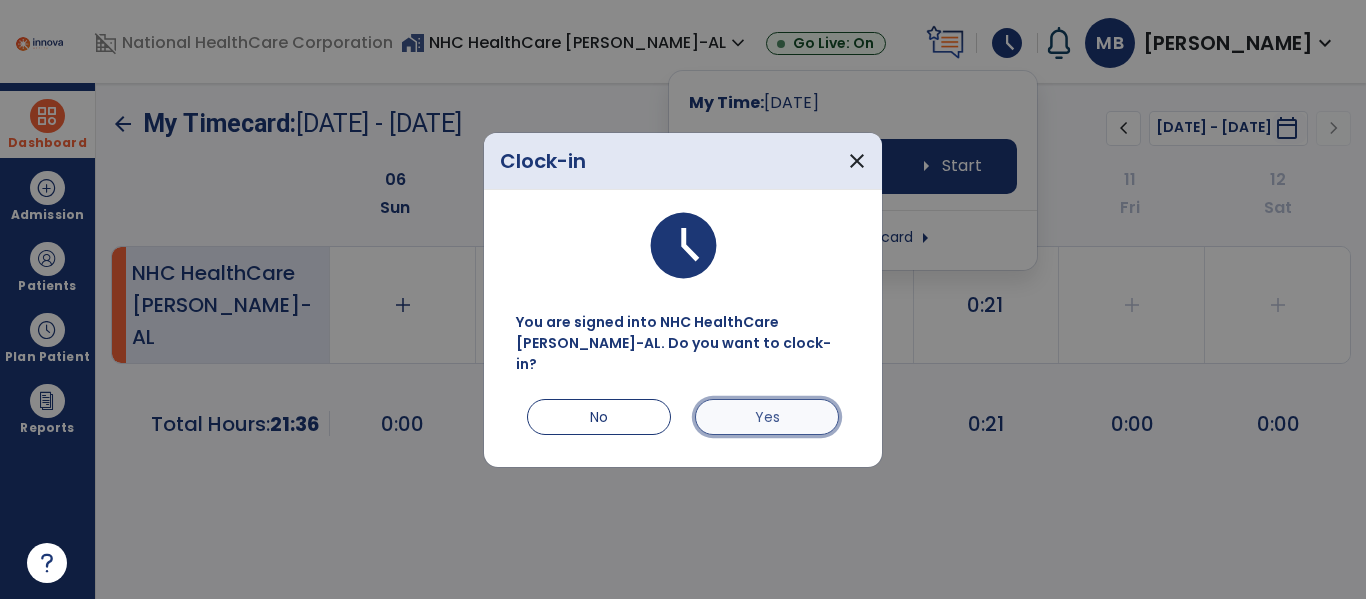 click on "Yes" at bounding box center [767, 417] 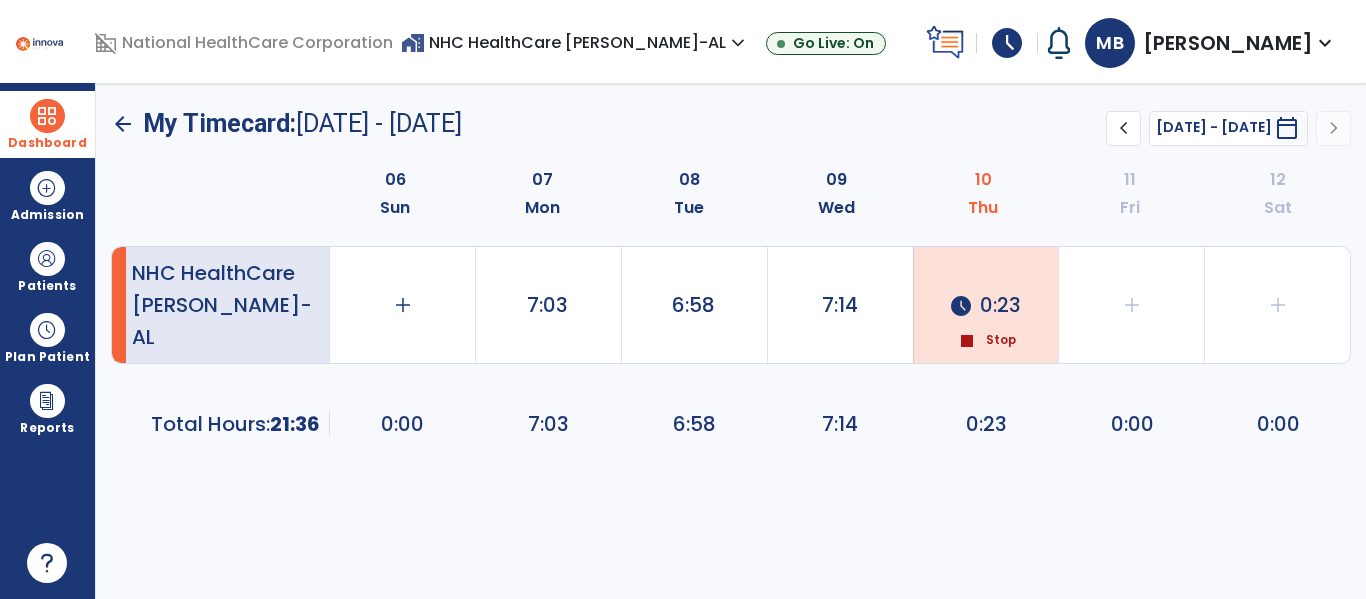 click on "stop  Stop" 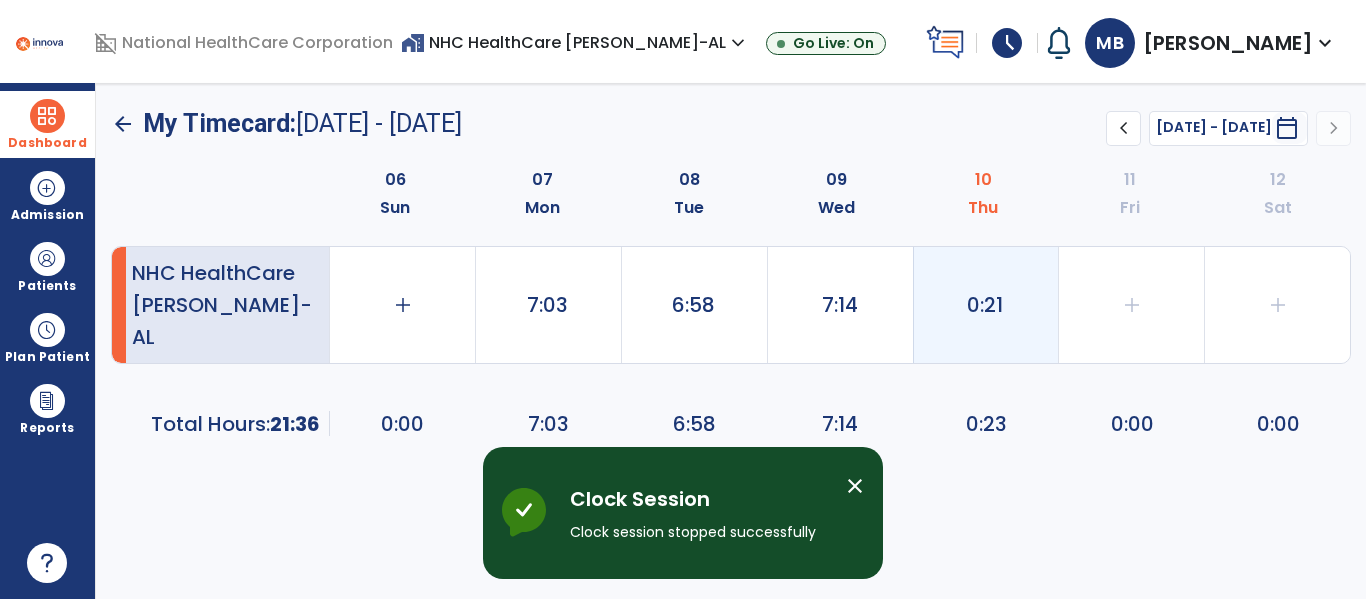 click on "0:21" 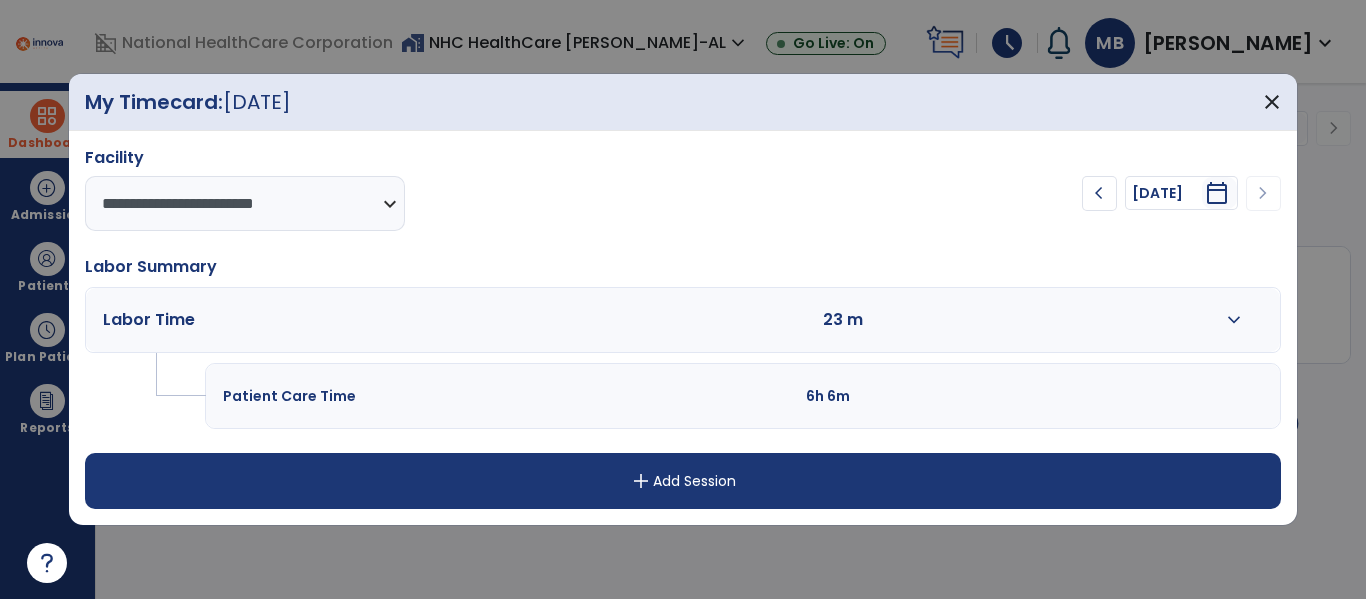 click on "expand_more" at bounding box center (1234, 320) 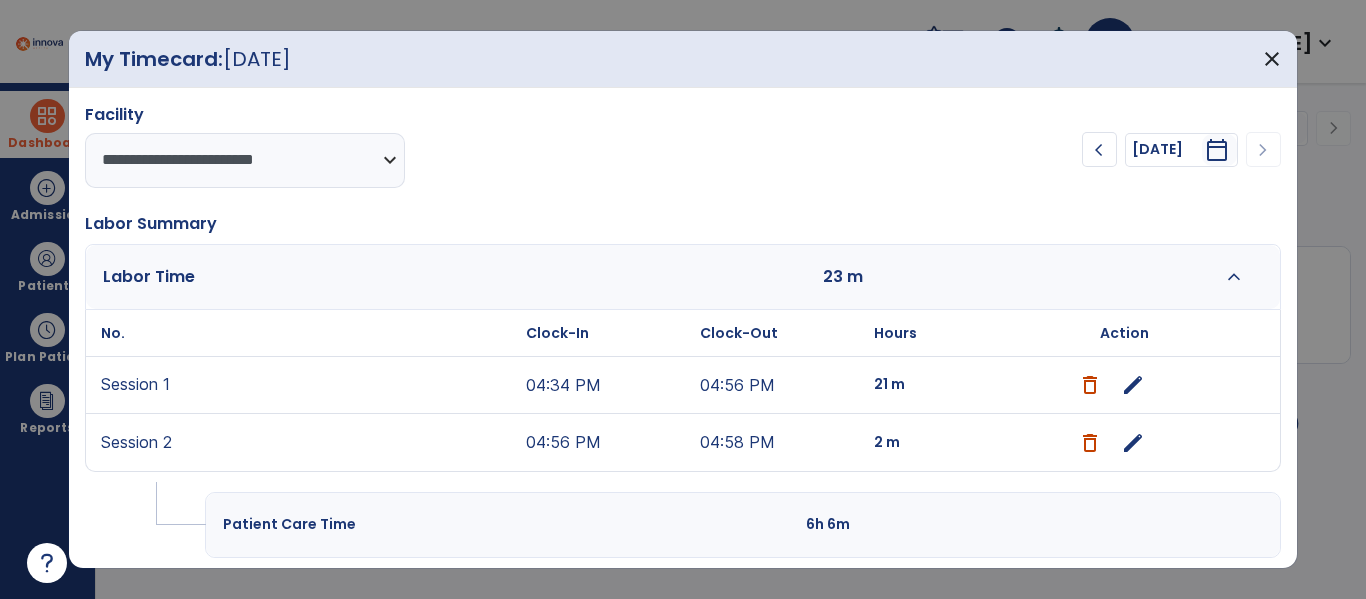 click on "edit" at bounding box center [1133, 443] 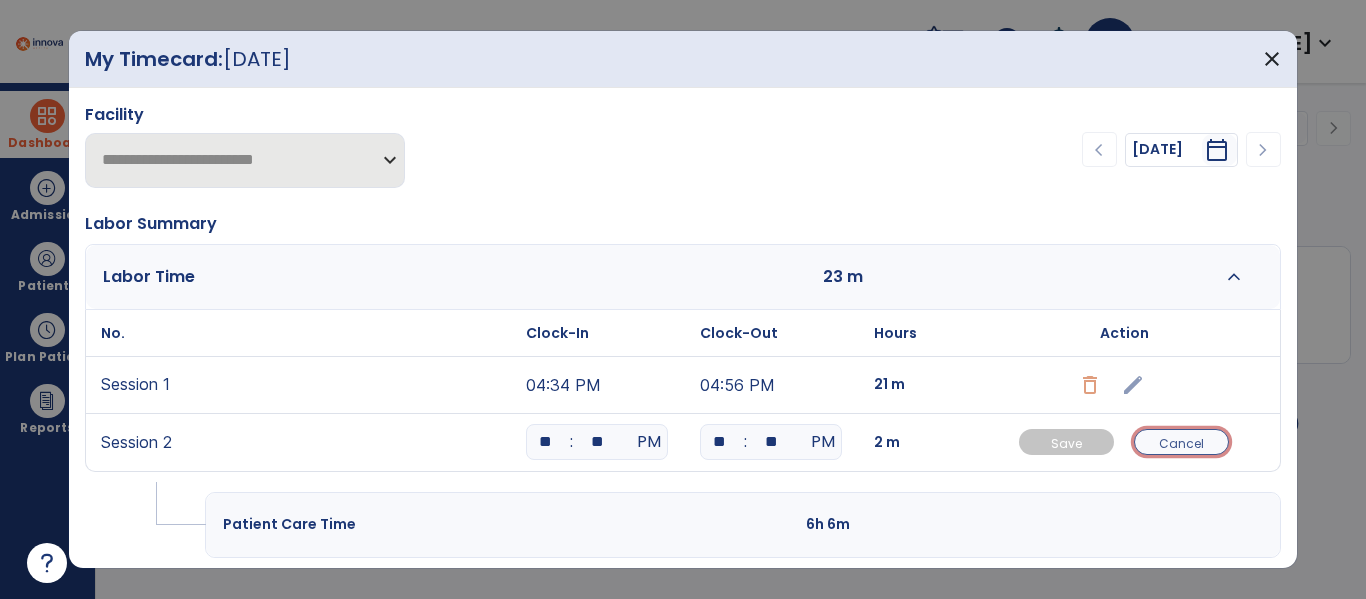 click on "Cancel" at bounding box center [1181, 443] 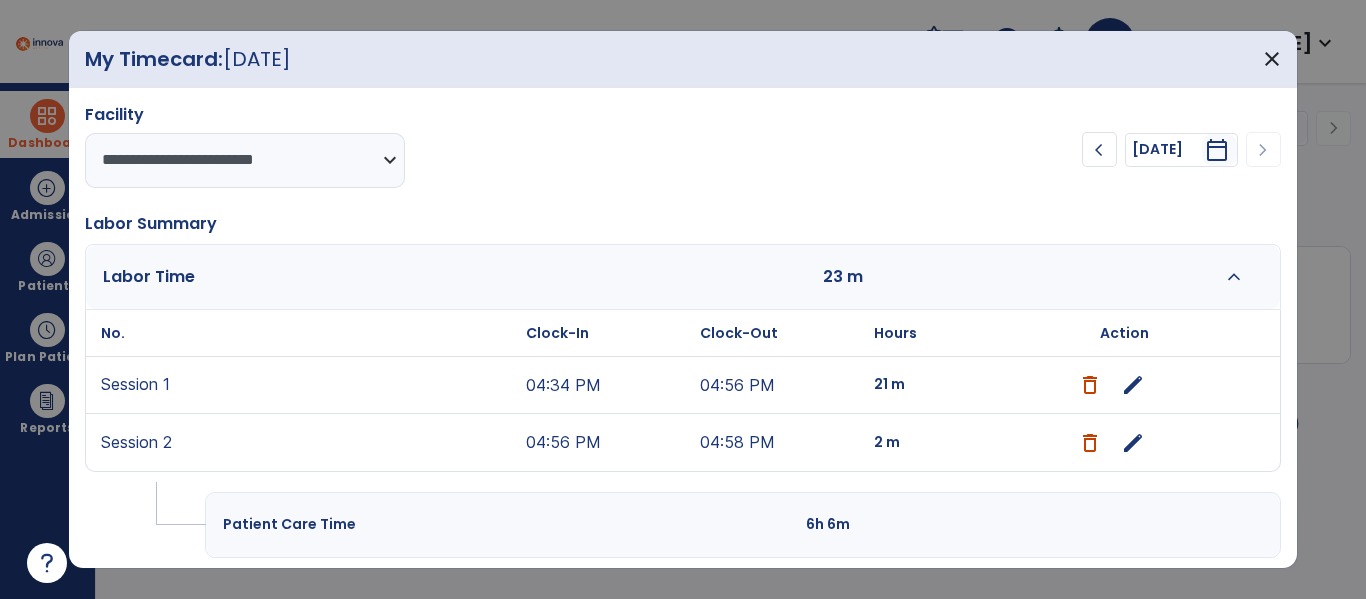 click on "edit" at bounding box center [1133, 385] 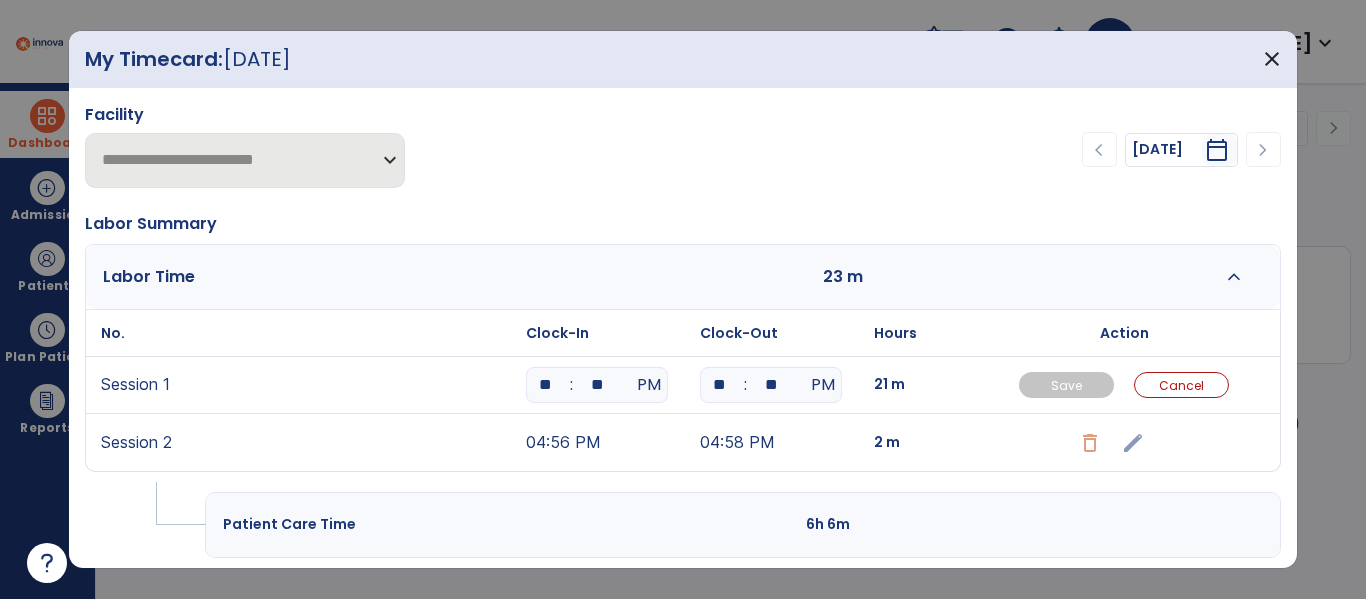 click on "**" at bounding box center [545, 385] 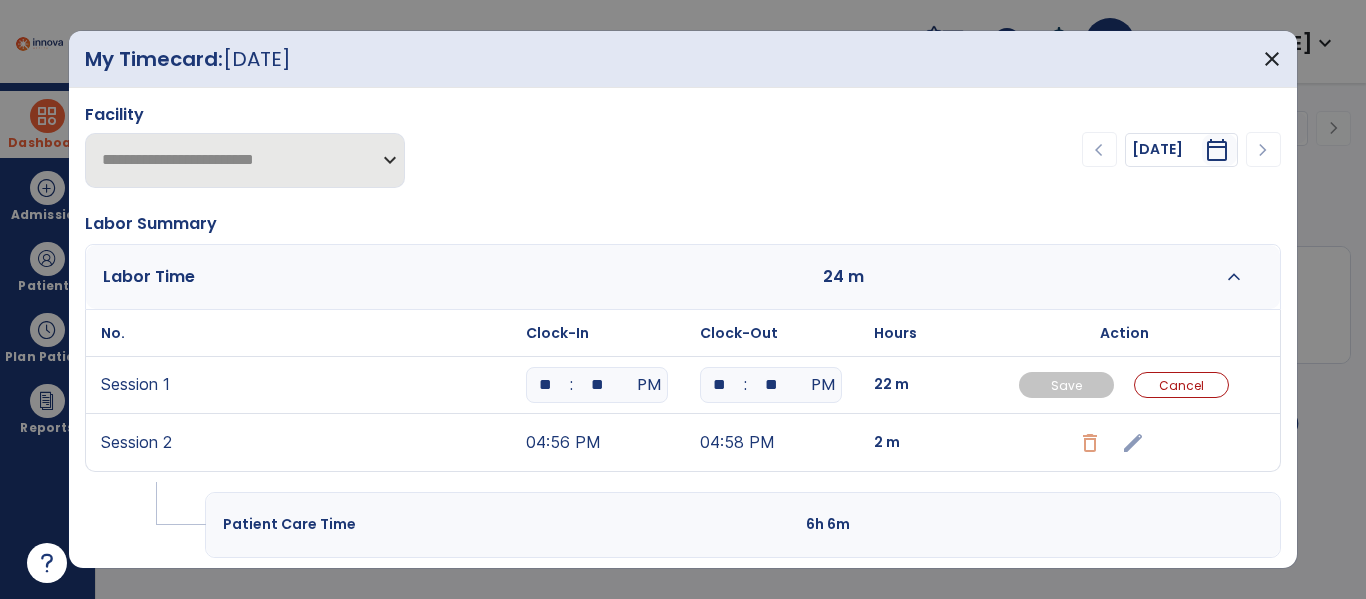 type on "**" 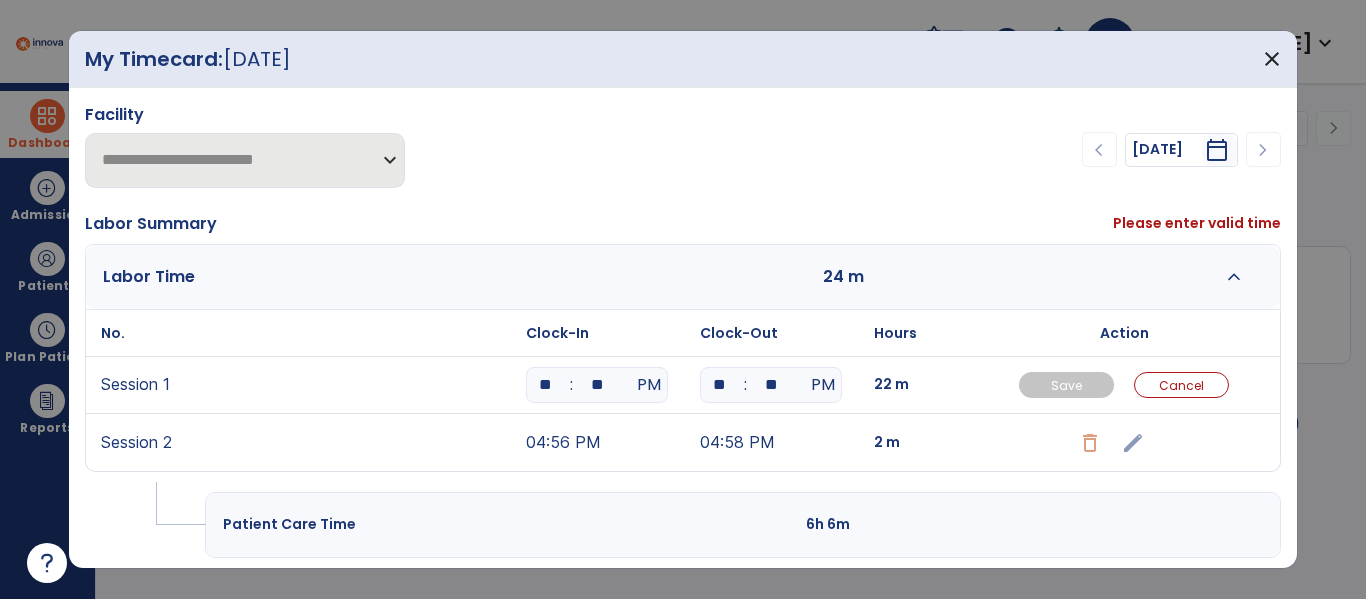click on "**" at bounding box center [597, 385] 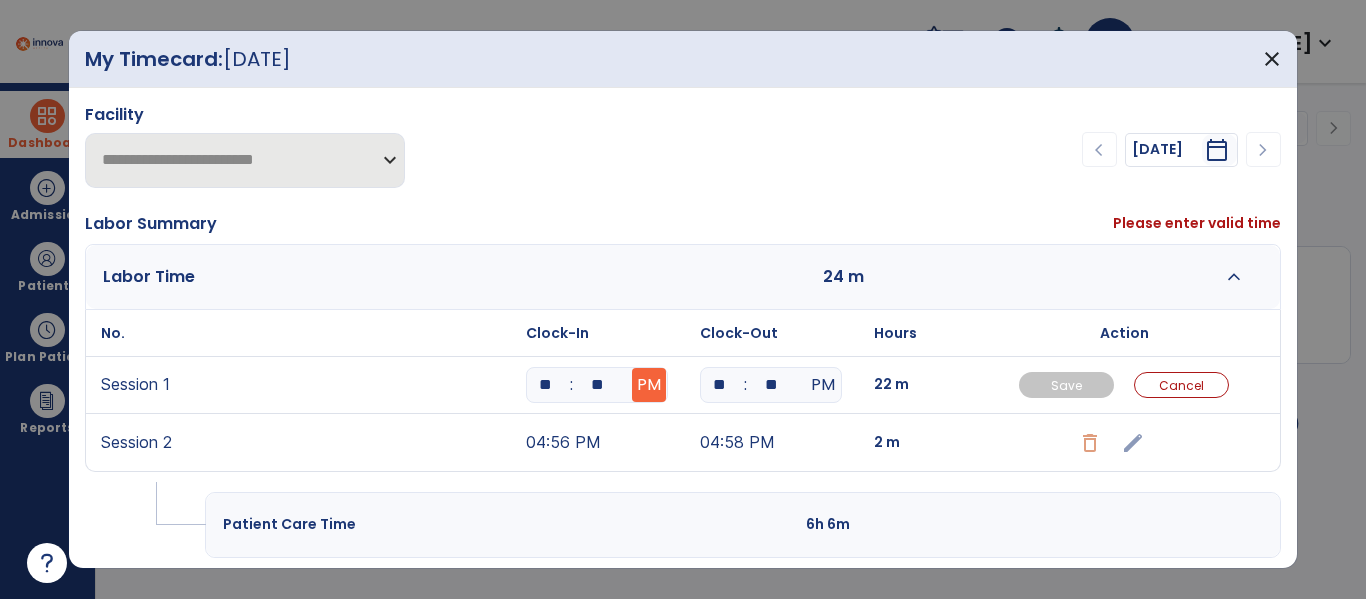 type on "**" 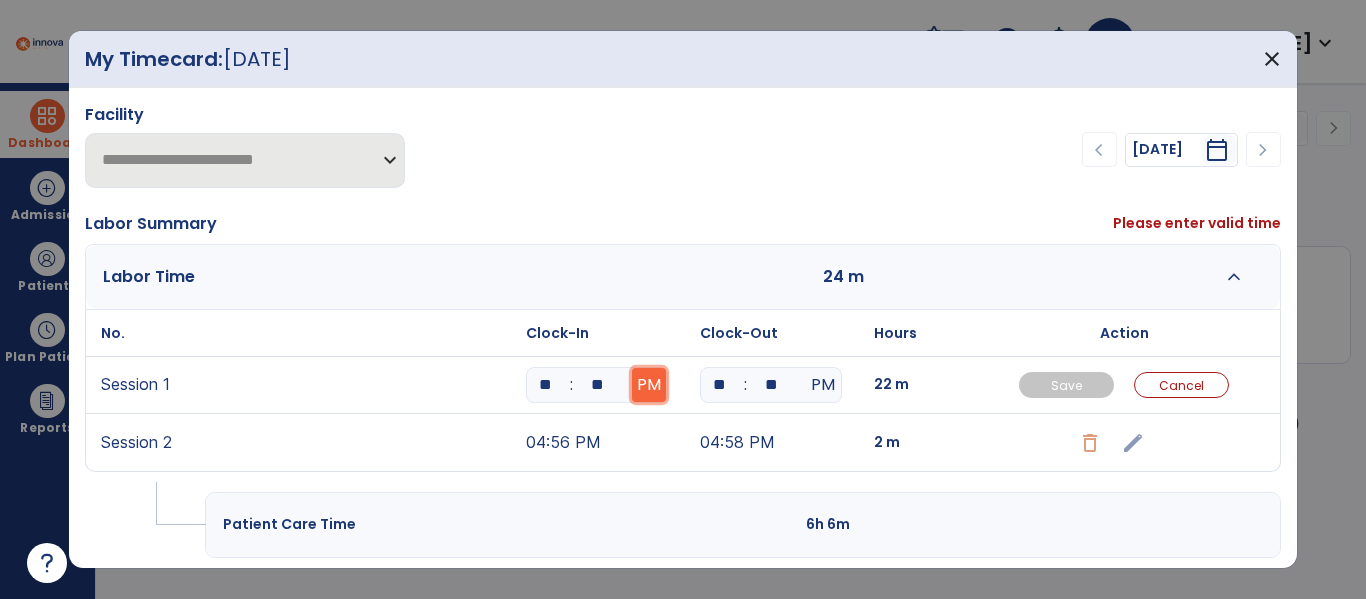 click on "PM" at bounding box center [649, 385] 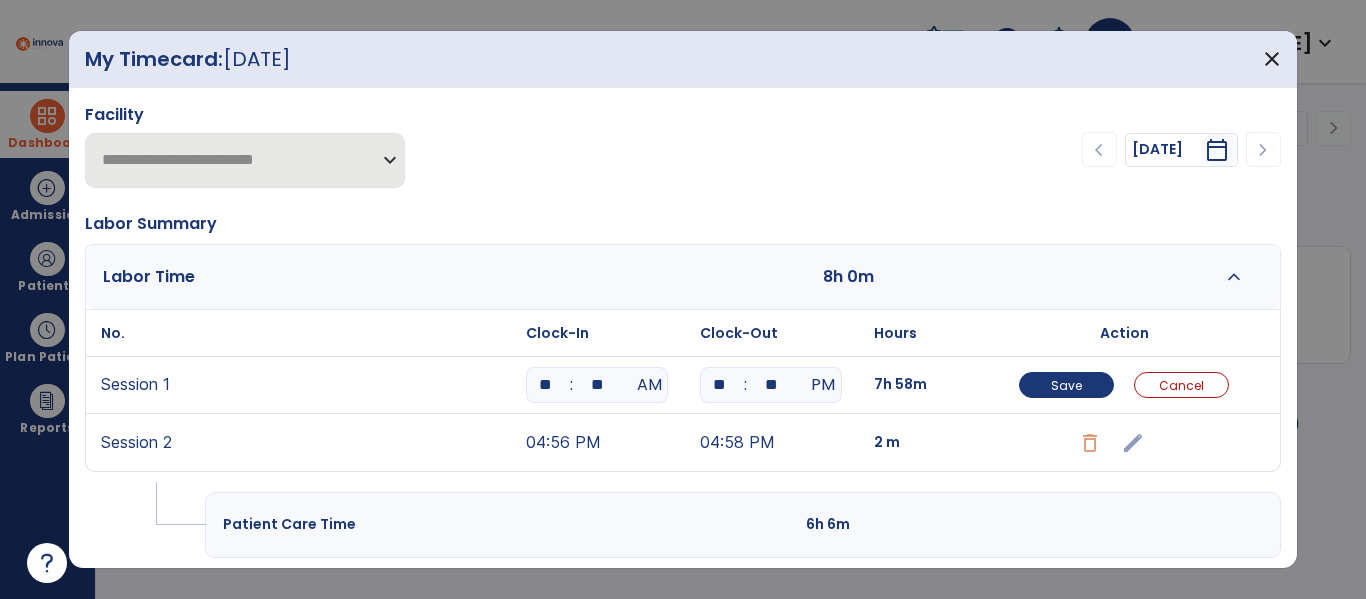 click on "**" at bounding box center [719, 385] 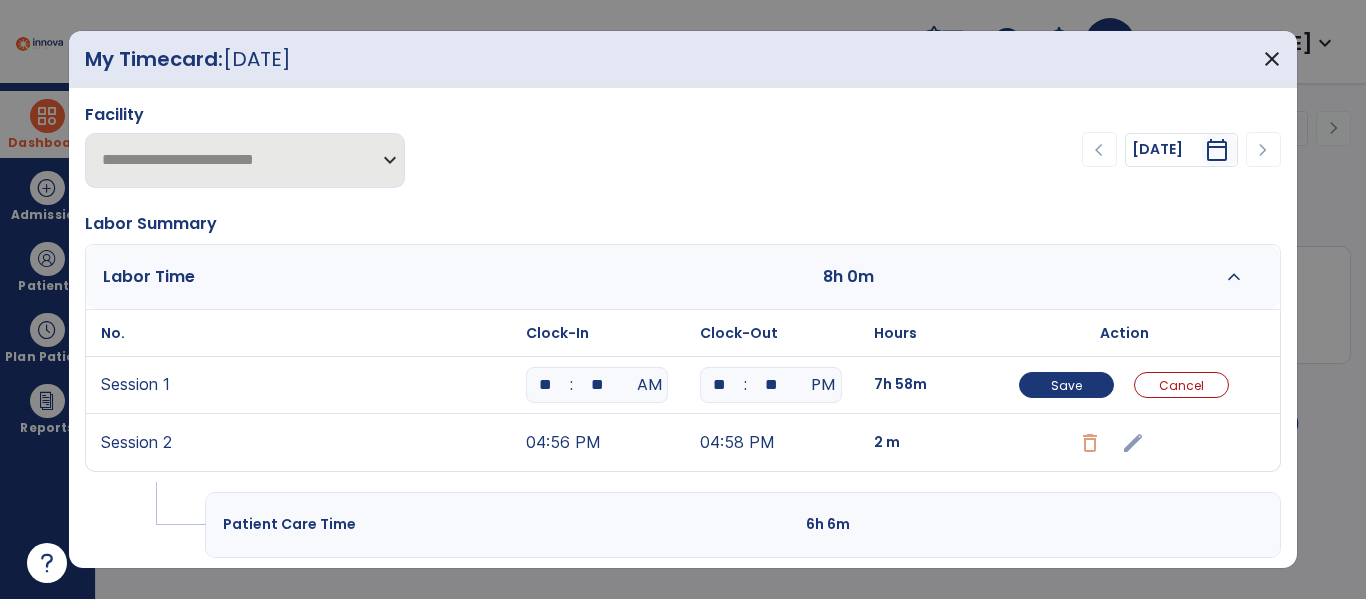 type on "**" 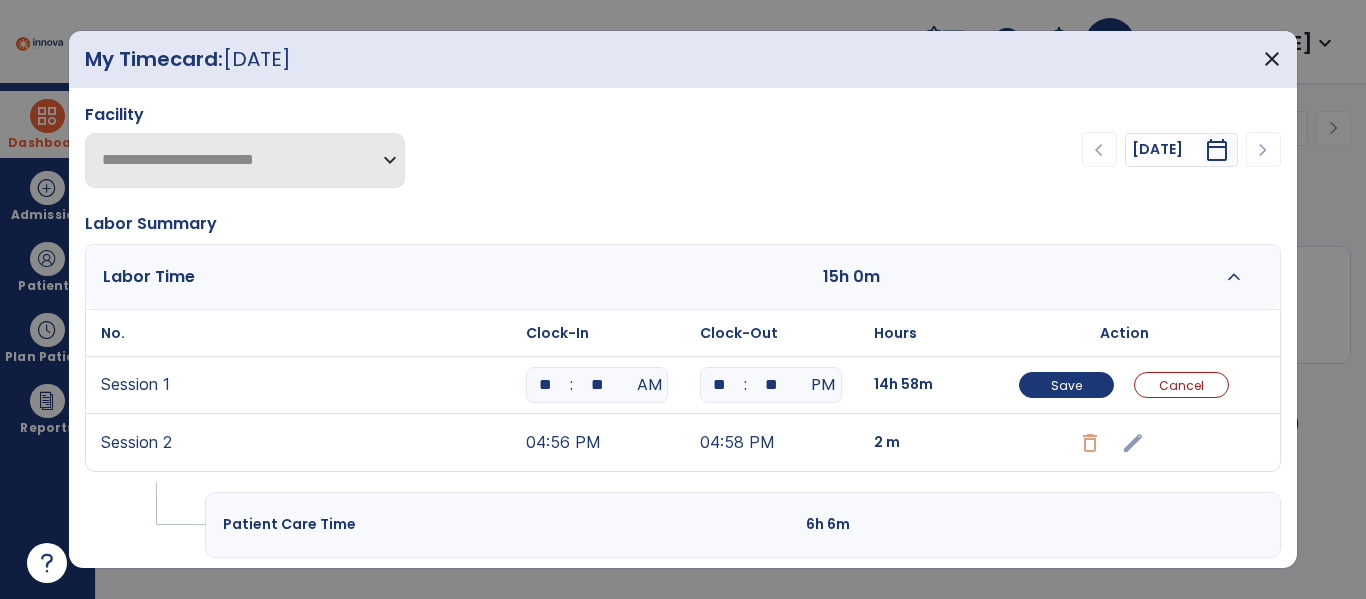 type on "*" 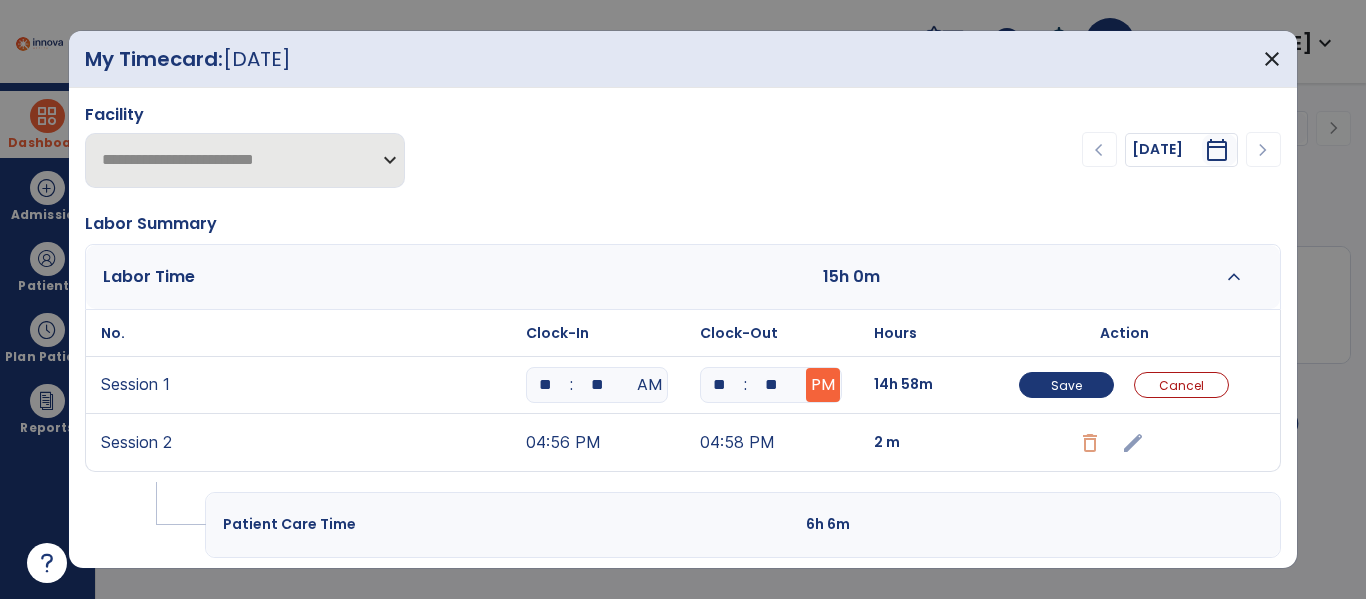 type on "**" 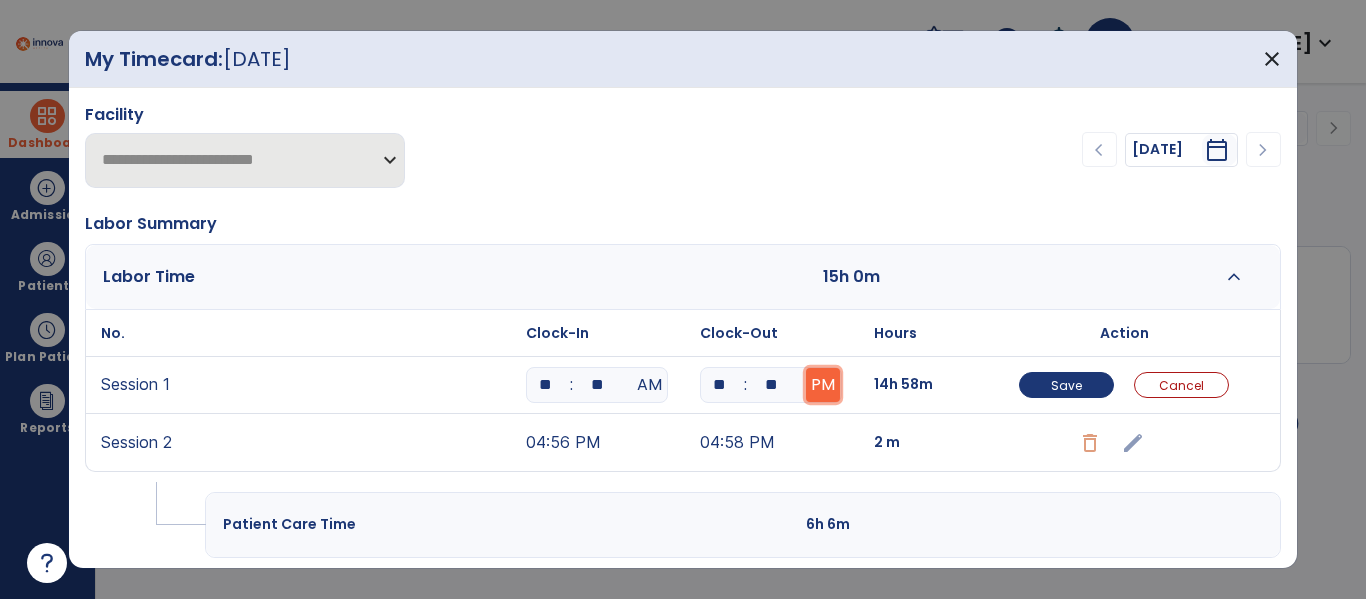 click on "PM" at bounding box center (823, 385) 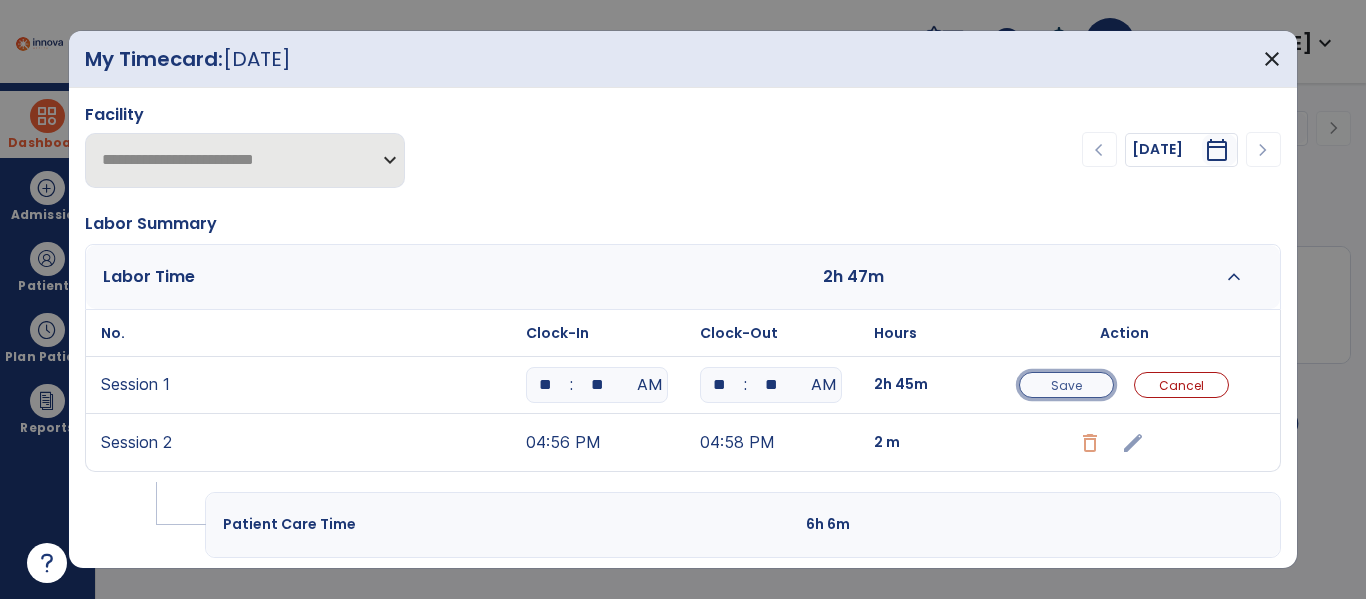 click on "Save" at bounding box center (1066, 385) 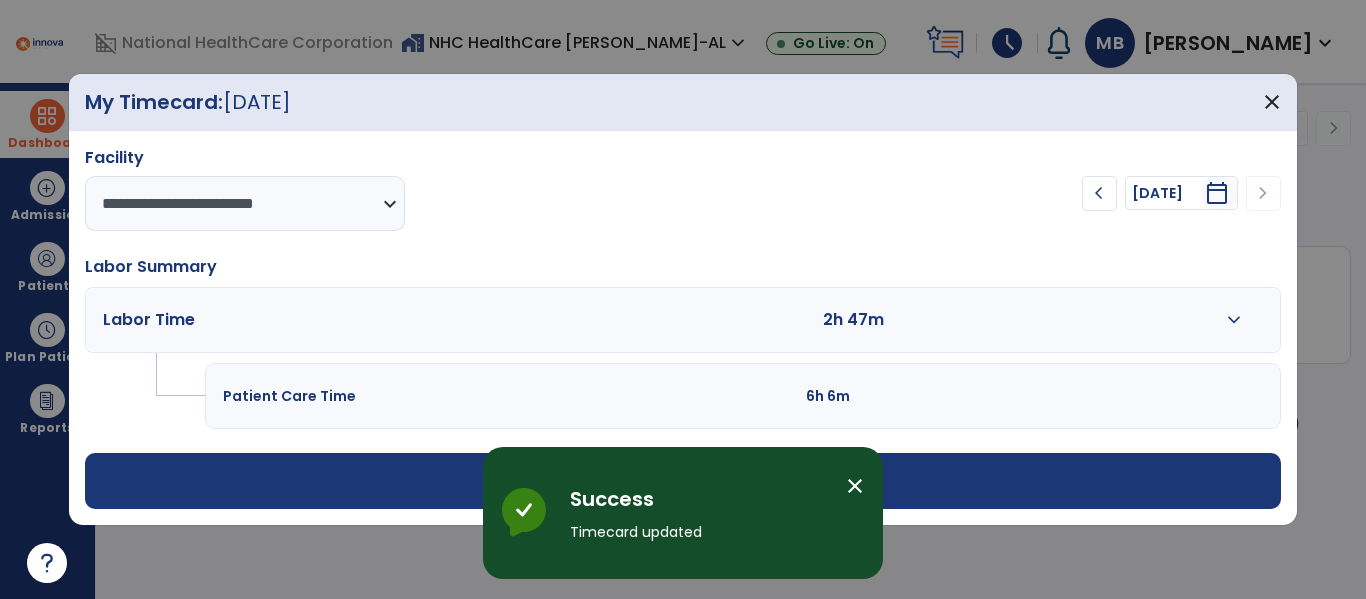 click on "expand_more" at bounding box center [1234, 320] 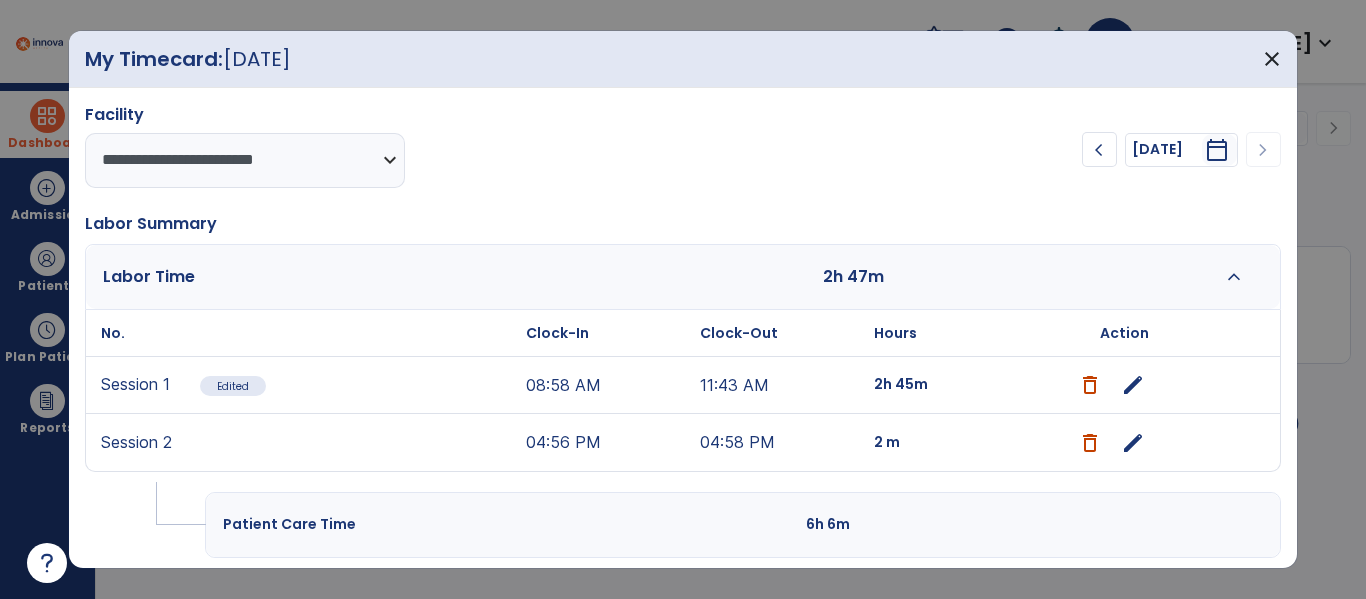 click on "edit" at bounding box center (1133, 443) 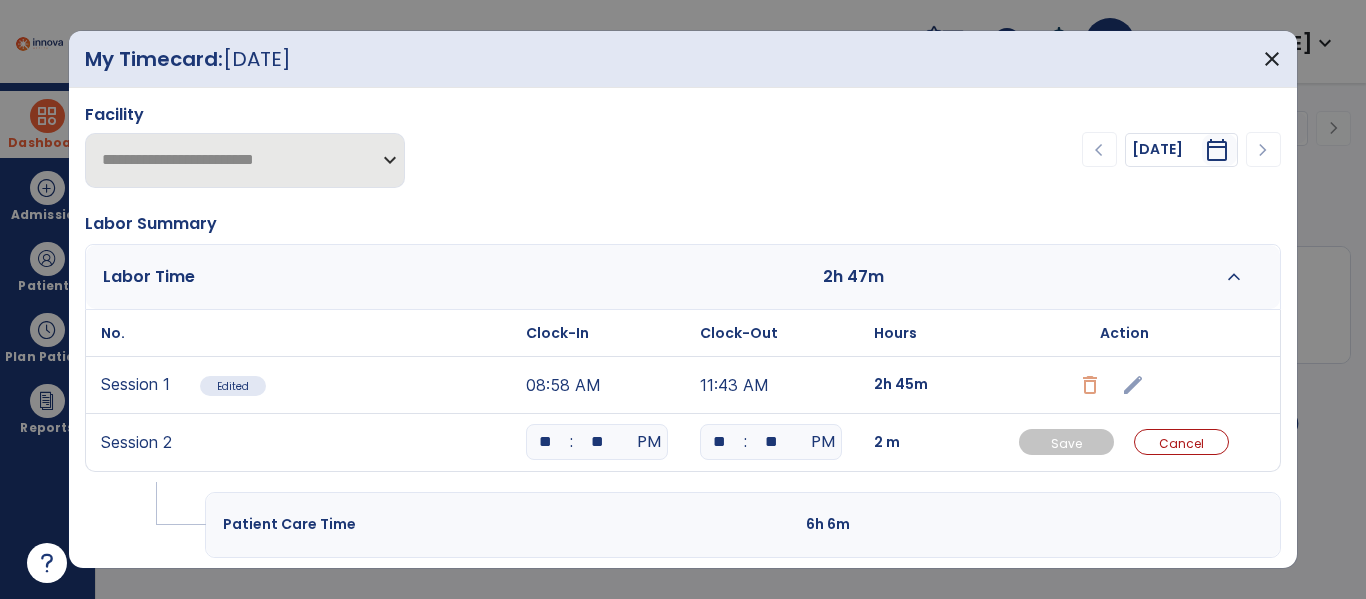 click on "**" at bounding box center (545, 442) 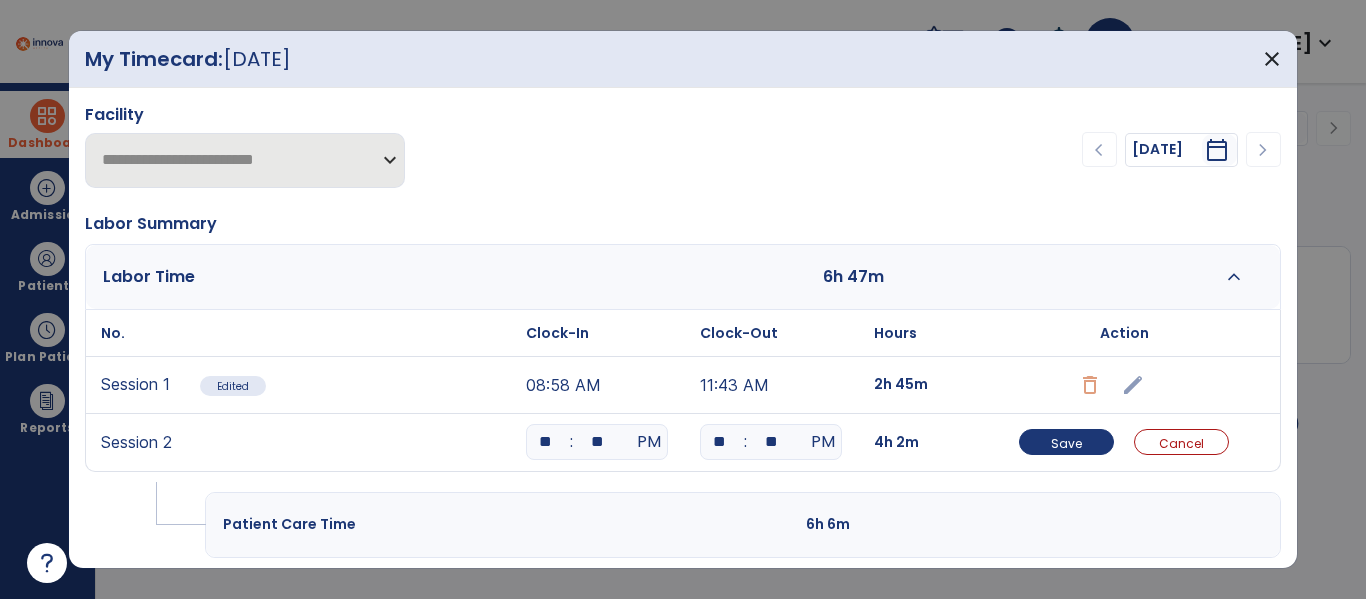 type on "*" 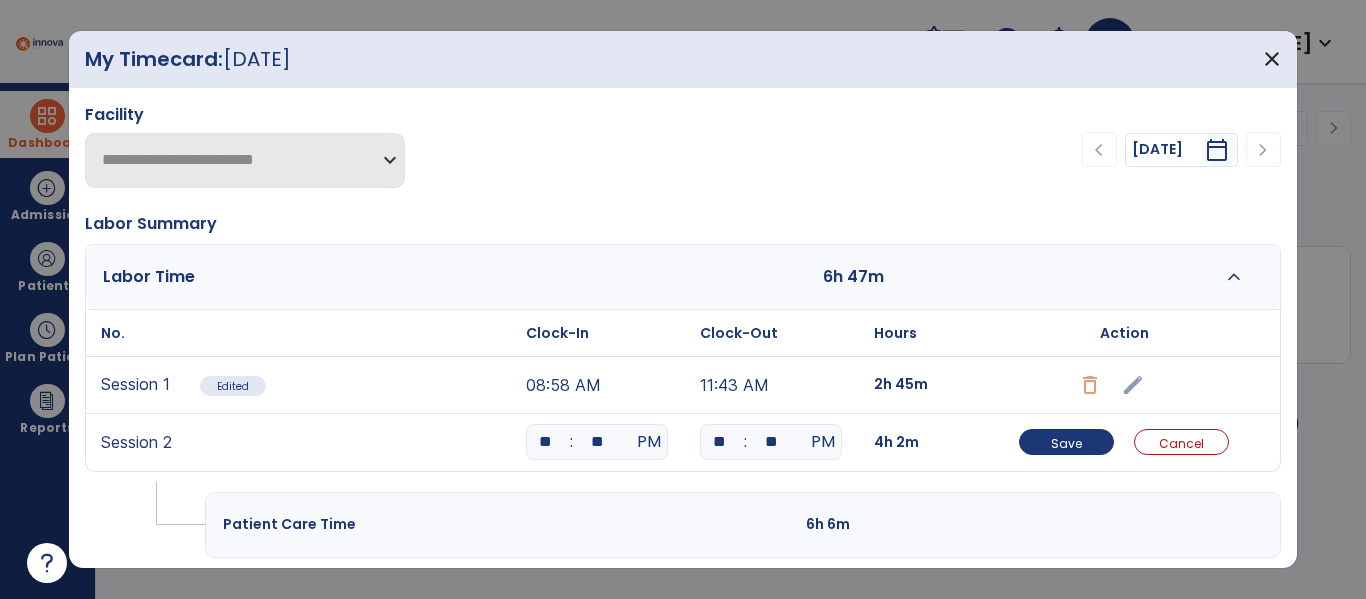 type on "**" 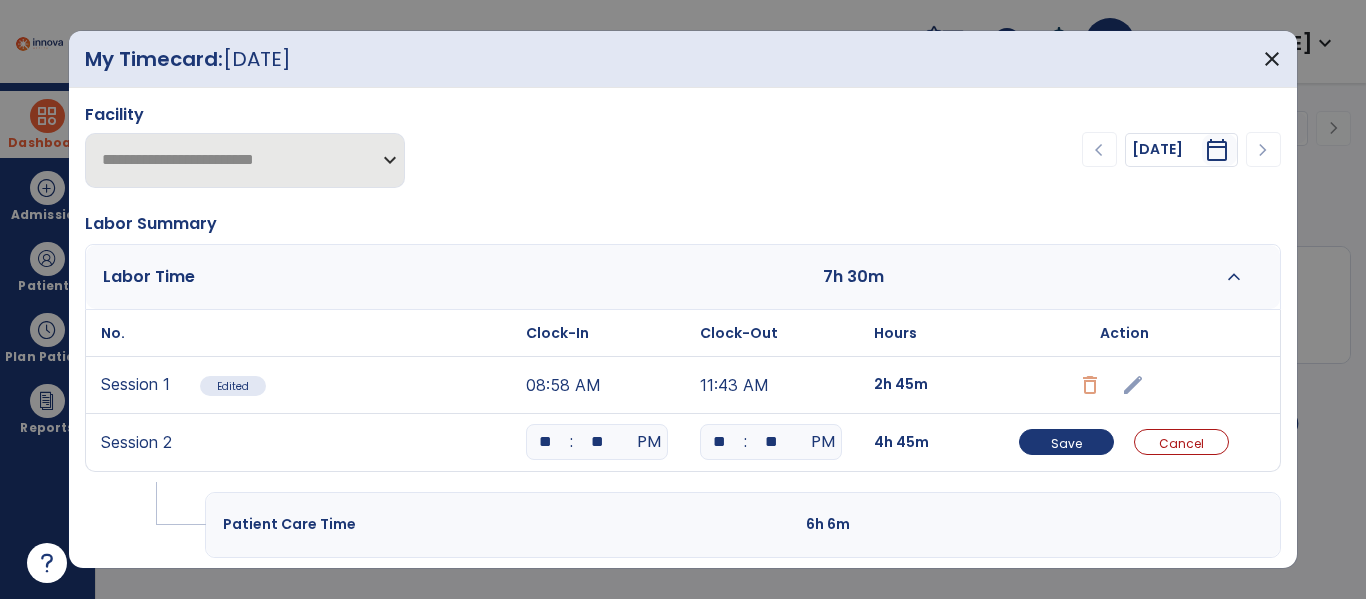 click on "**" at bounding box center [771, 442] 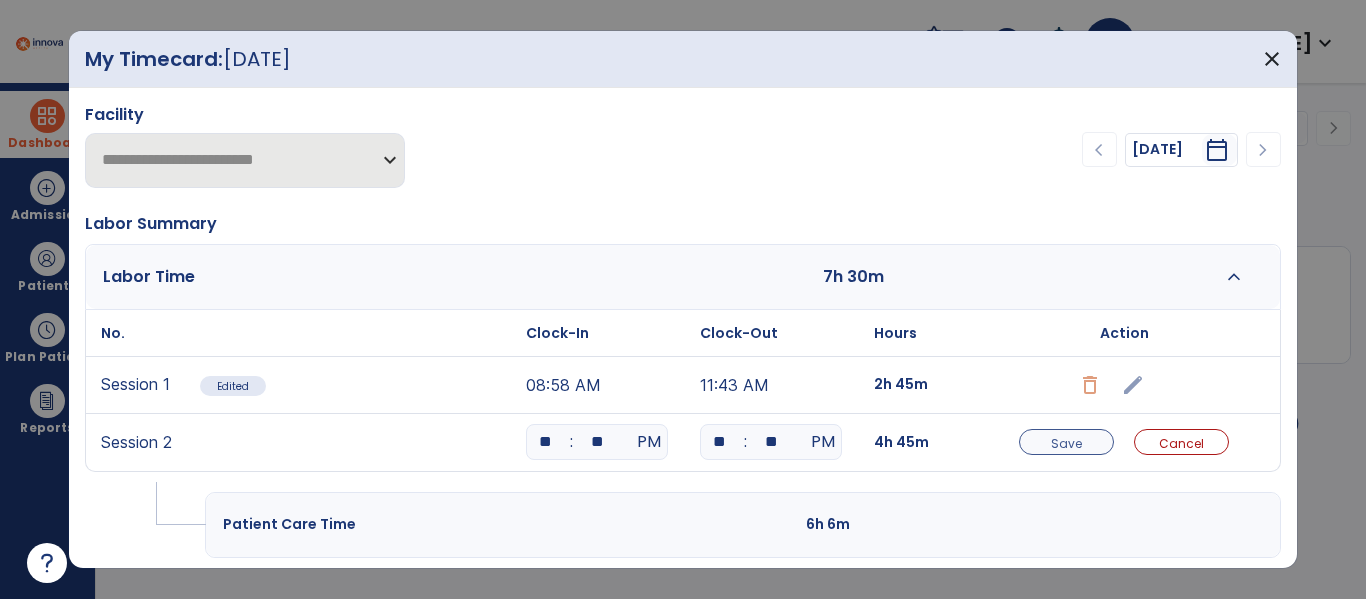 type on "**" 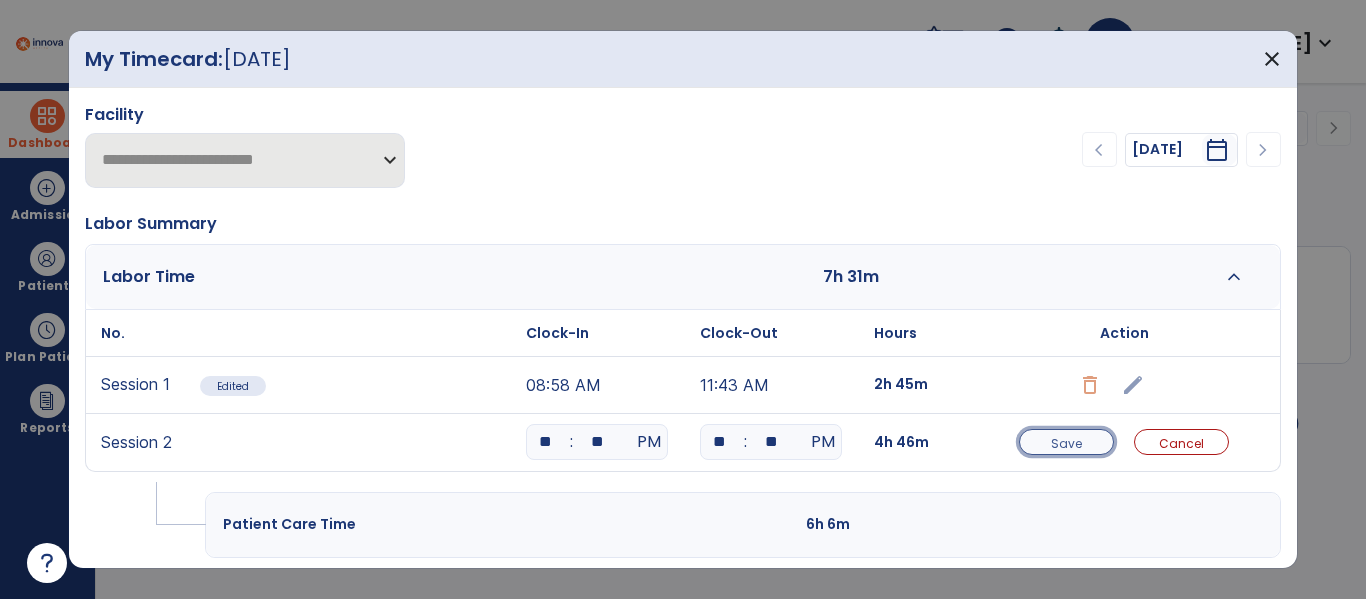 click on "Save" at bounding box center (1066, 443) 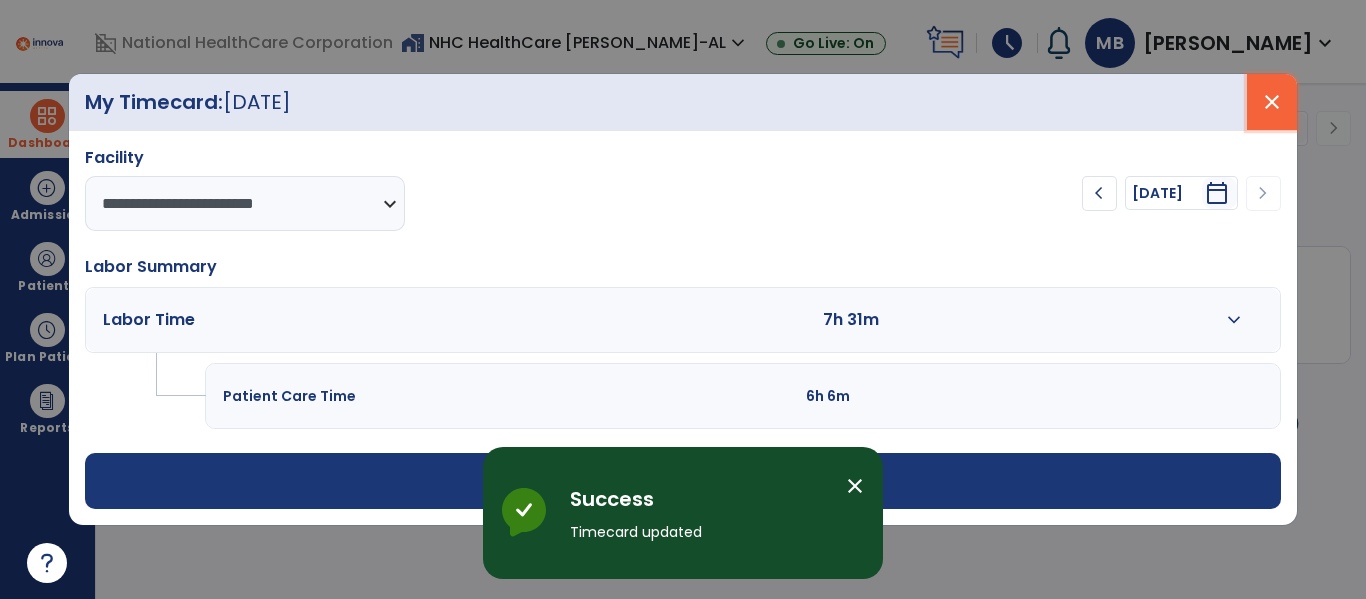 click on "close" at bounding box center [1272, 102] 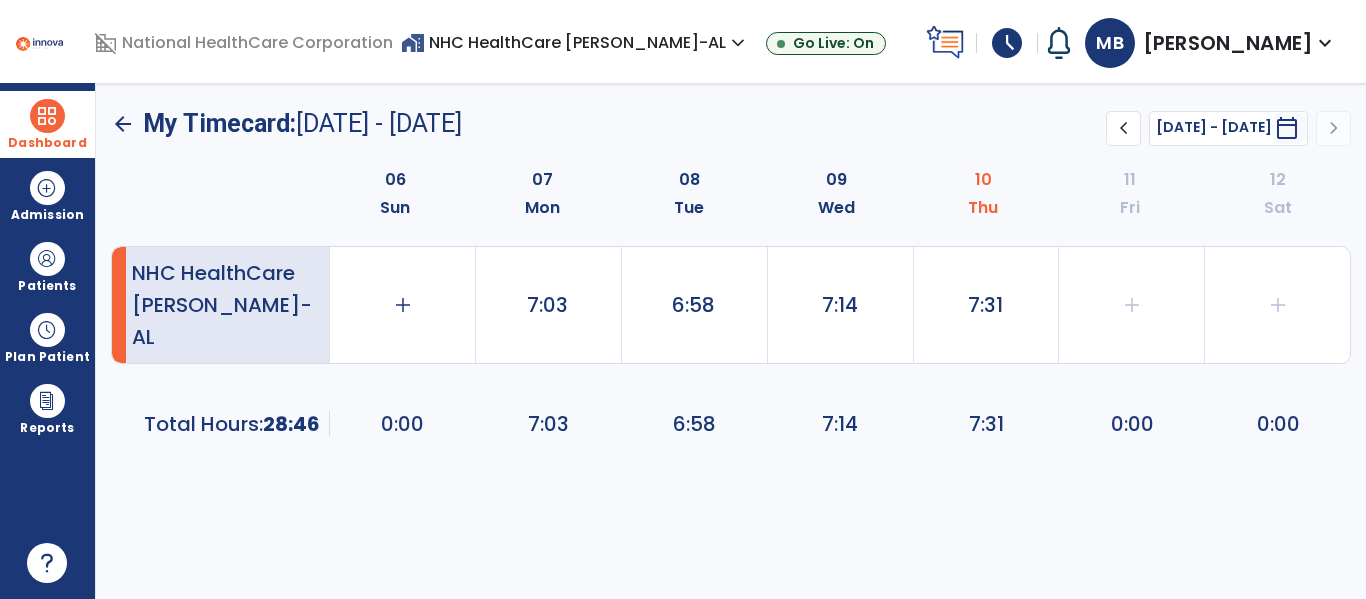 click on "Dashboard" at bounding box center (47, 143) 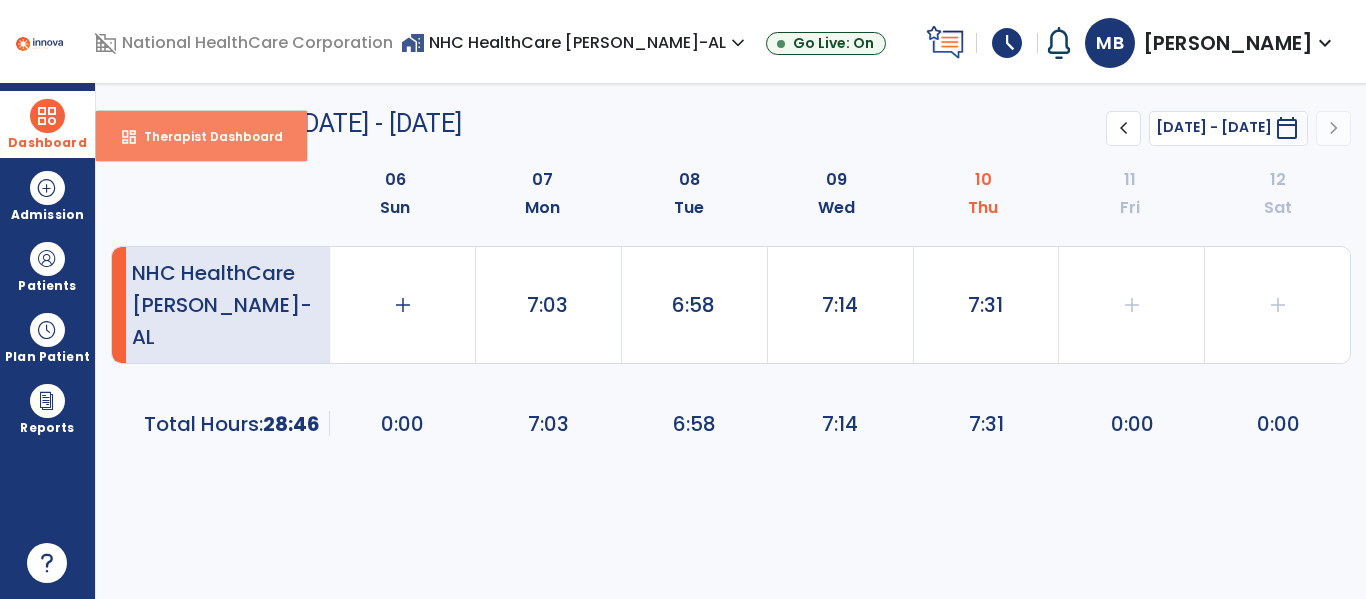 click on "Therapist Dashboard" at bounding box center (205, 136) 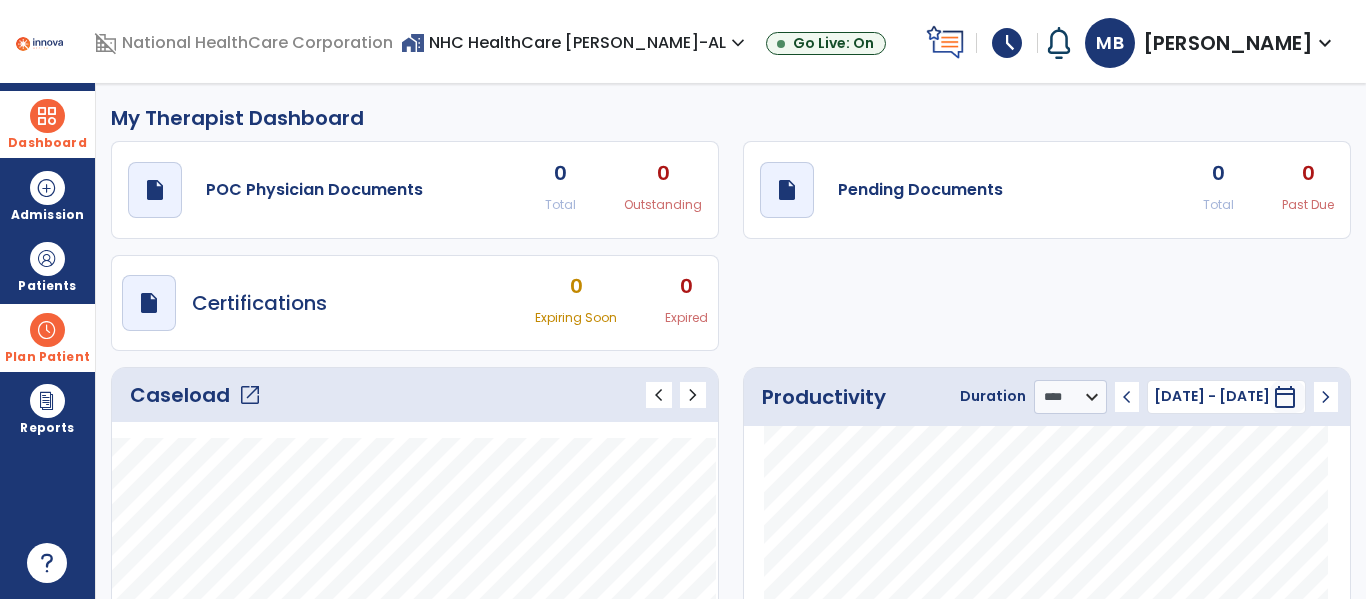 click at bounding box center [47, 330] 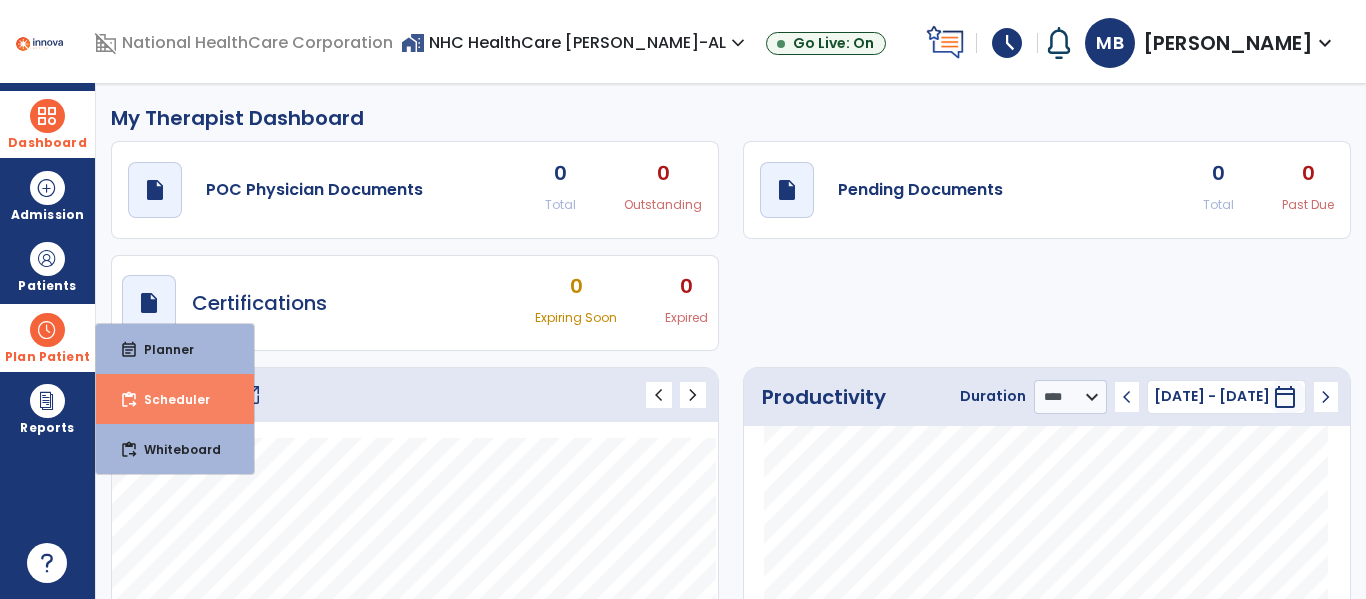 click on "Scheduler" at bounding box center (169, 399) 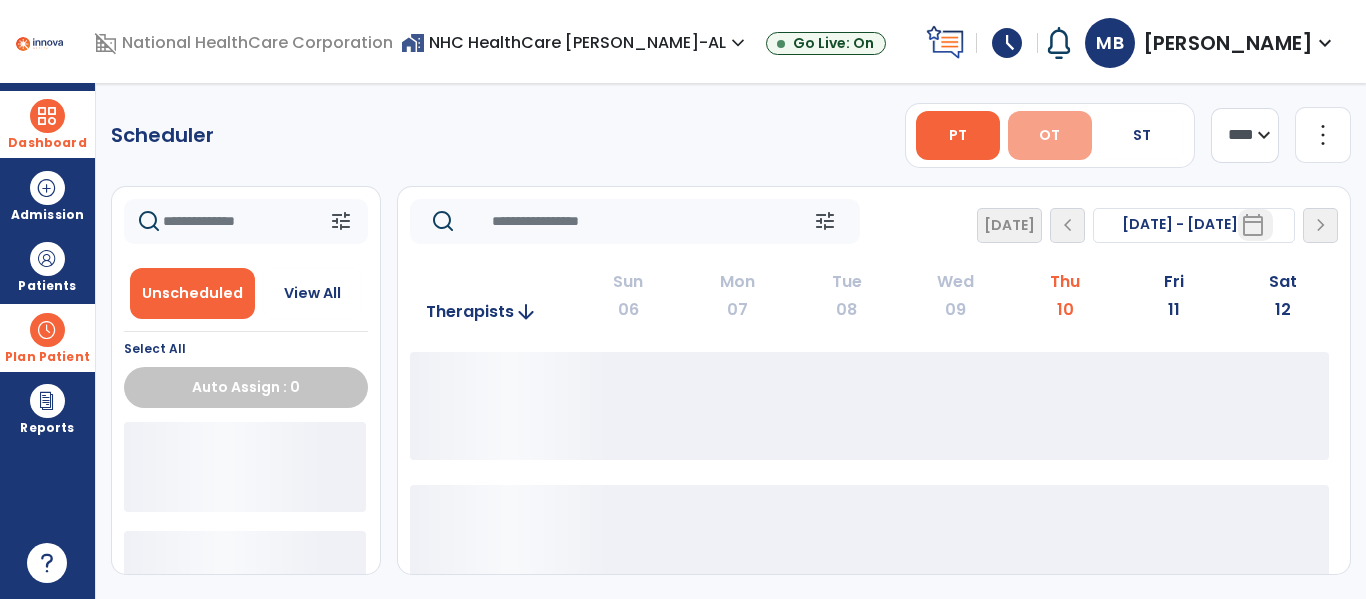 click on "OT" at bounding box center [1050, 135] 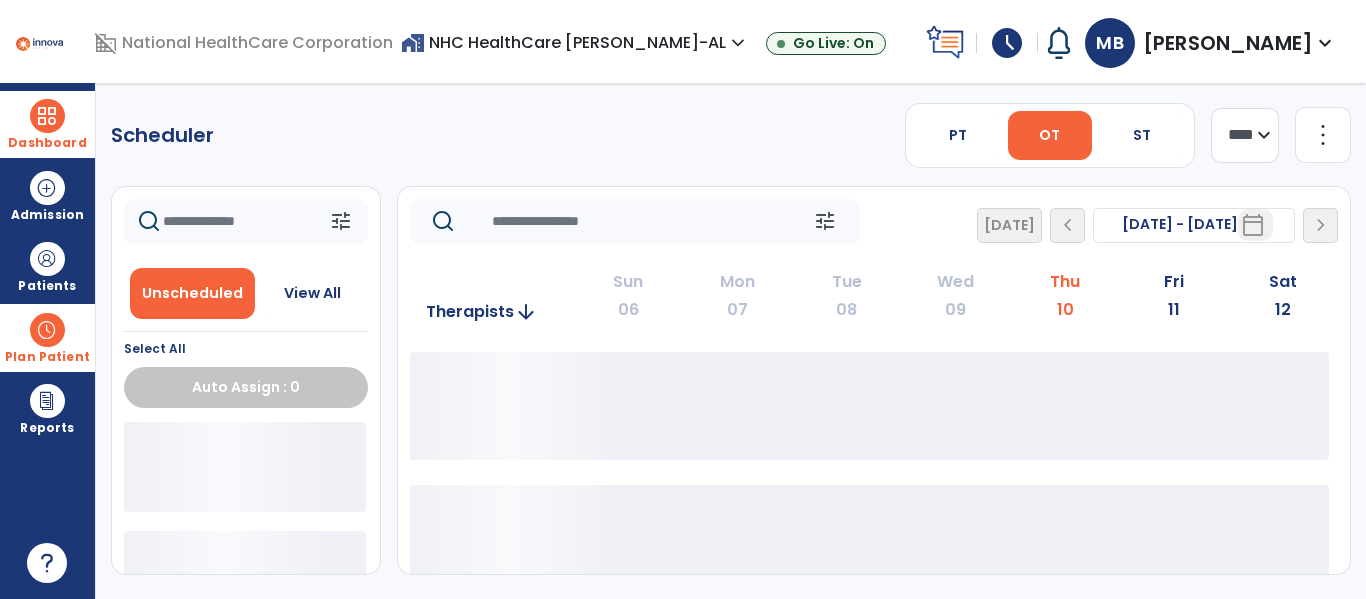 click on "**** ***" 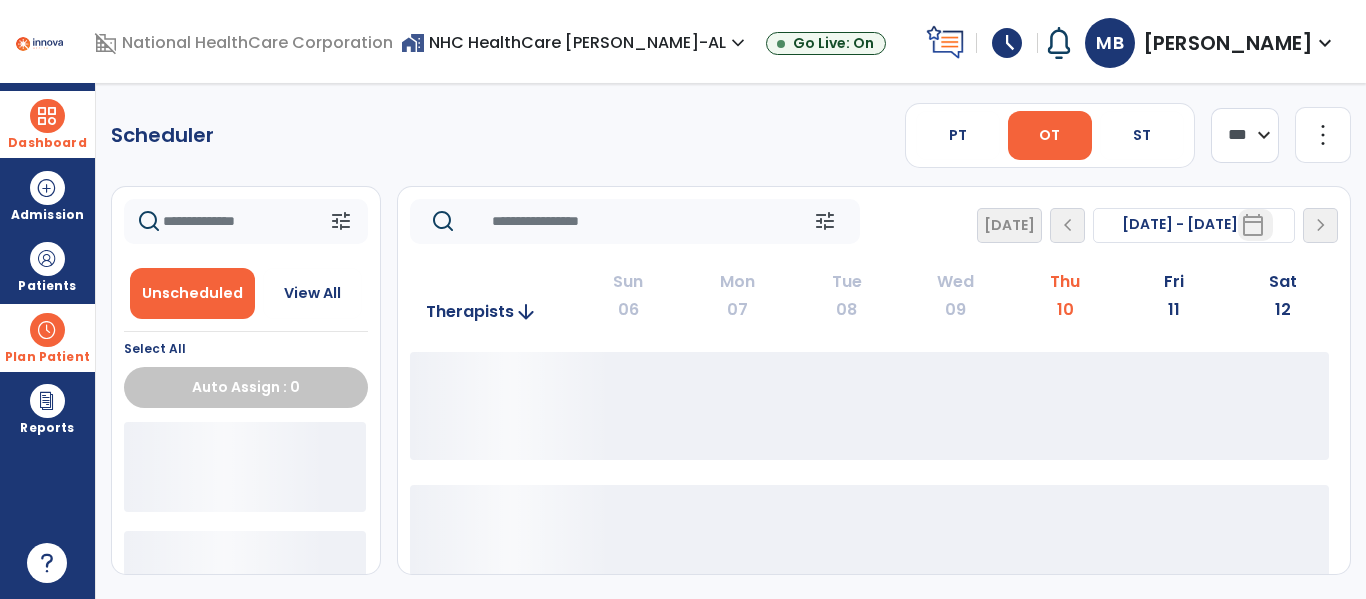 click on "**** ***" 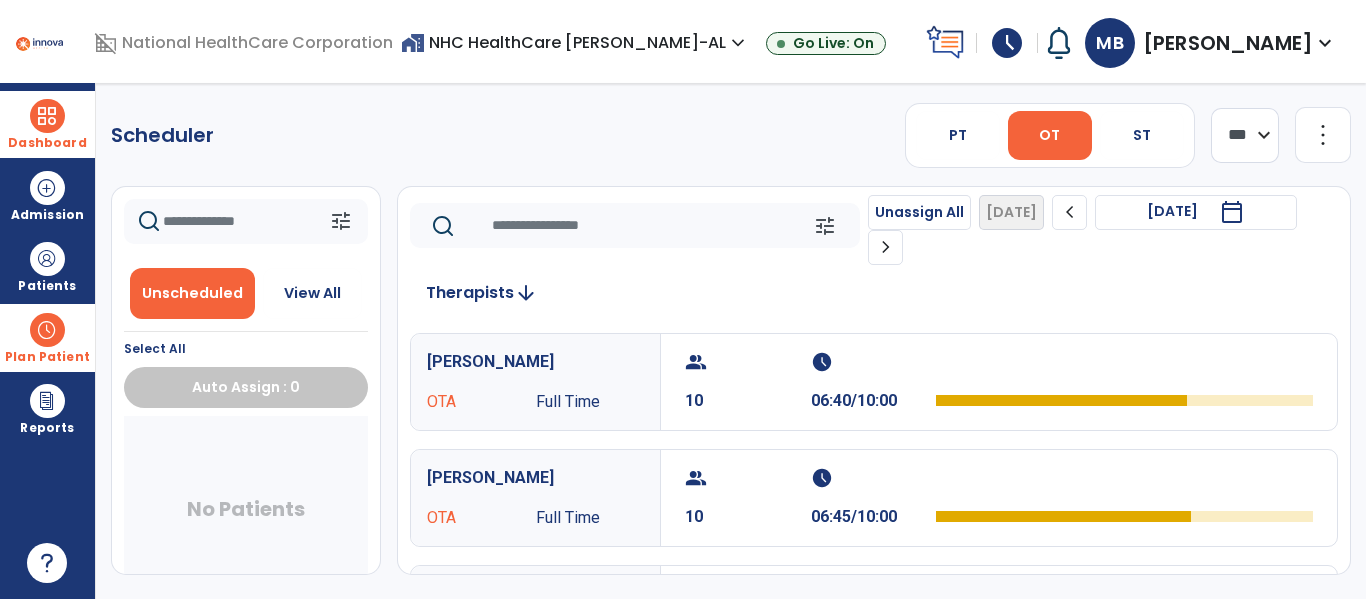 click on "chevron_right" 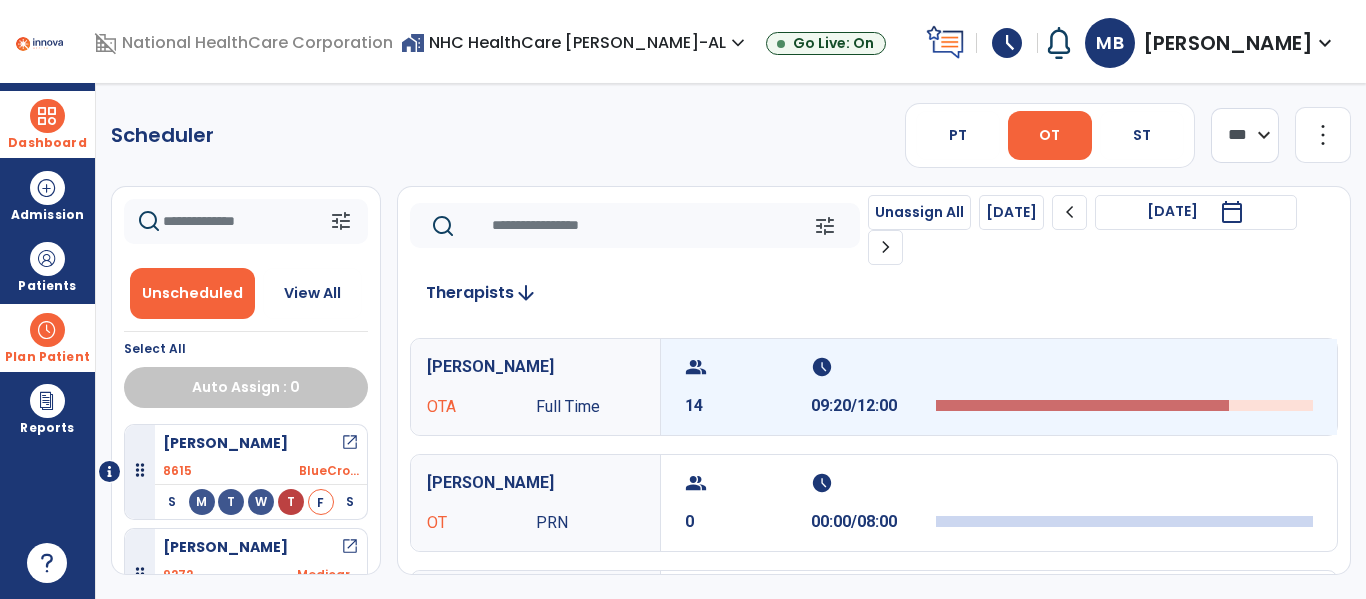 scroll, scrollTop: 0, scrollLeft: 0, axis: both 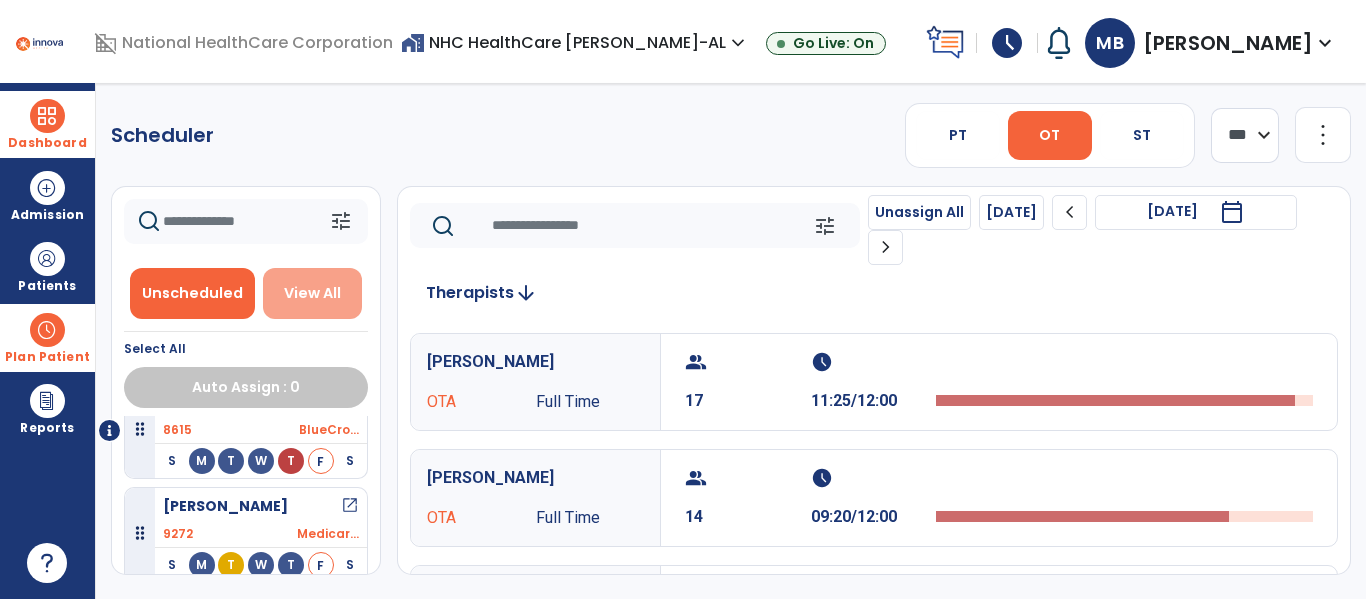 click on "View All" at bounding box center (313, 293) 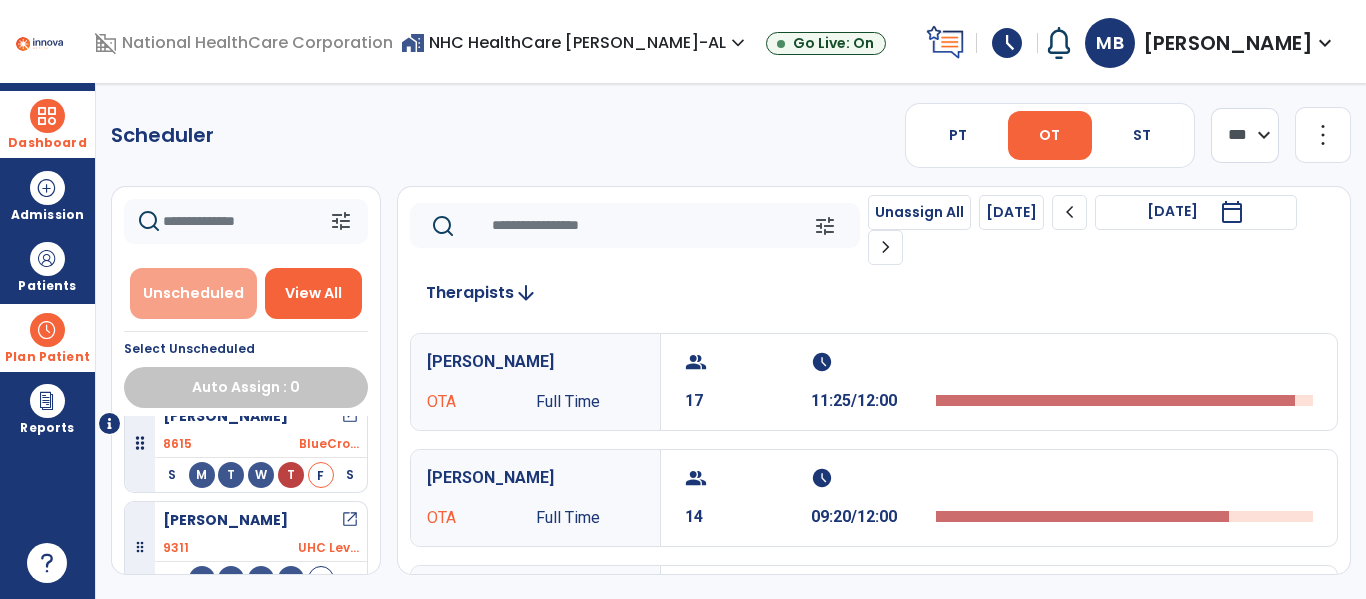 click on "Unscheduled" at bounding box center (193, 293) 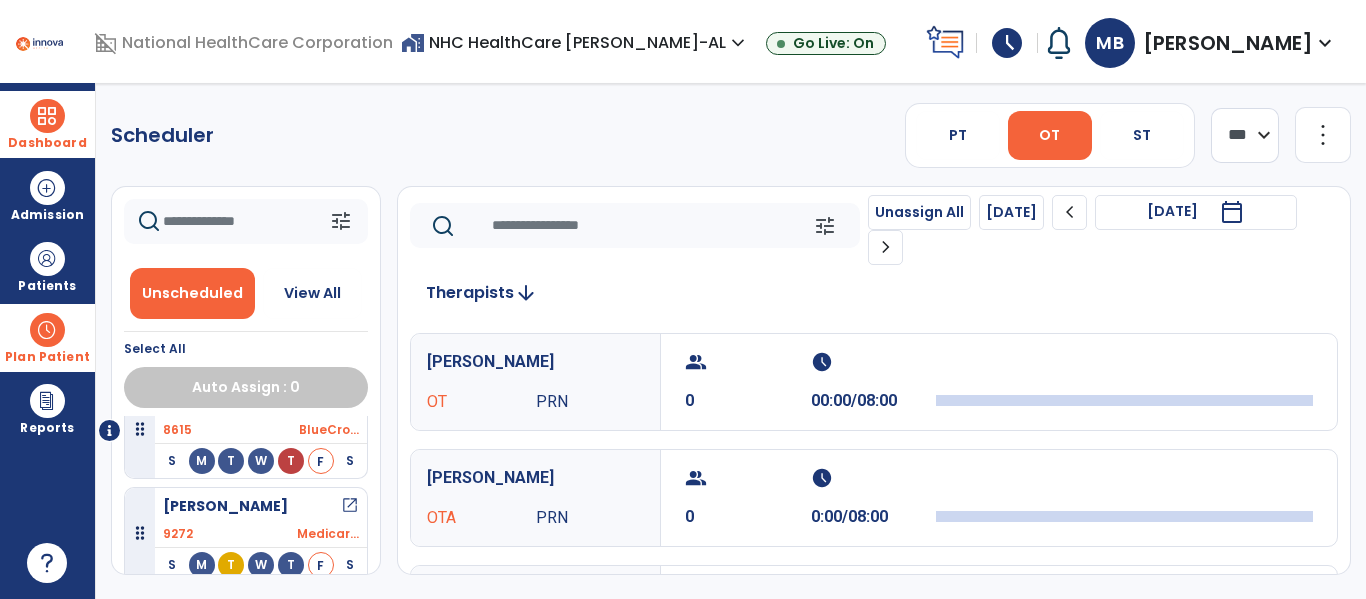 scroll, scrollTop: 0, scrollLeft: 0, axis: both 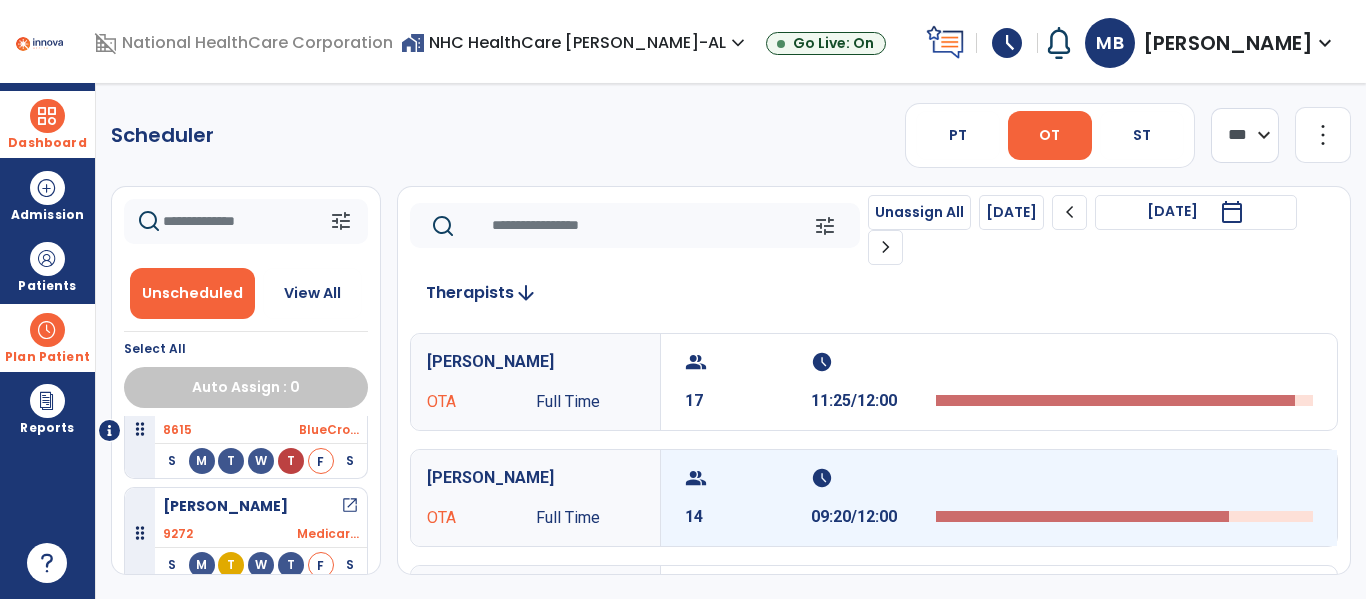 click on "14" at bounding box center [748, 517] 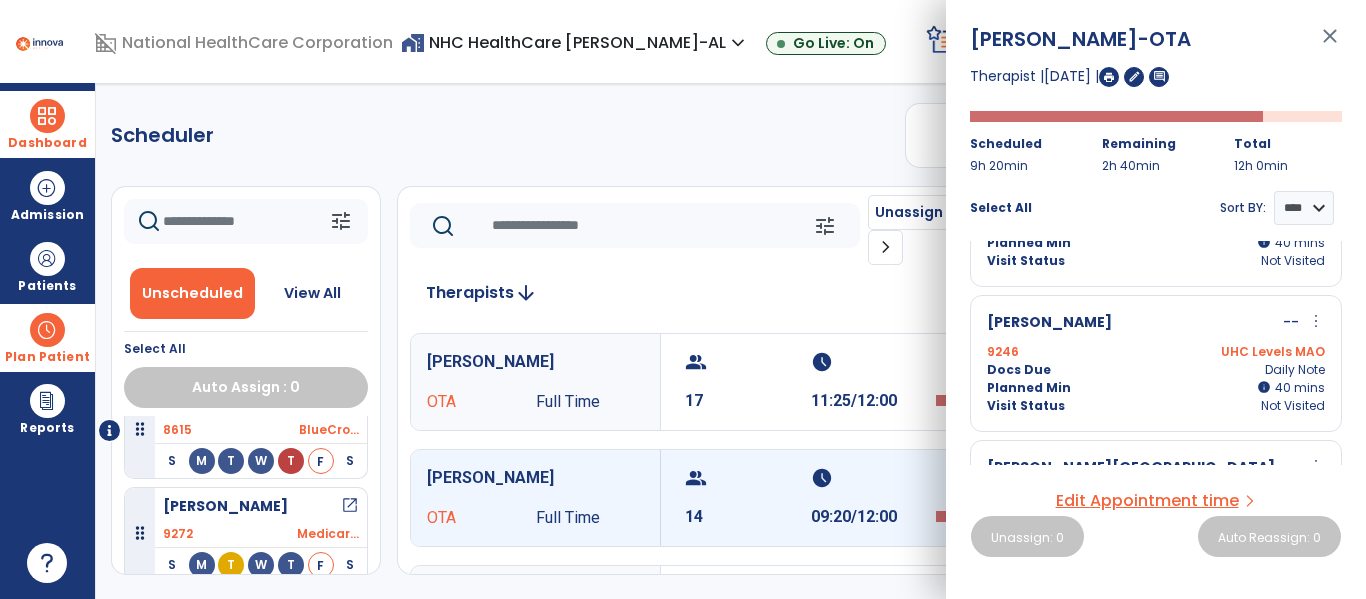 scroll, scrollTop: 0, scrollLeft: 0, axis: both 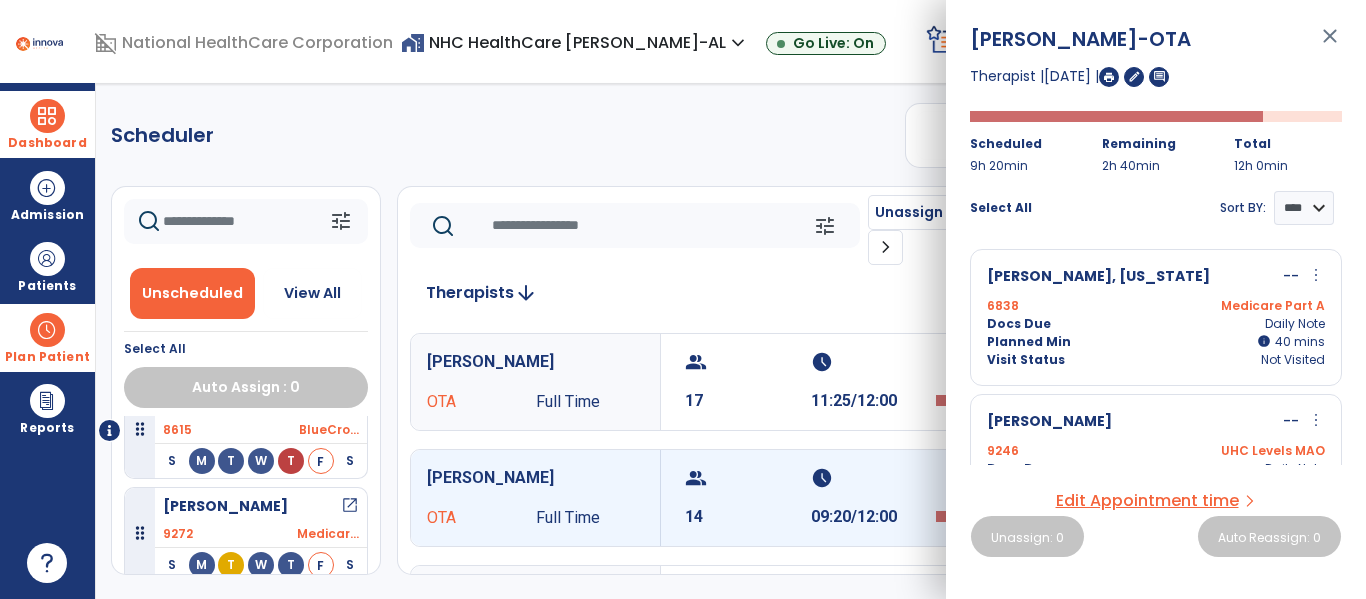 click on "close" at bounding box center (1330, 45) 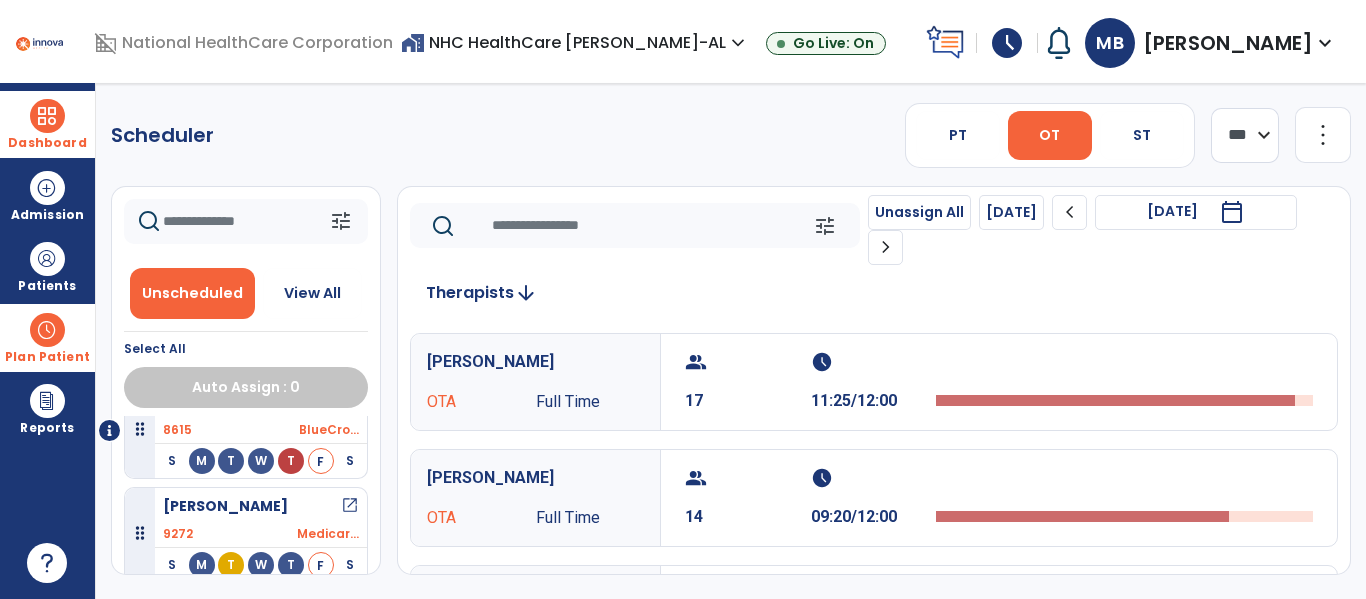 click on "schedule" at bounding box center [1007, 43] 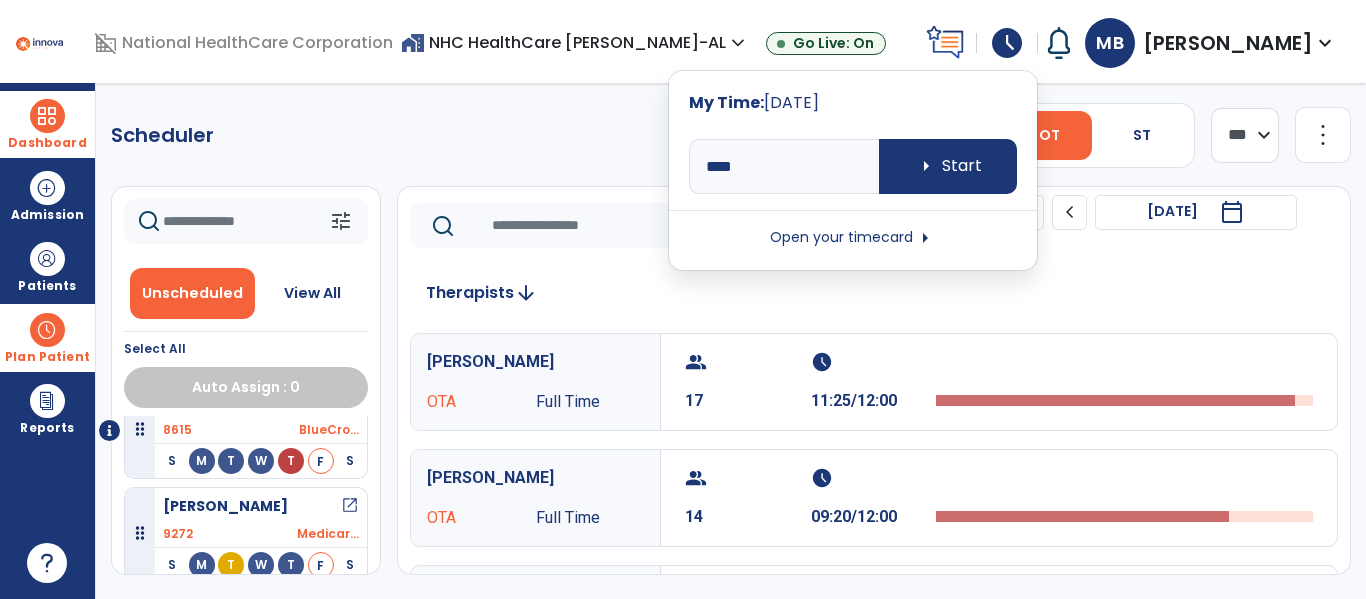 click on "Open your timecard  arrow_right" at bounding box center [853, 238] 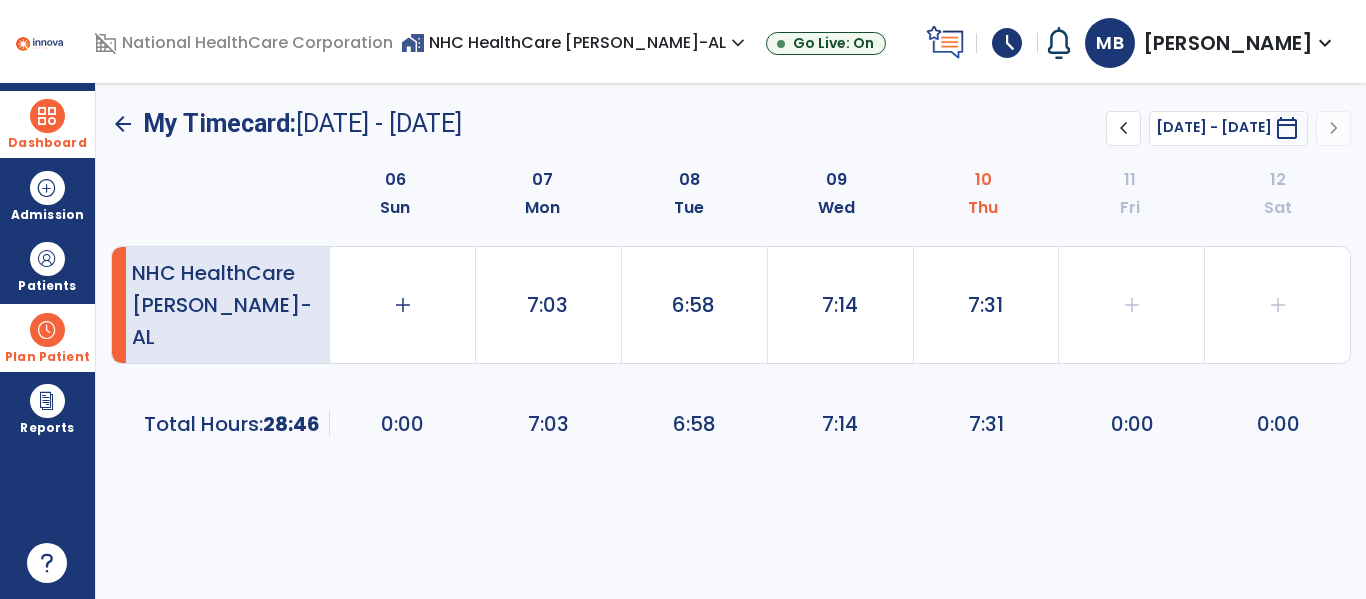 click on "08  Tue" 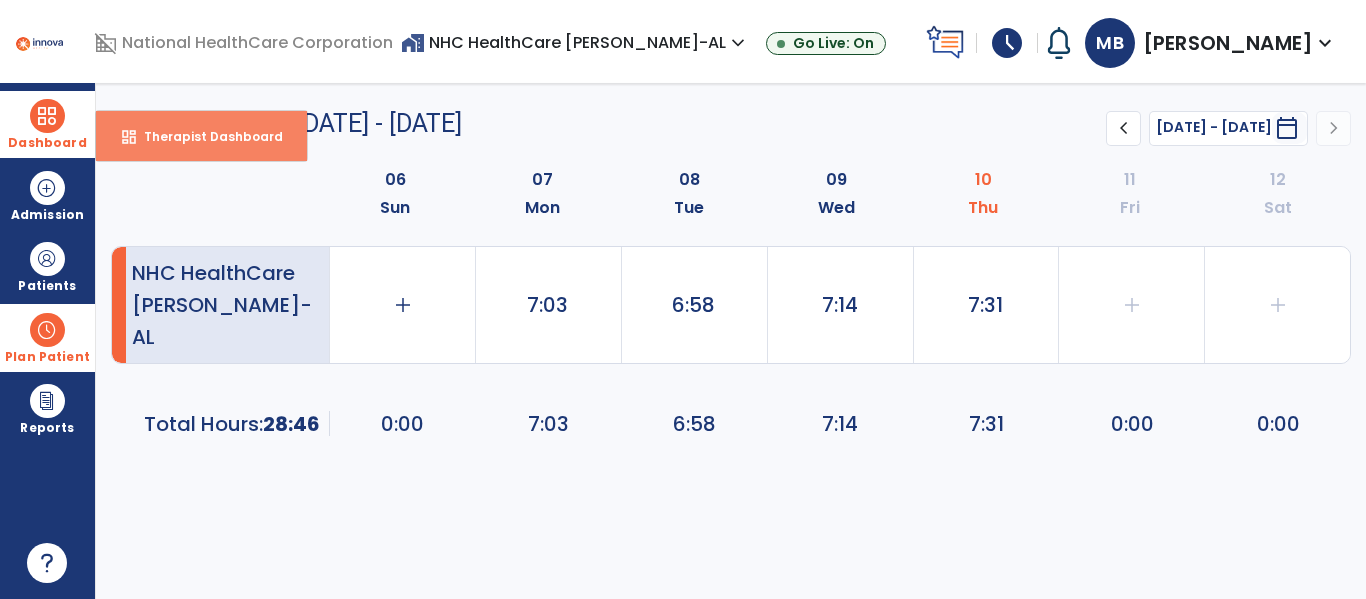 click on "dashboard  Therapist Dashboard" at bounding box center [201, 136] 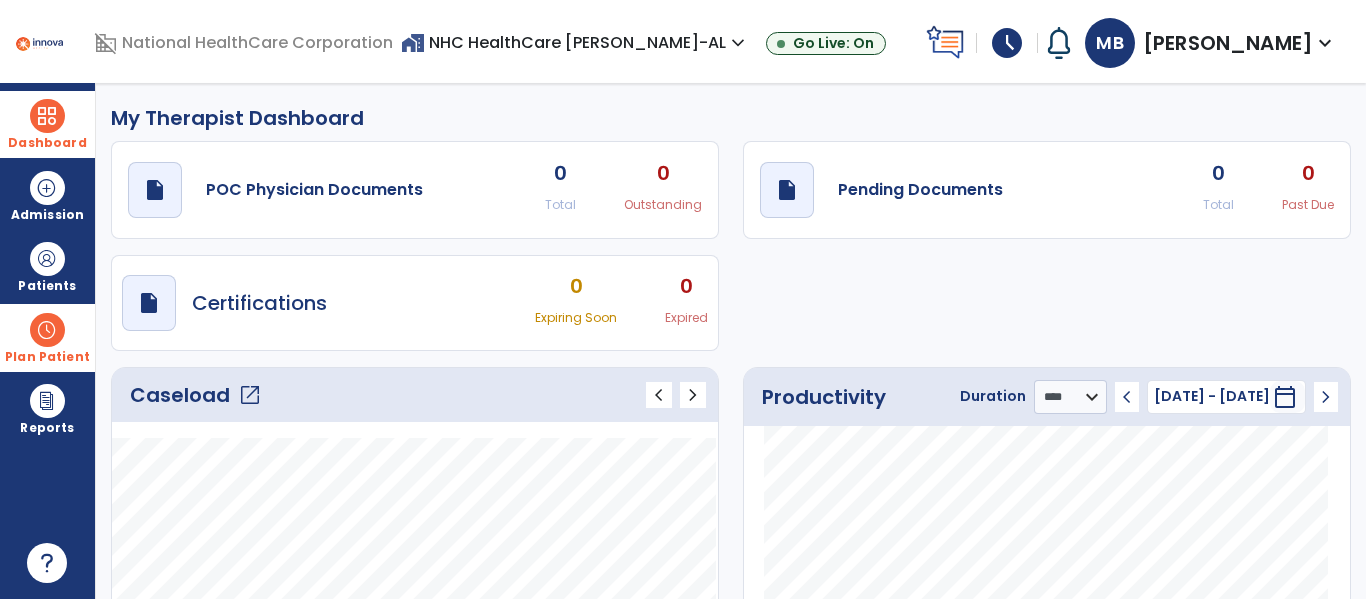 click on "Caseload   open_in_new" 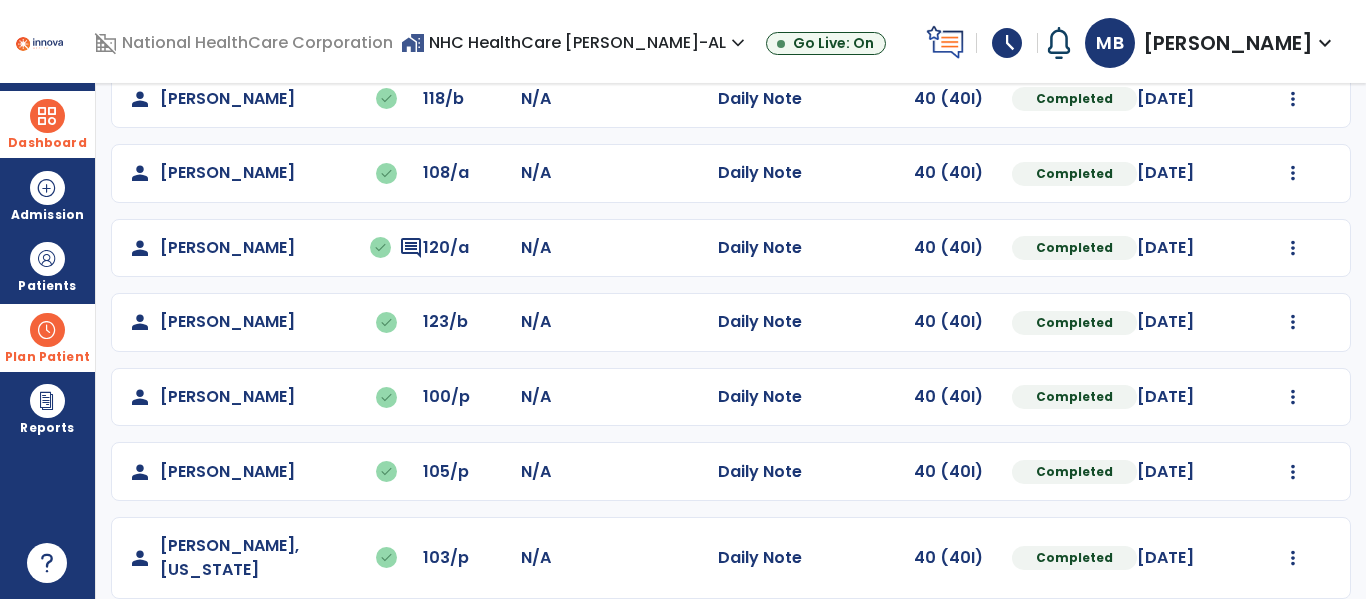 scroll, scrollTop: 0, scrollLeft: 0, axis: both 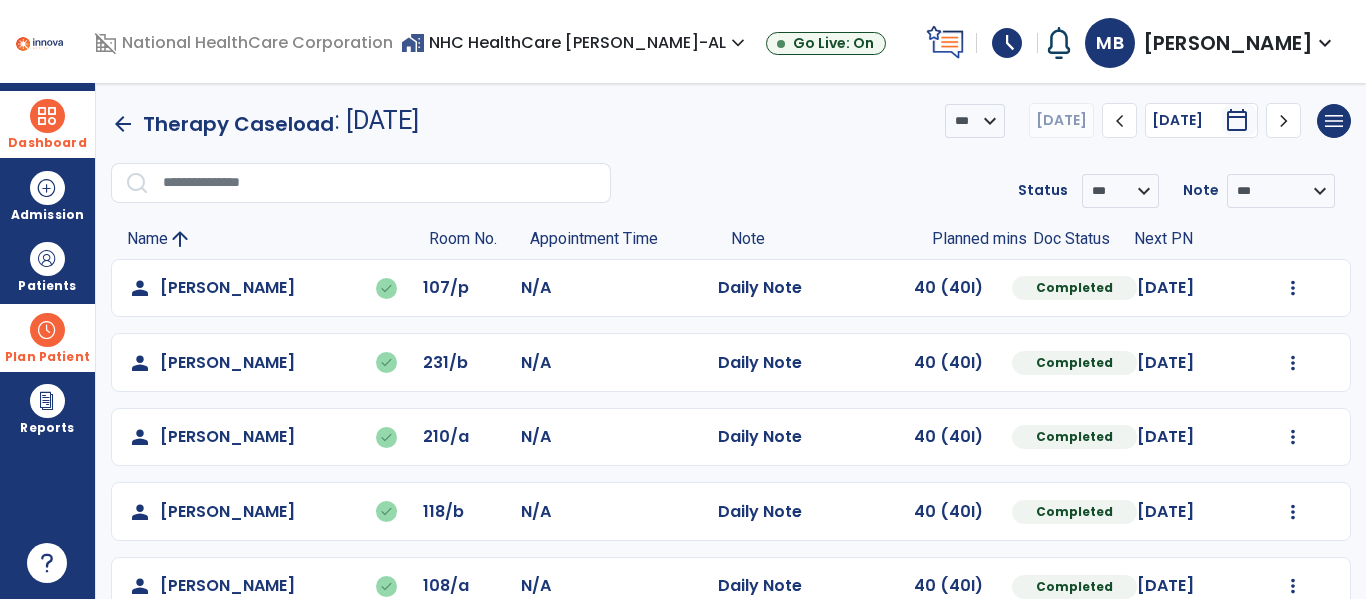 click on "Dashboard" at bounding box center (47, 124) 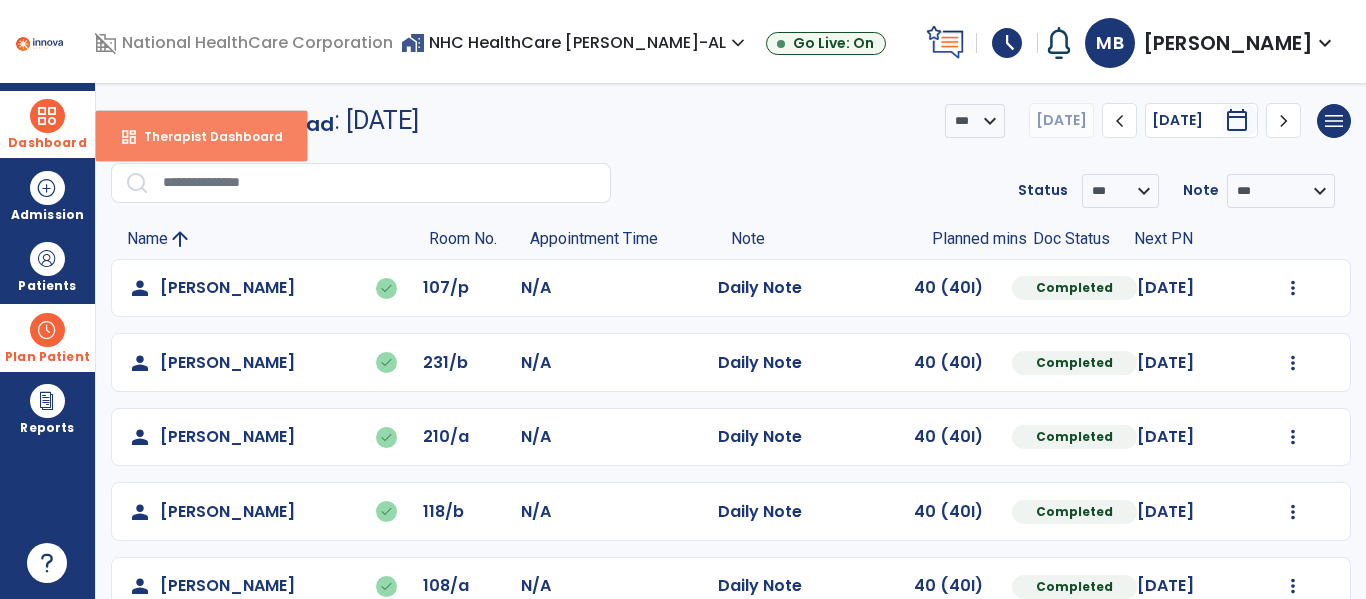 click on "dashboard  Therapist Dashboard" at bounding box center (201, 136) 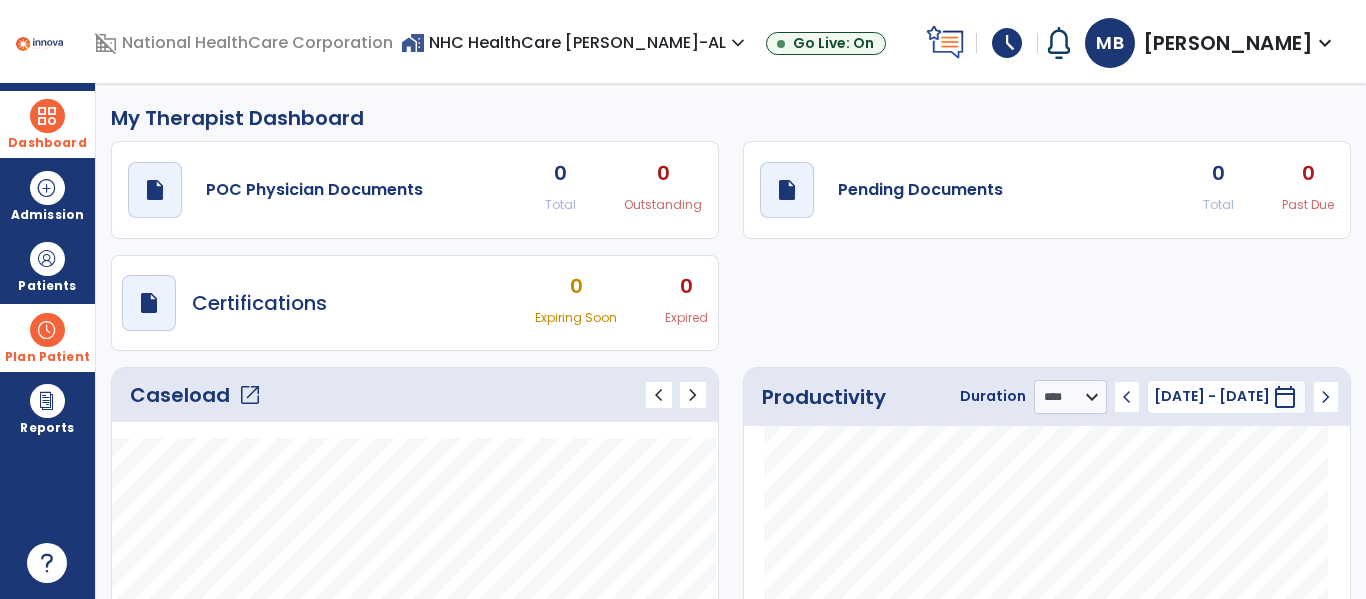 click on "open_in_new" 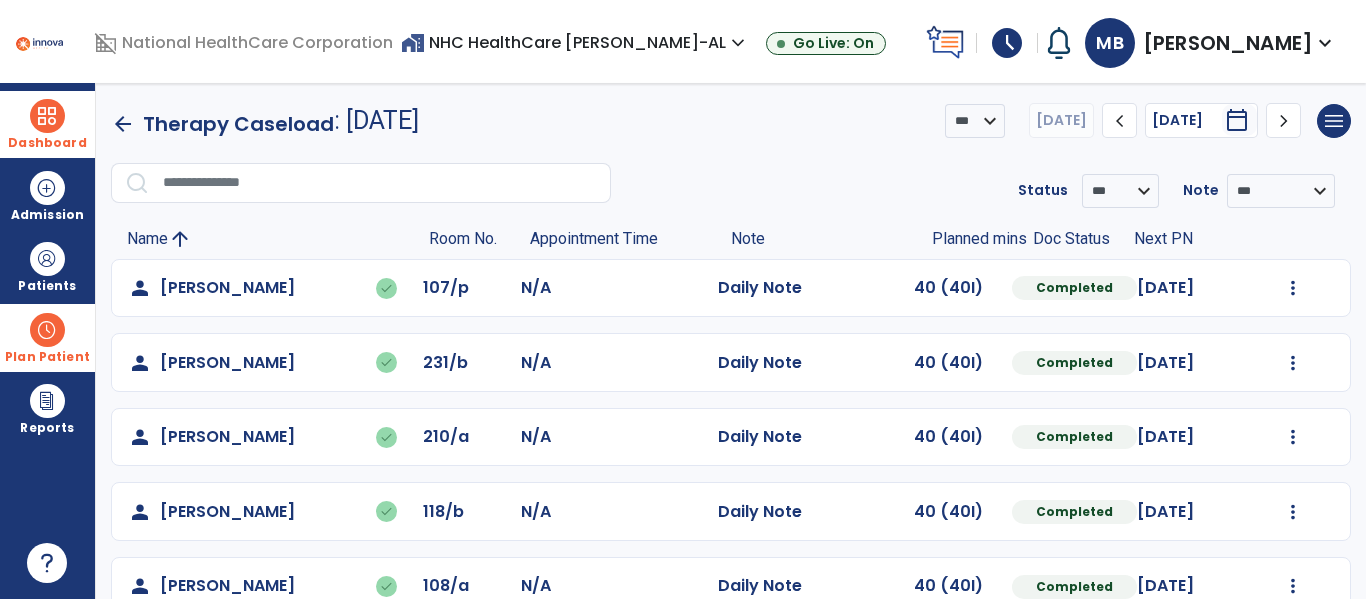 scroll, scrollTop: 413, scrollLeft: 0, axis: vertical 